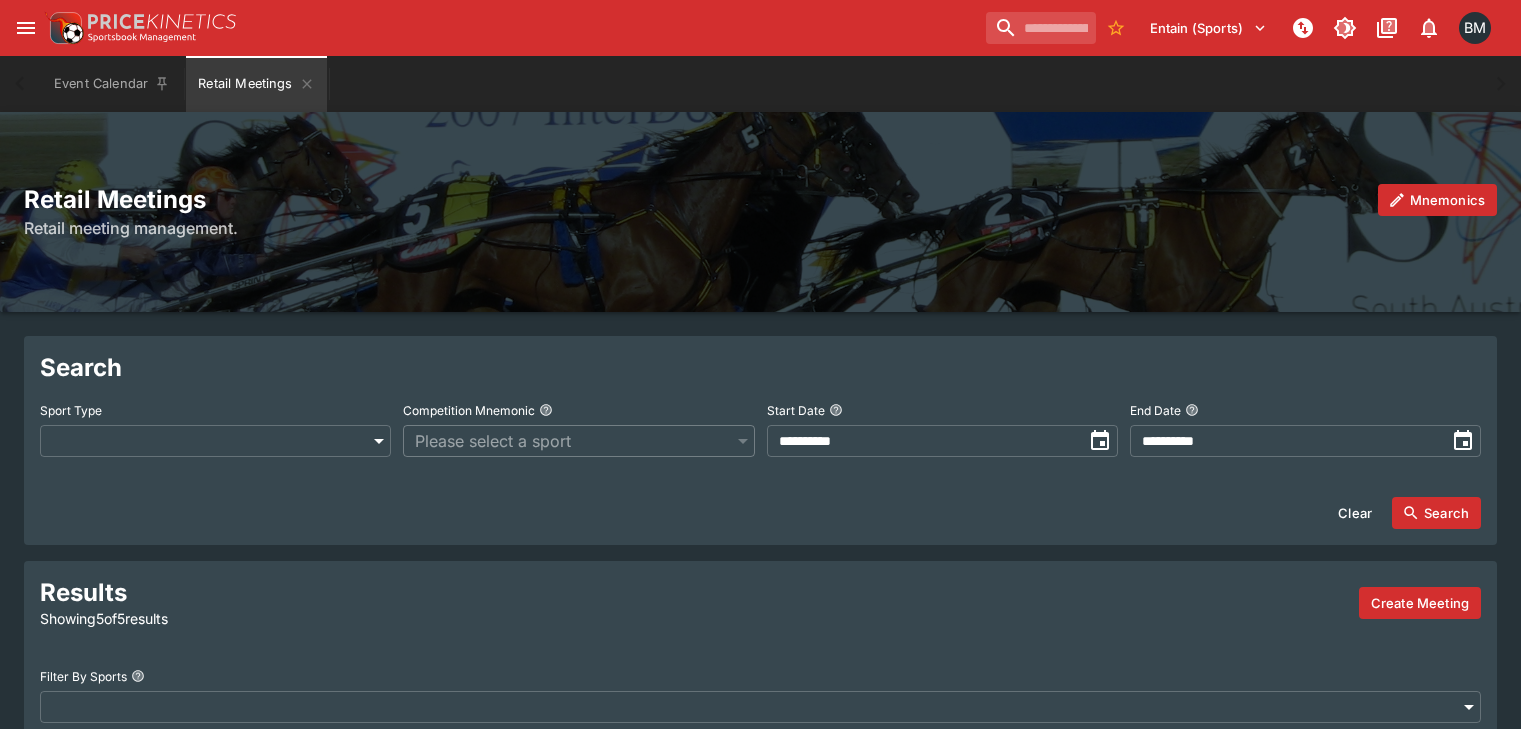 scroll, scrollTop: 0, scrollLeft: 0, axis: both 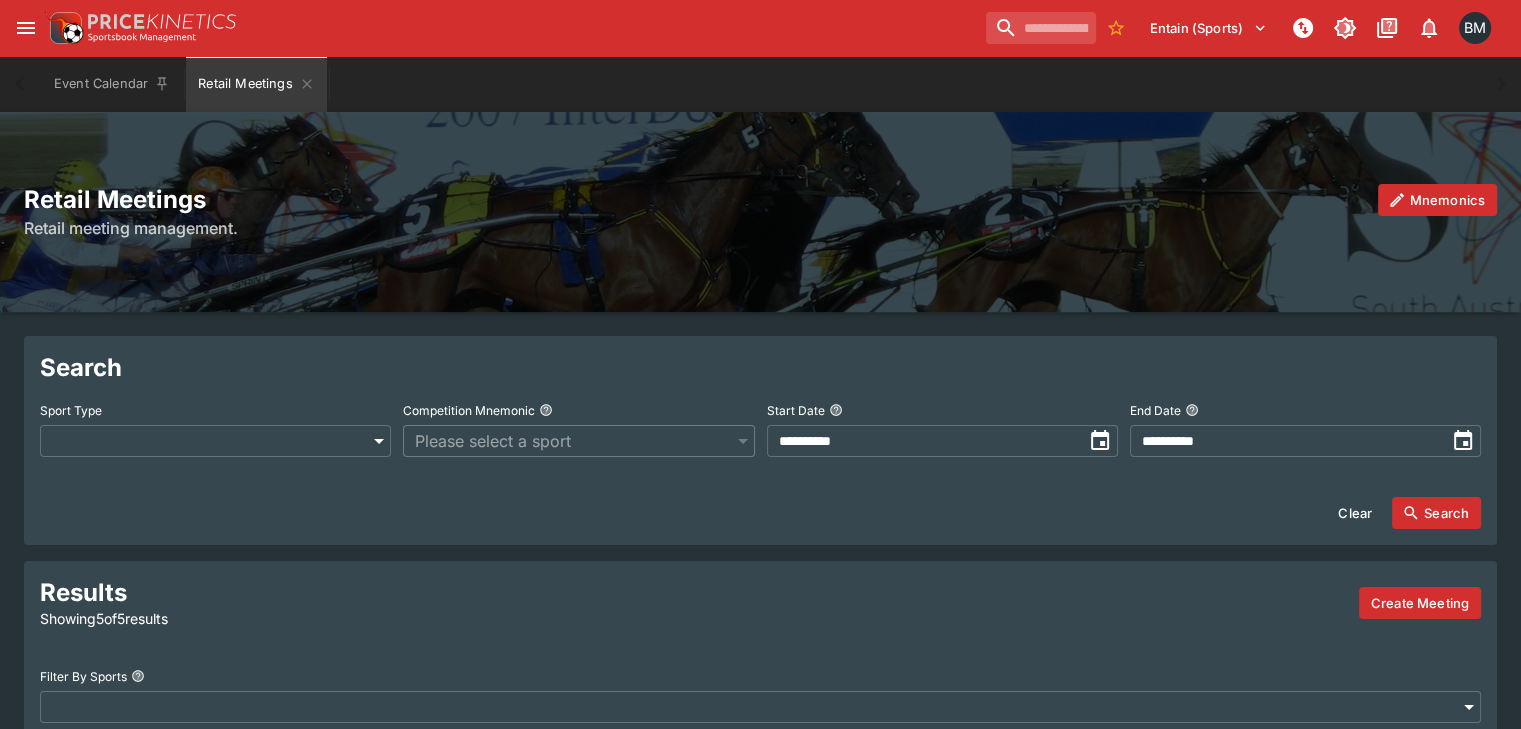 drag, startPoint x: 0, startPoint y: 0, endPoint x: 1021, endPoint y: 45, distance: 1021.9912 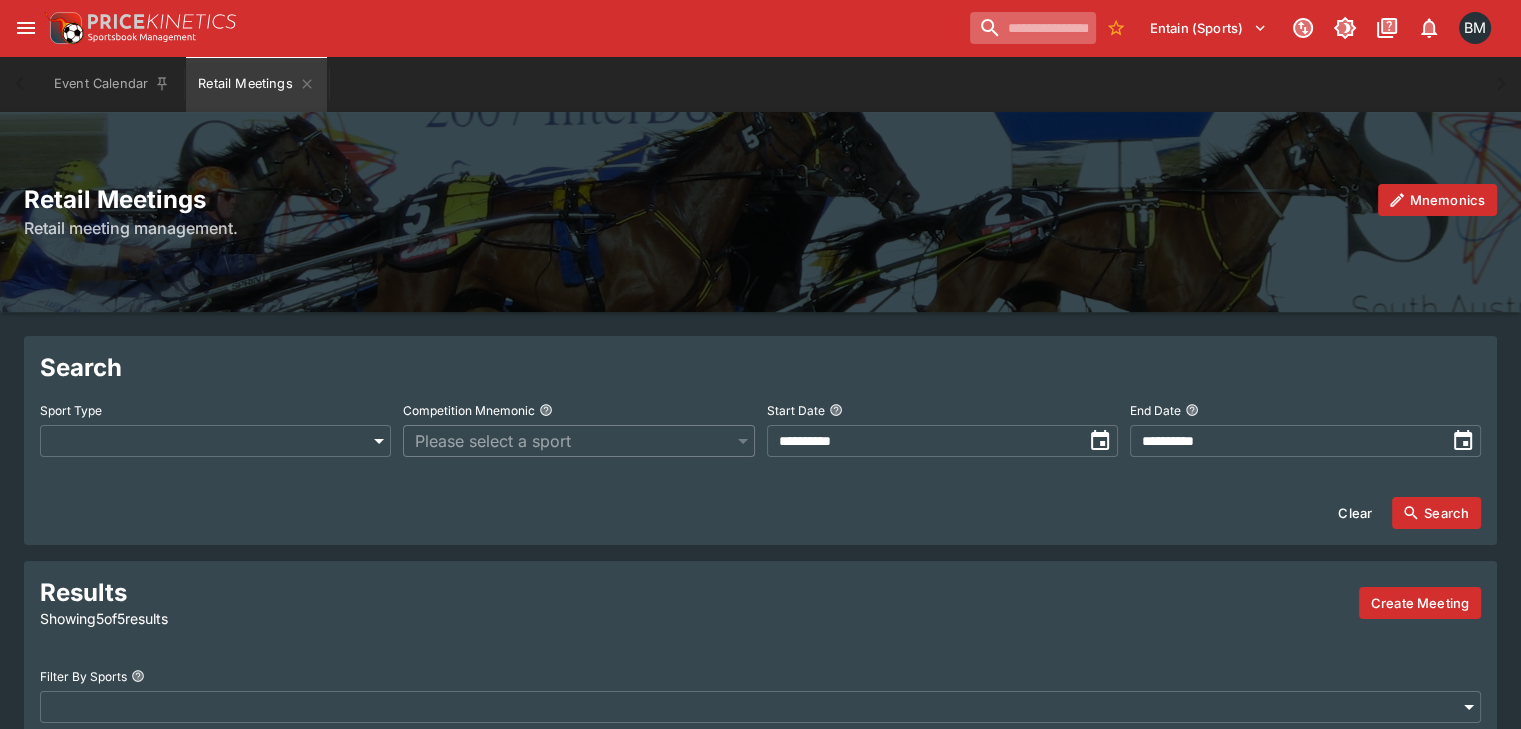 click at bounding box center (1033, 28) 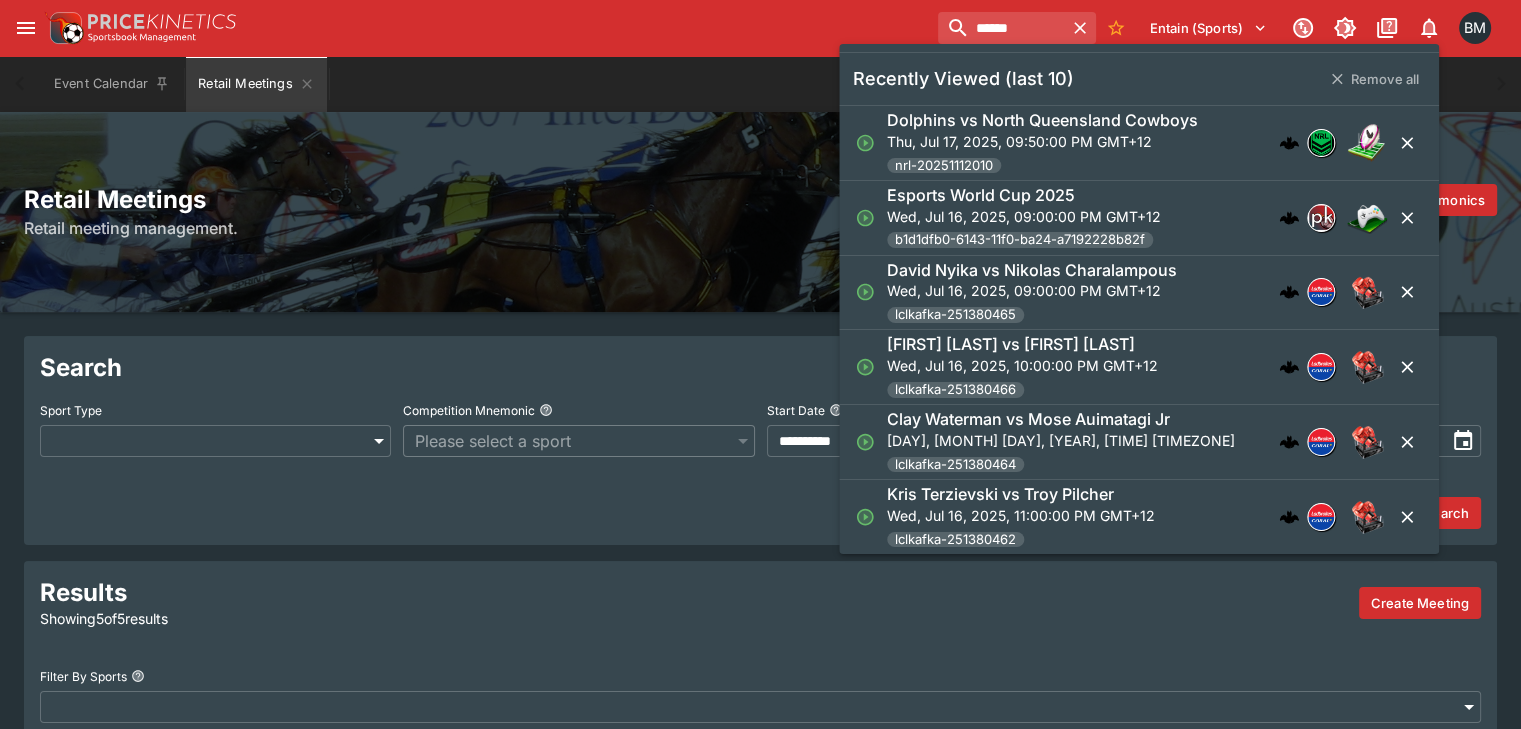 type on "******" 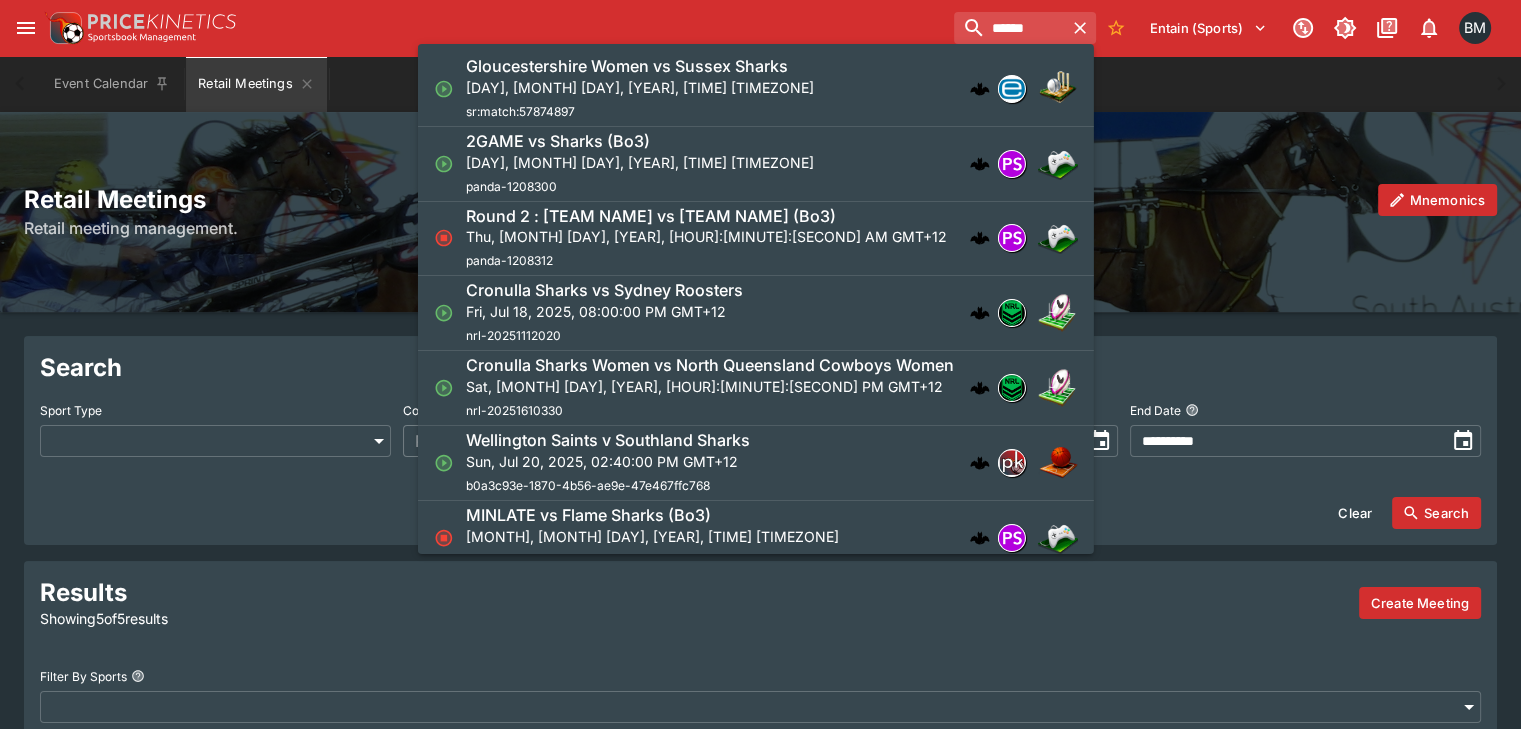 click on "Fri, Jul 18, 2025, 08:00:00 PM GMT+12" at bounding box center (594, 311) 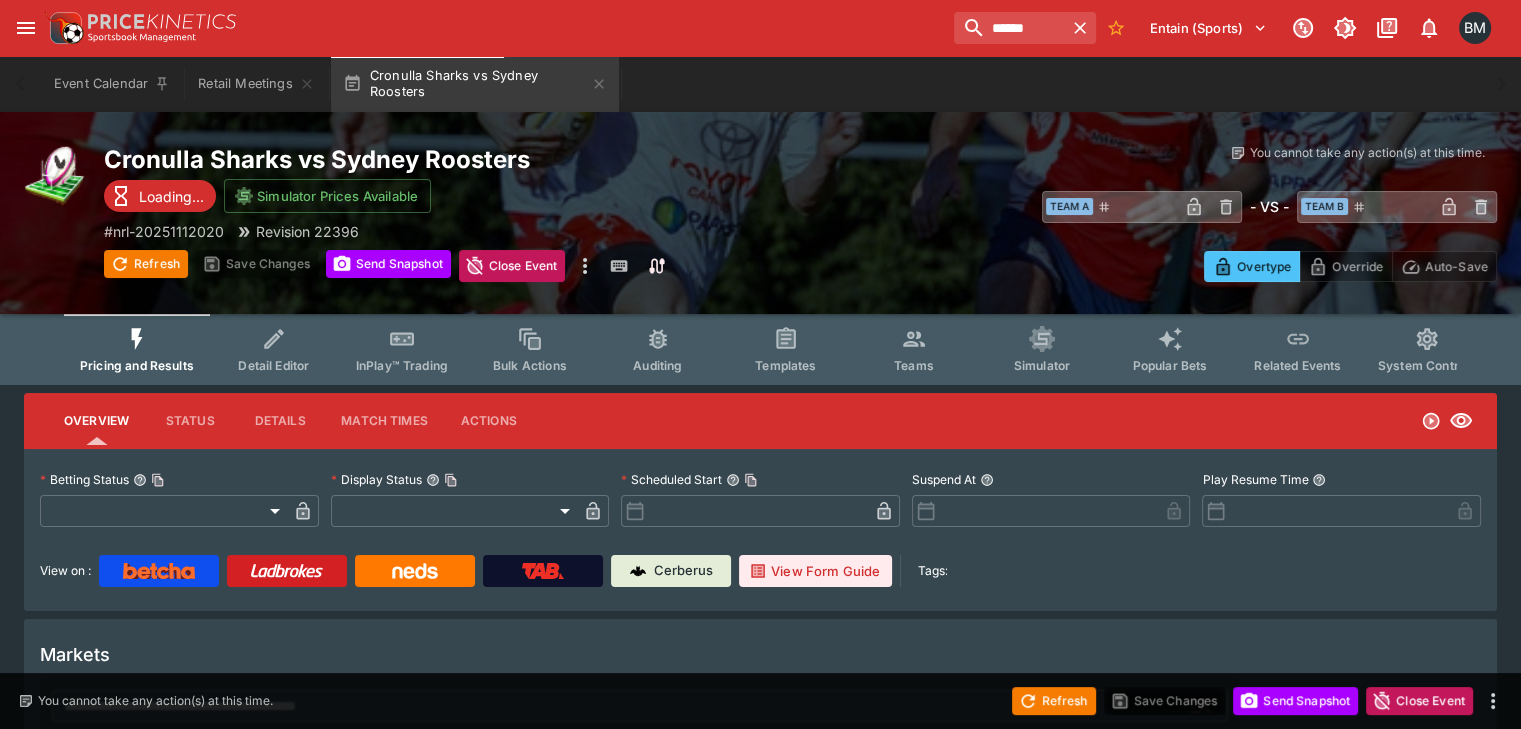type on "**********" 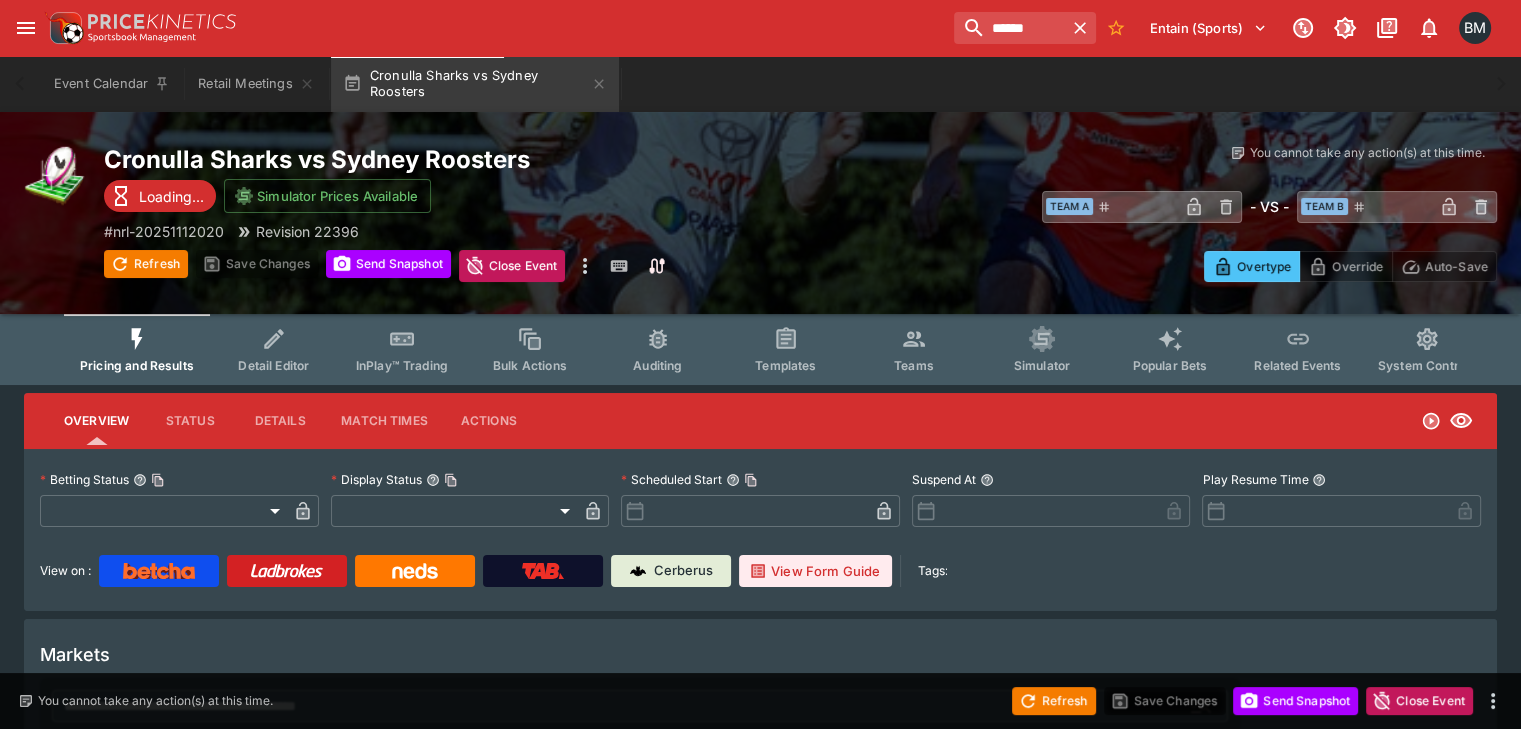 type on "*******" 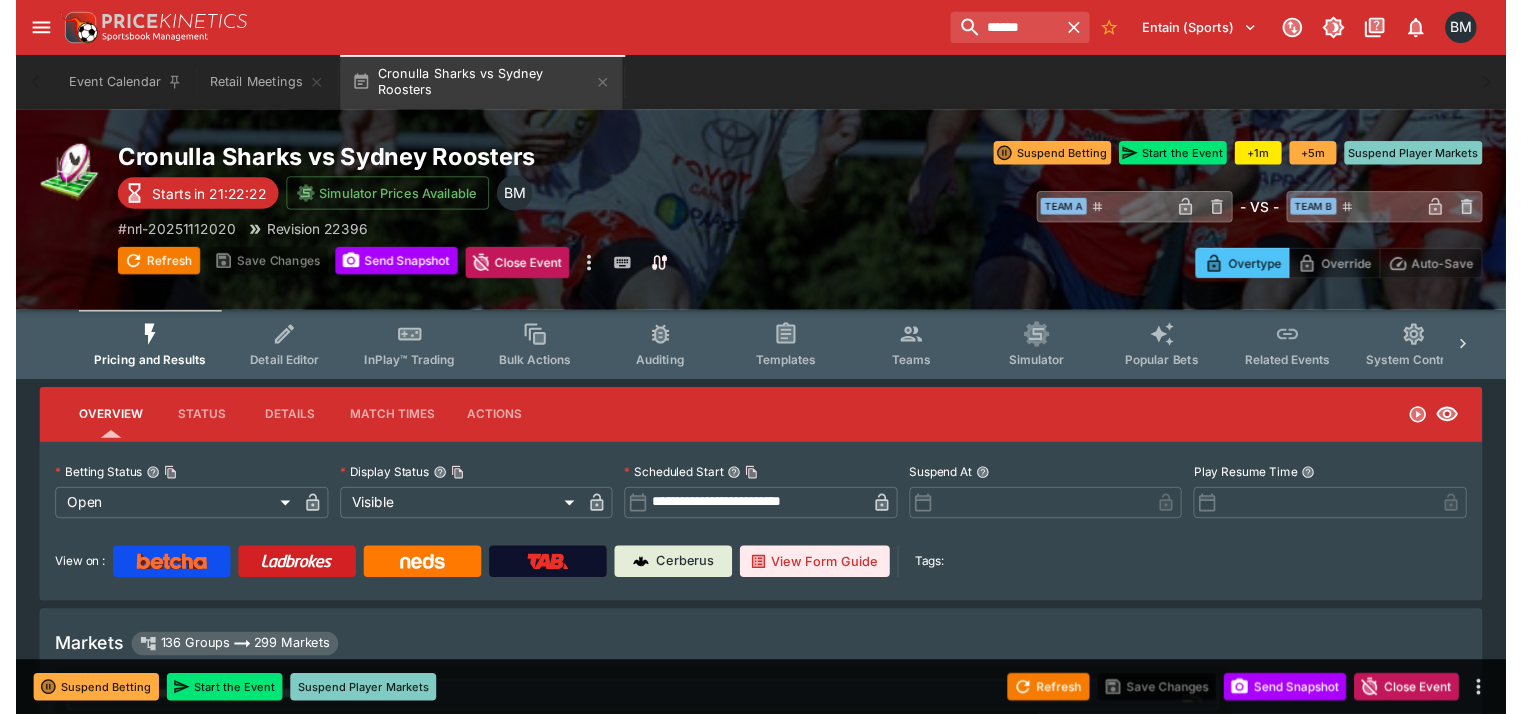 scroll, scrollTop: 166, scrollLeft: 0, axis: vertical 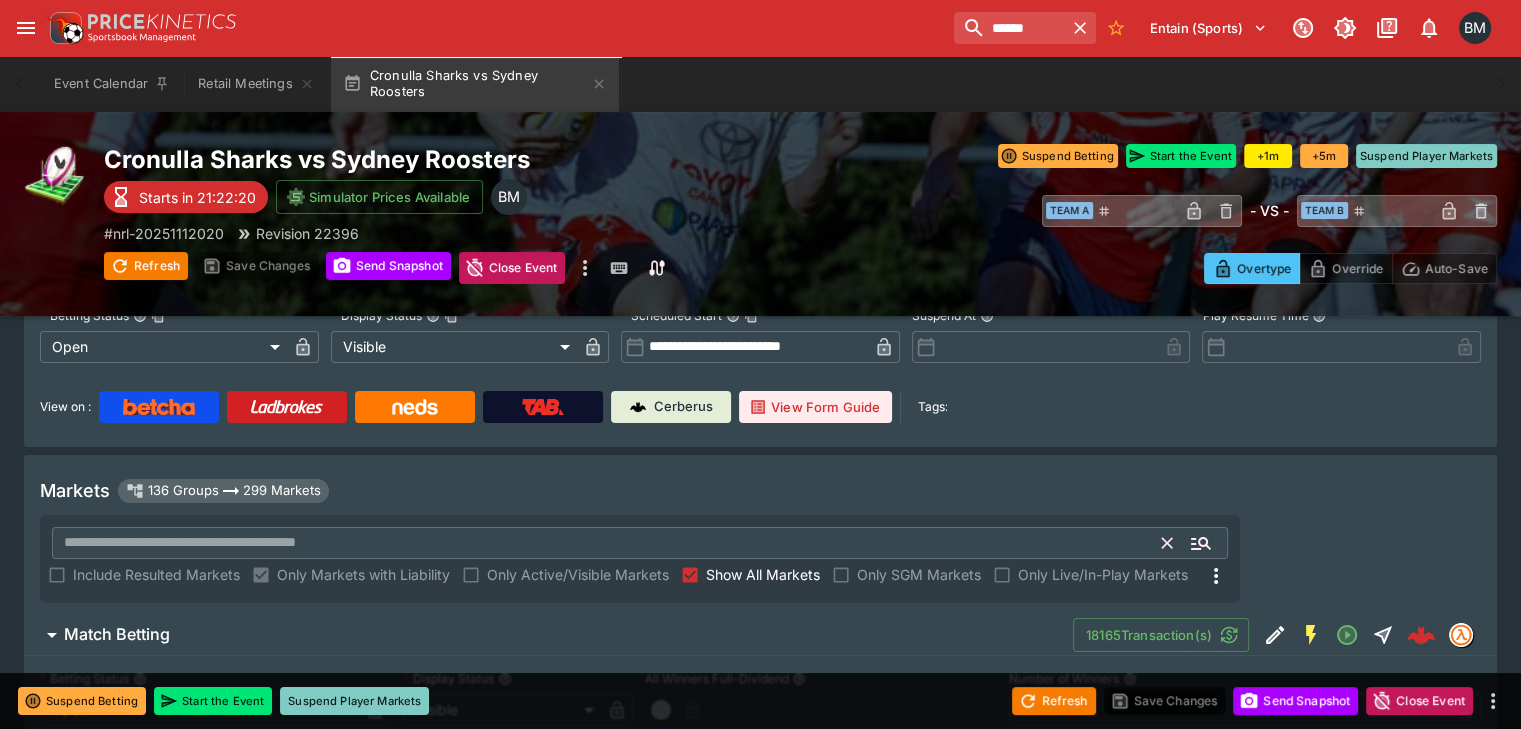 click at bounding box center [607, 543] 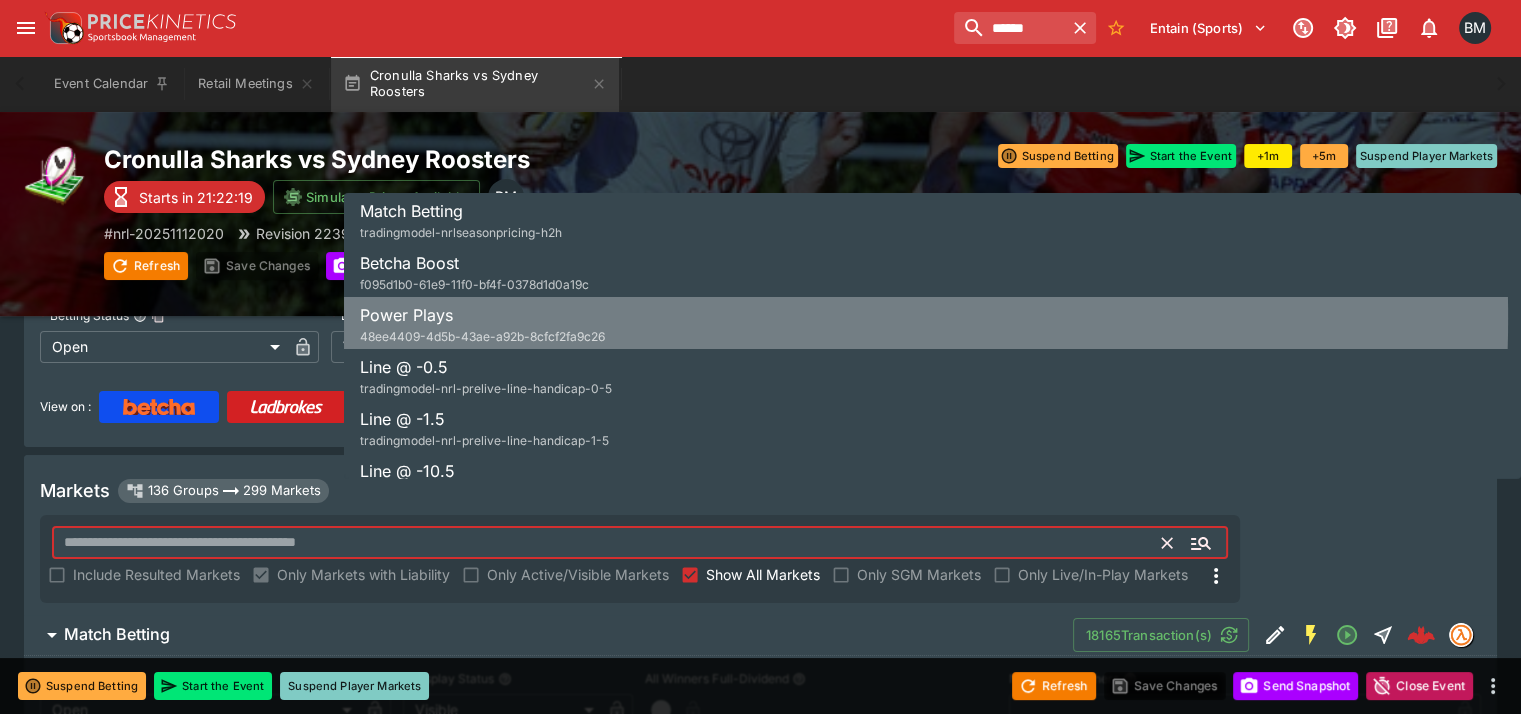 click on "Power Plays [UUID]" at bounding box center (406, 325) 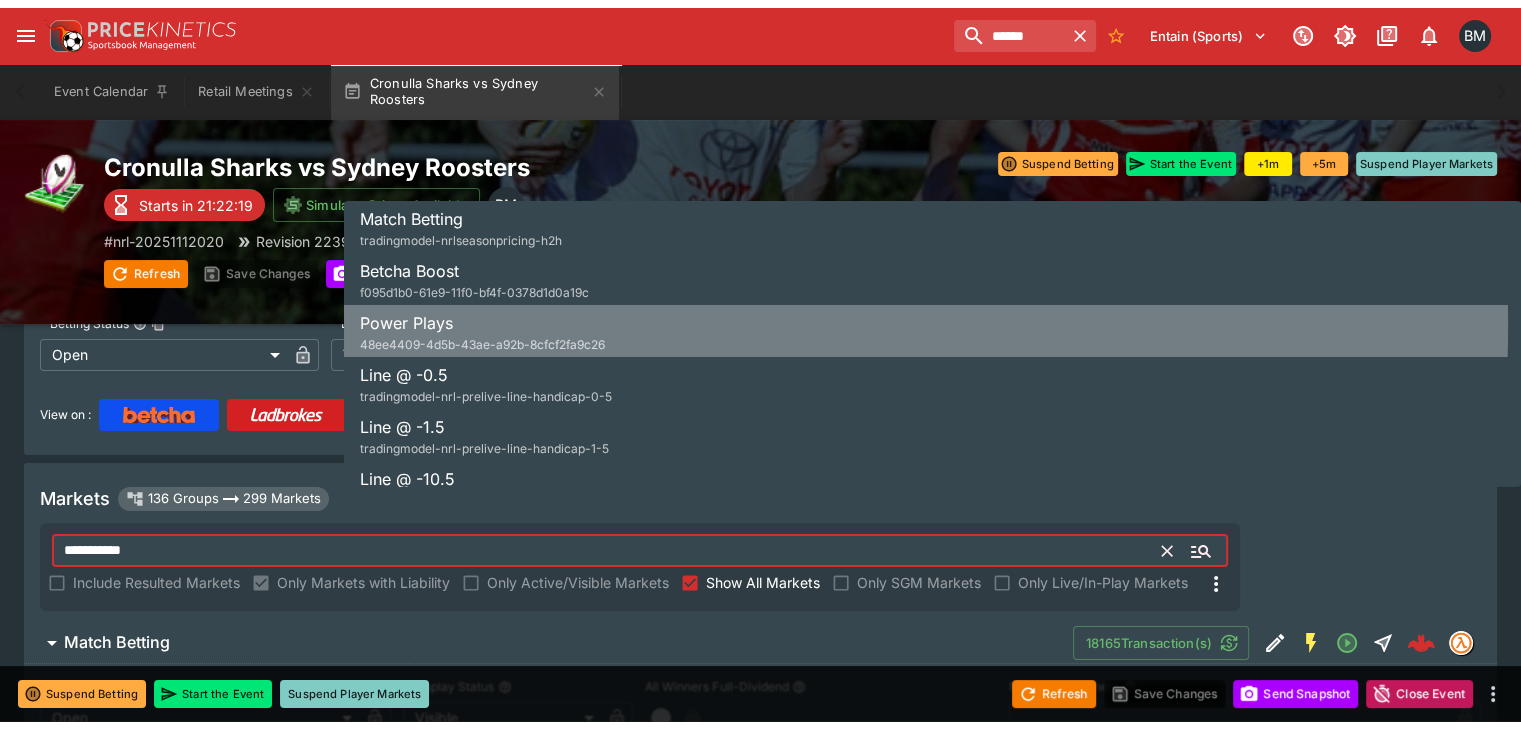 scroll, scrollTop: 112, scrollLeft: 0, axis: vertical 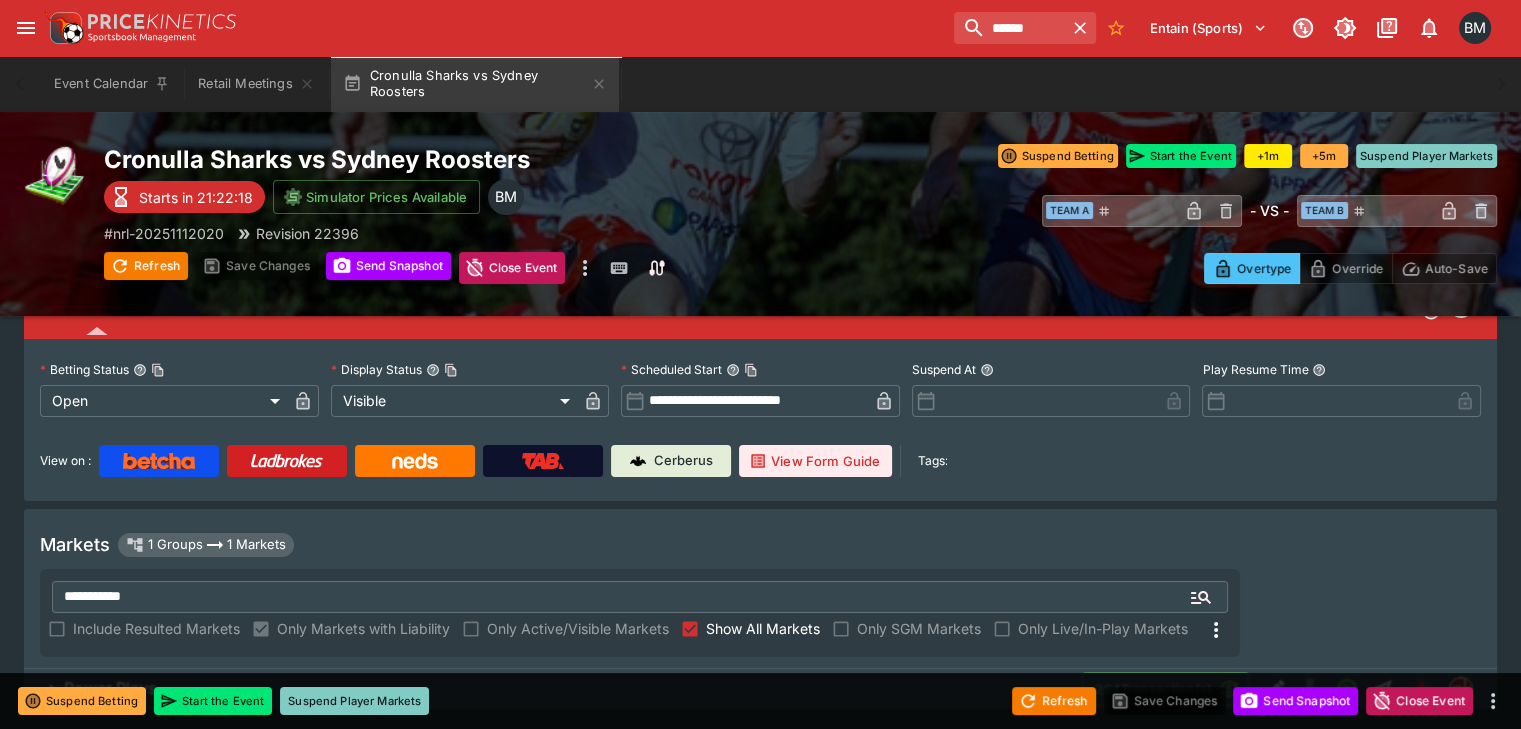 click on "Power Plays 284  Transaction(s)" at bounding box center [760, 689] 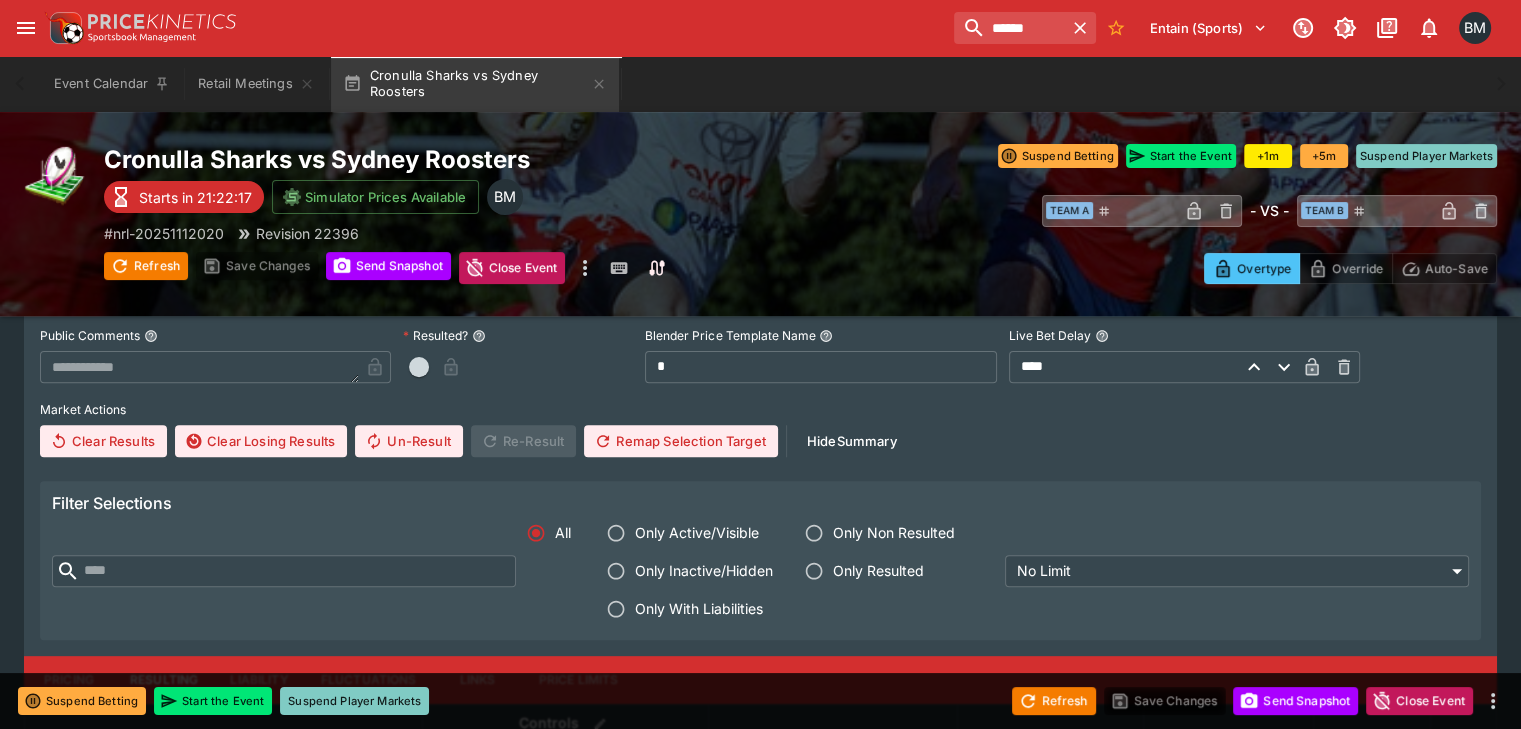 scroll, scrollTop: 833, scrollLeft: 0, axis: vertical 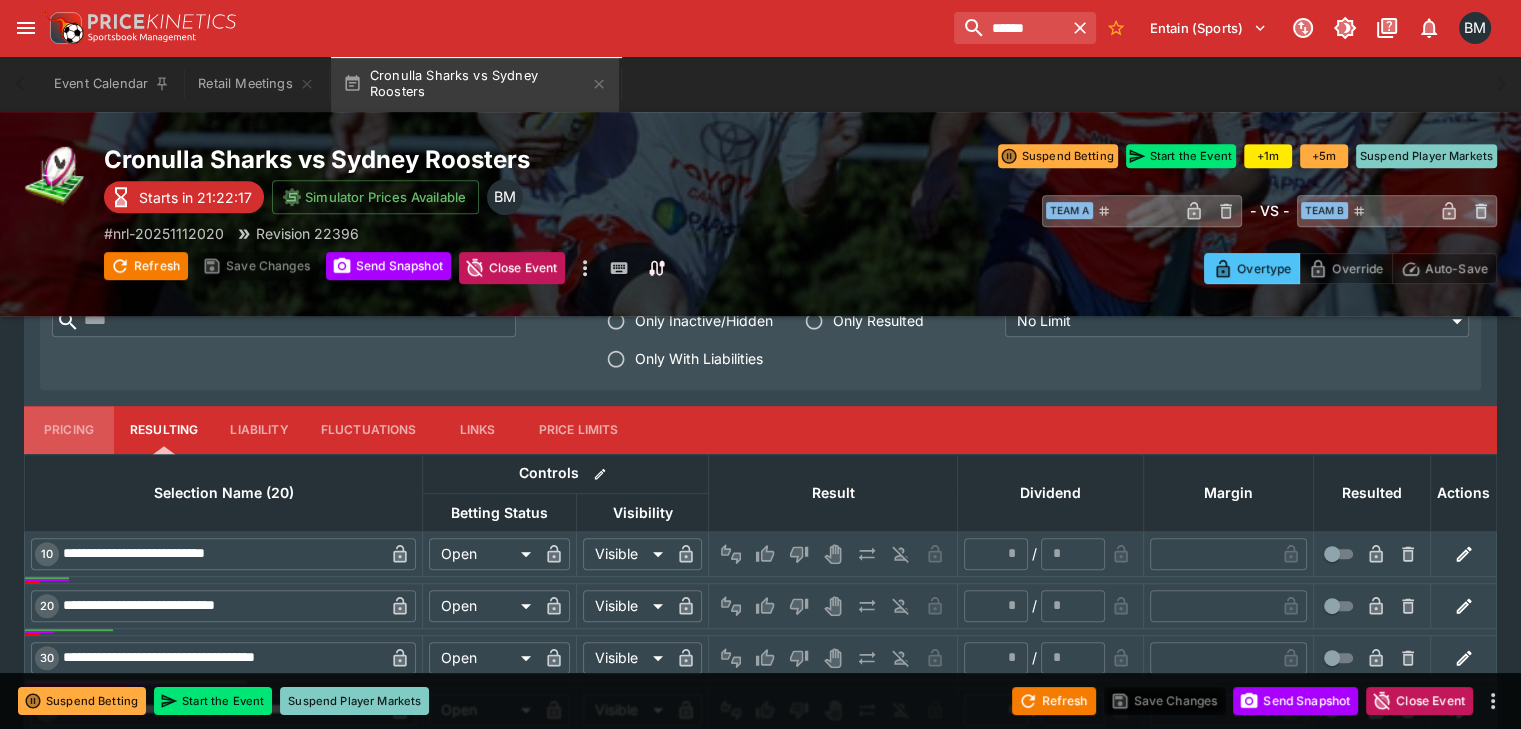 click on "Pricing" at bounding box center (69, 430) 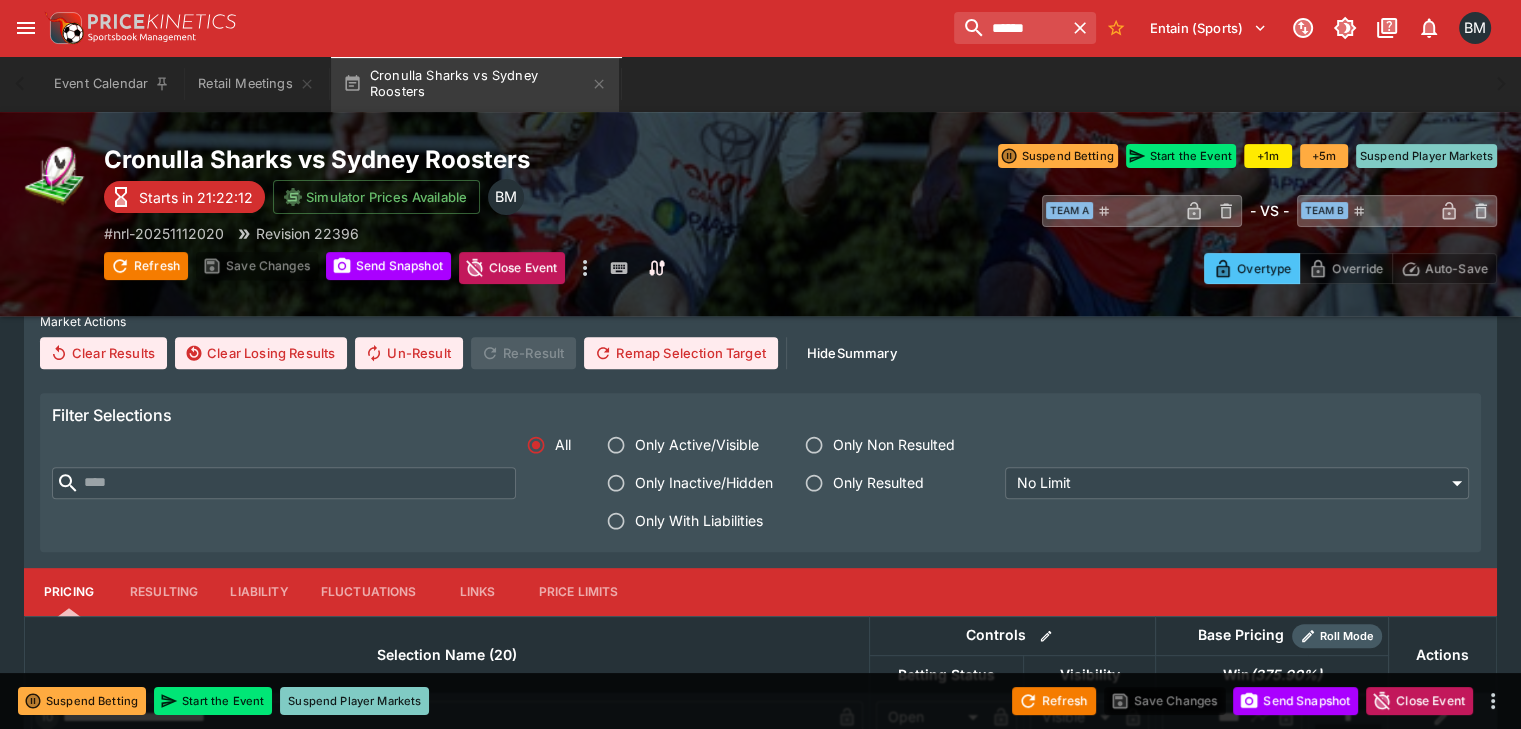 scroll, scrollTop: 666, scrollLeft: 0, axis: vertical 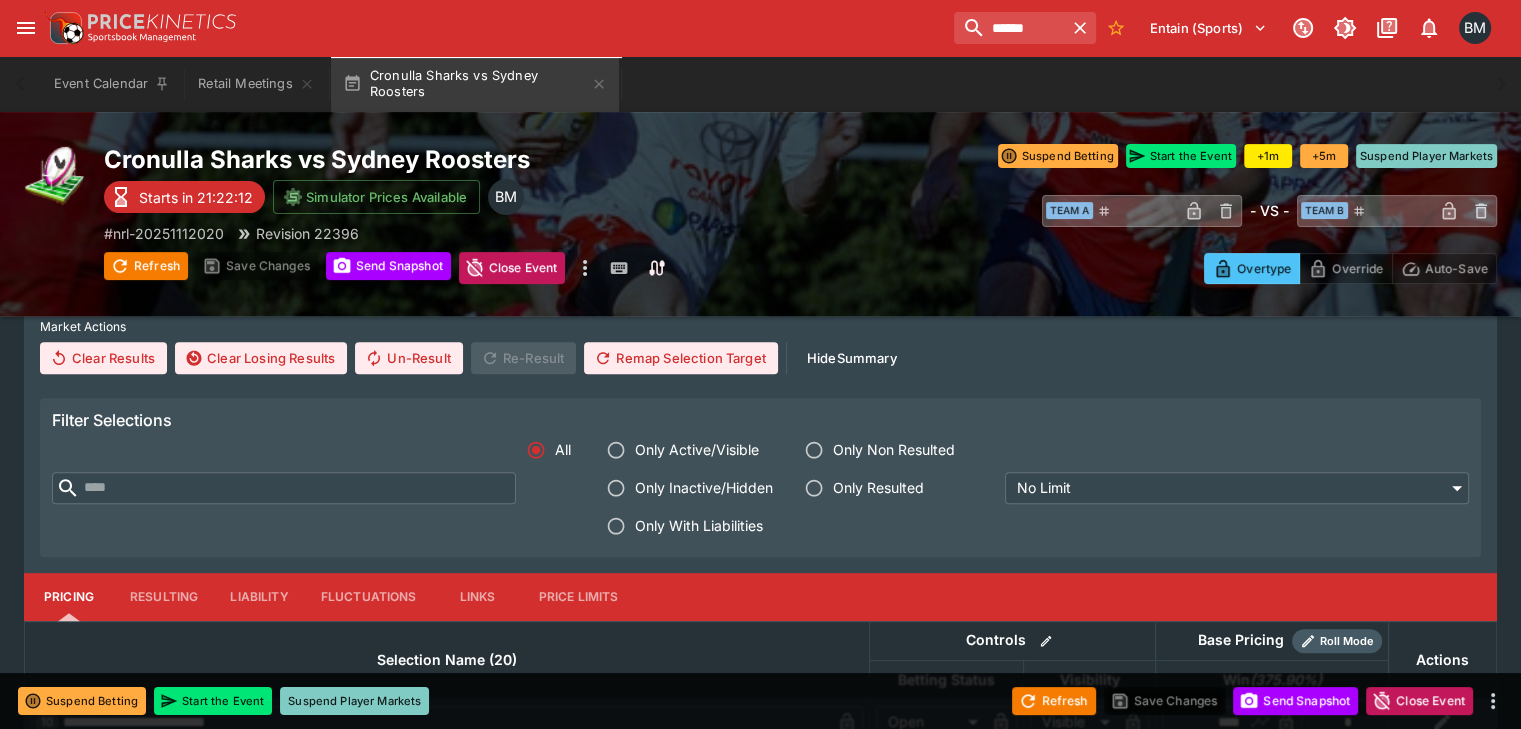 click on "Resulting" at bounding box center [164, 597] 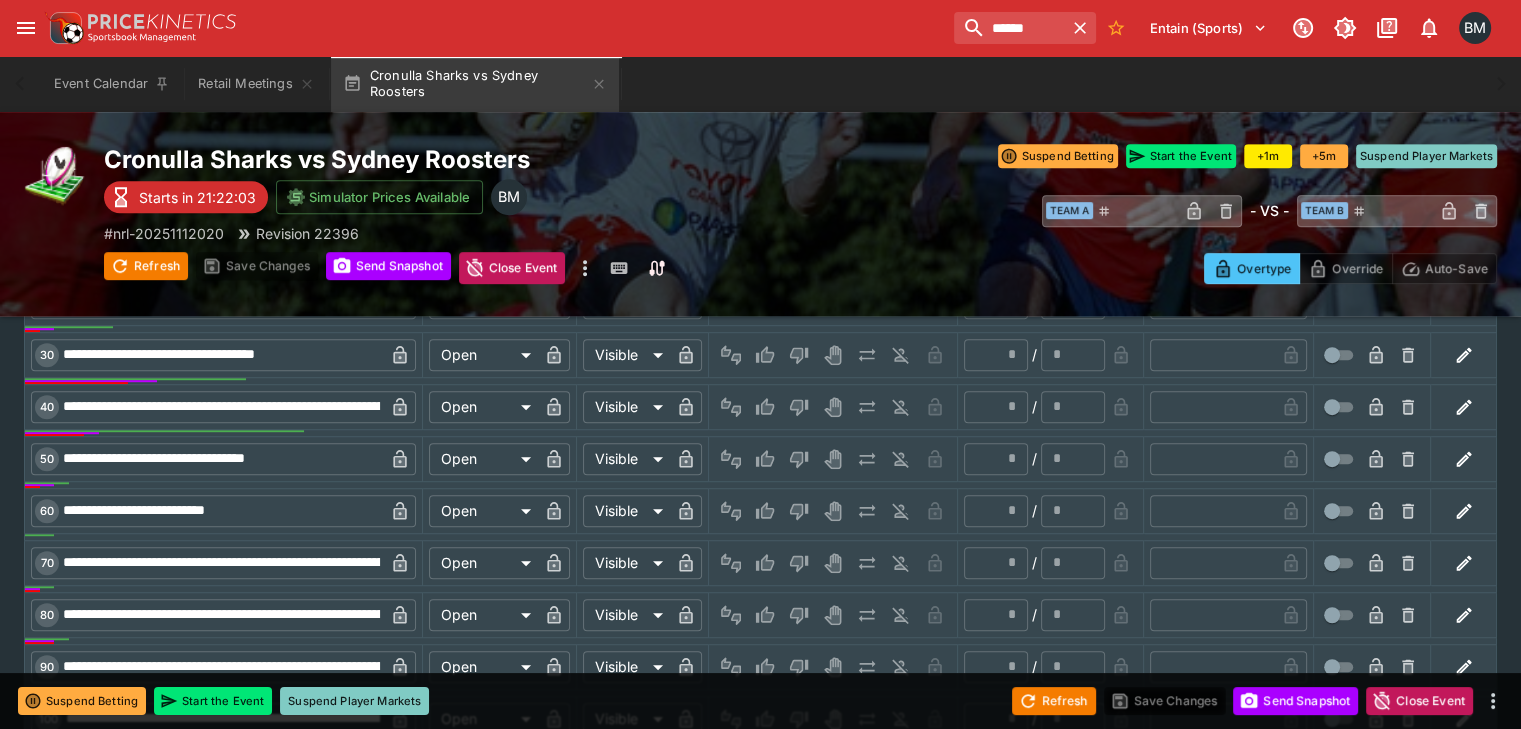scroll, scrollTop: 666, scrollLeft: 0, axis: vertical 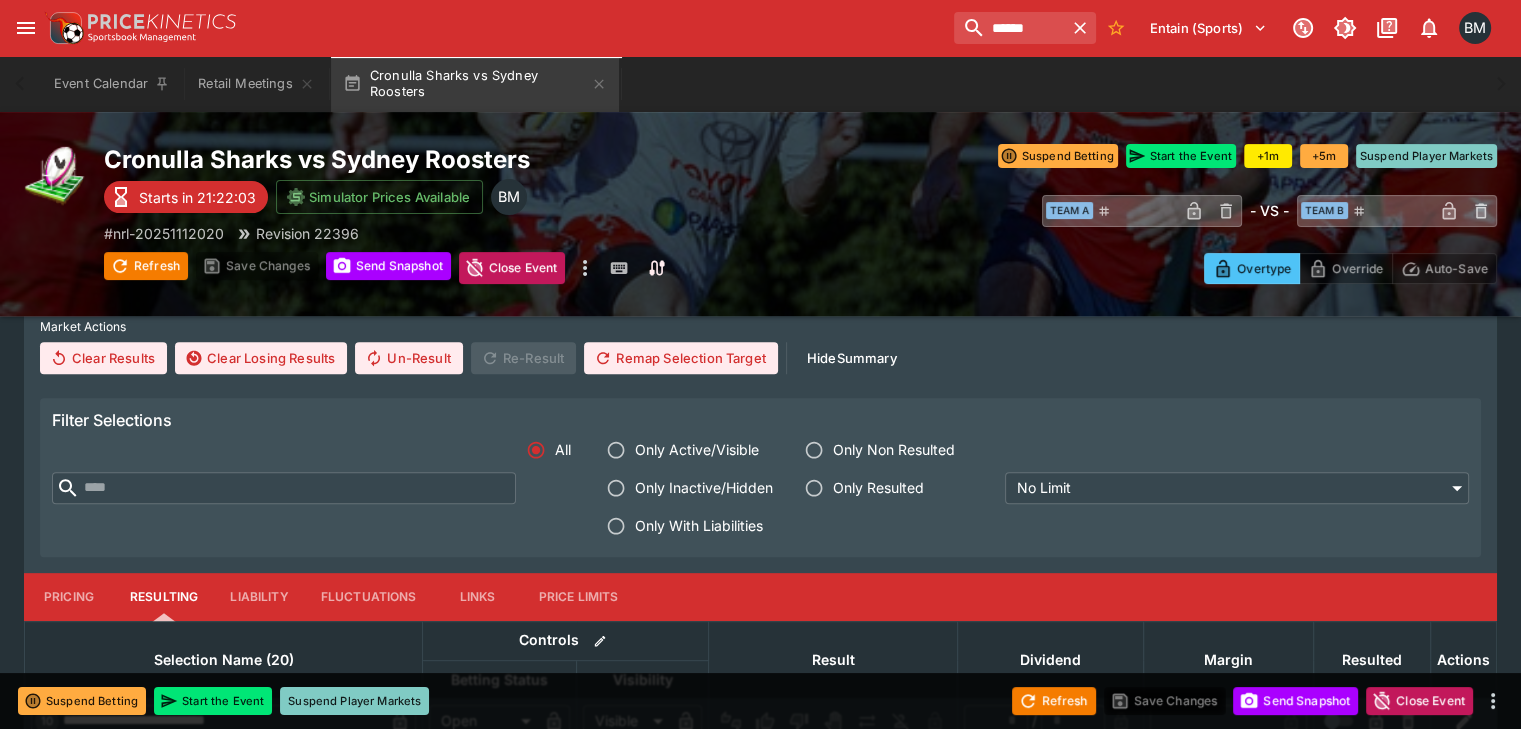 click at bounding box center [298, 488] 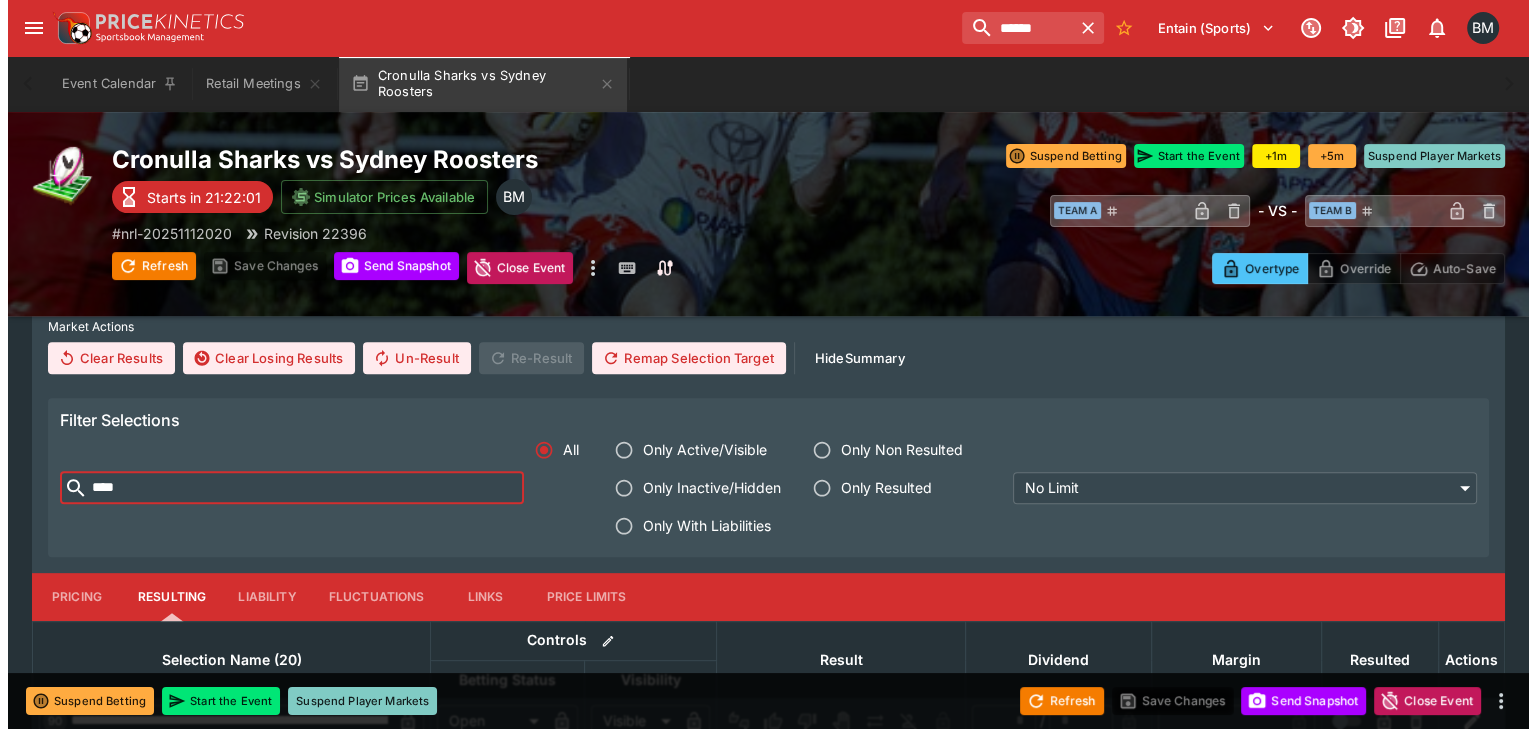 scroll, scrollTop: 793, scrollLeft: 0, axis: vertical 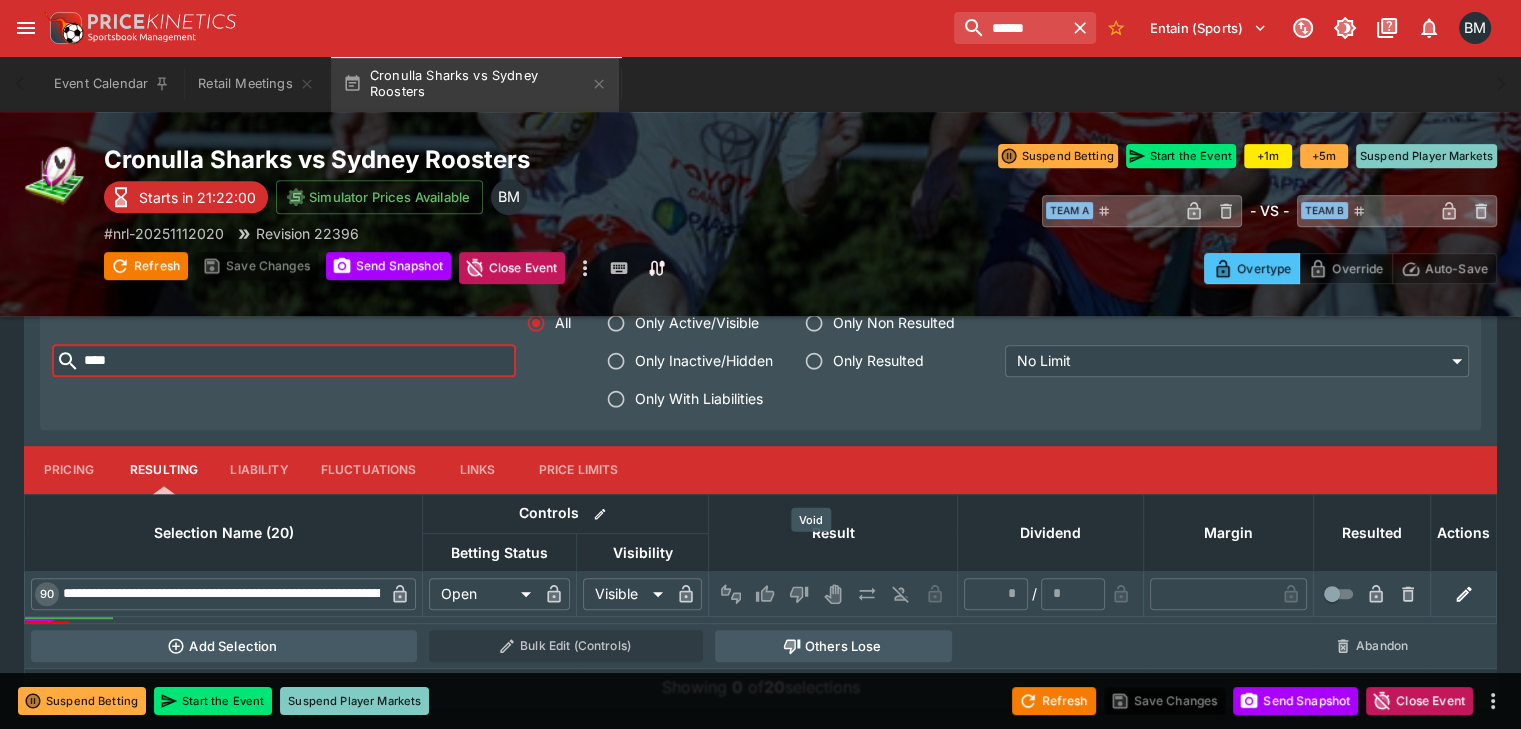 type on "****" 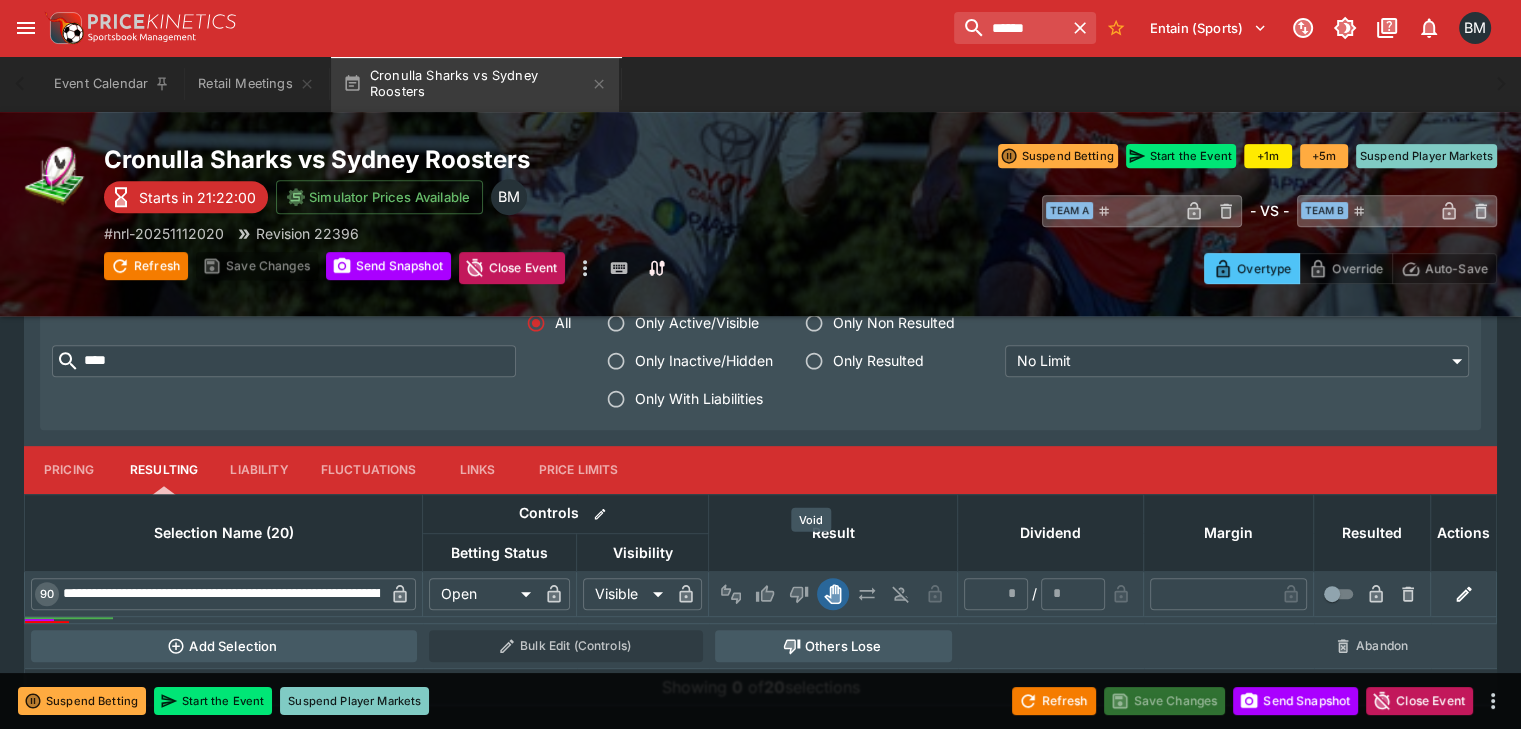 type on "*" 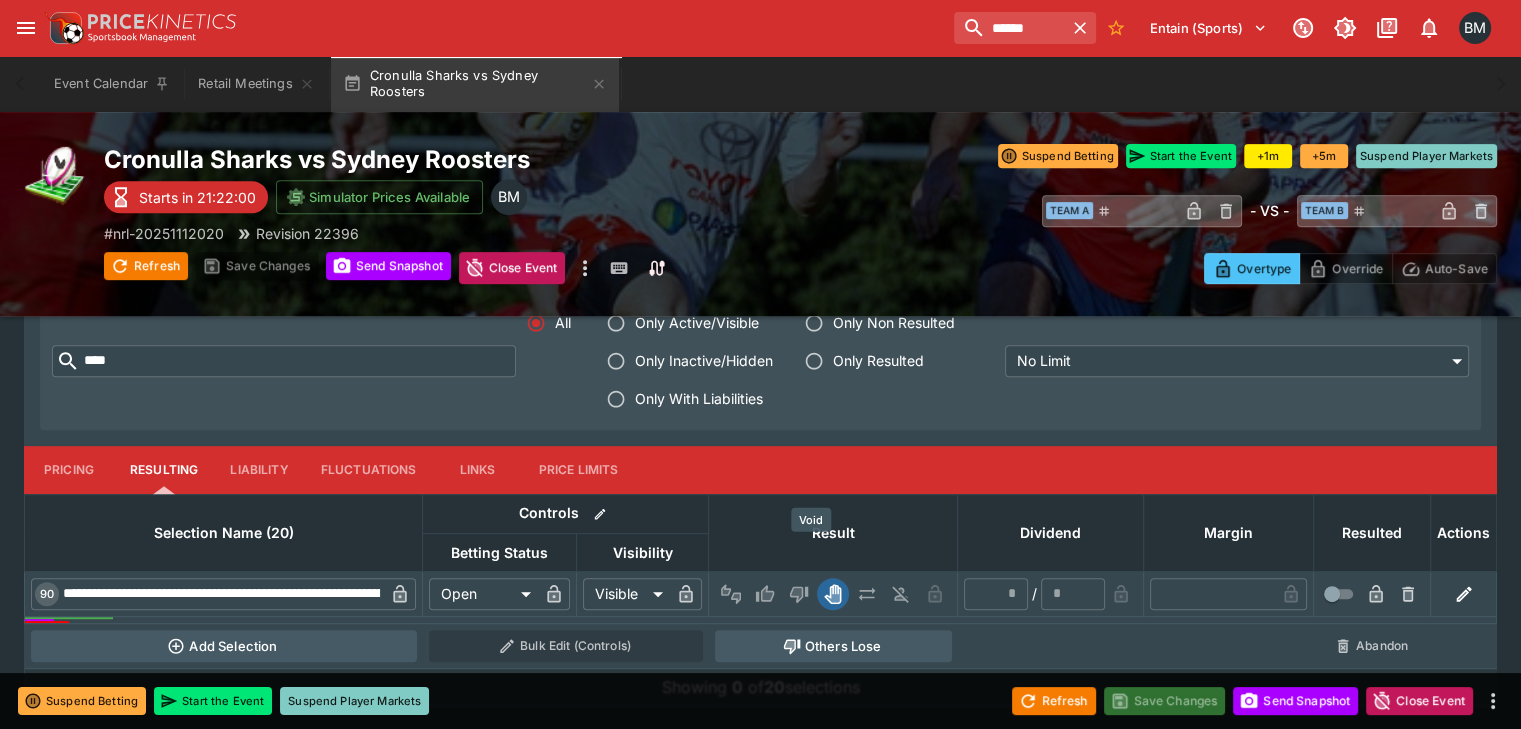 type on "*" 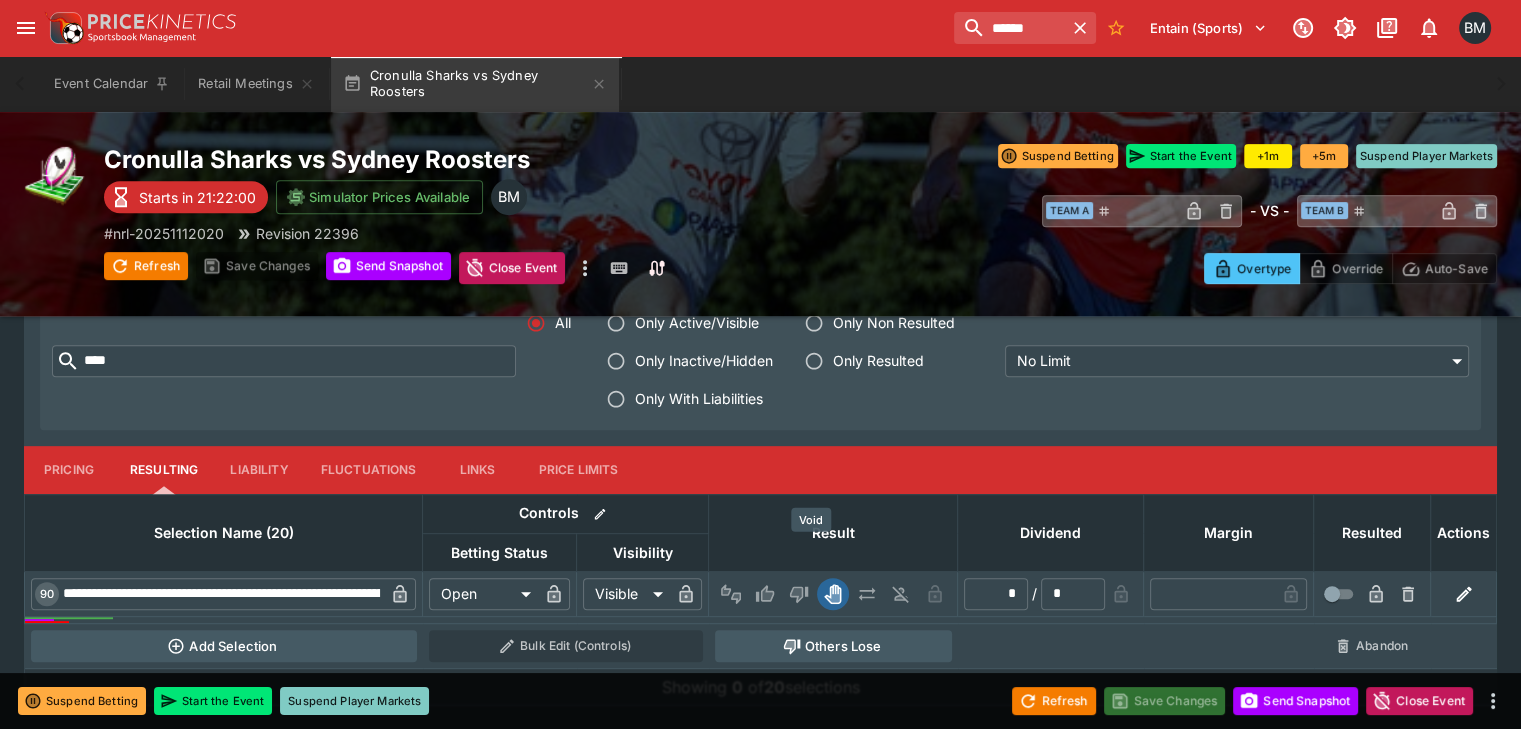 type on "*********" 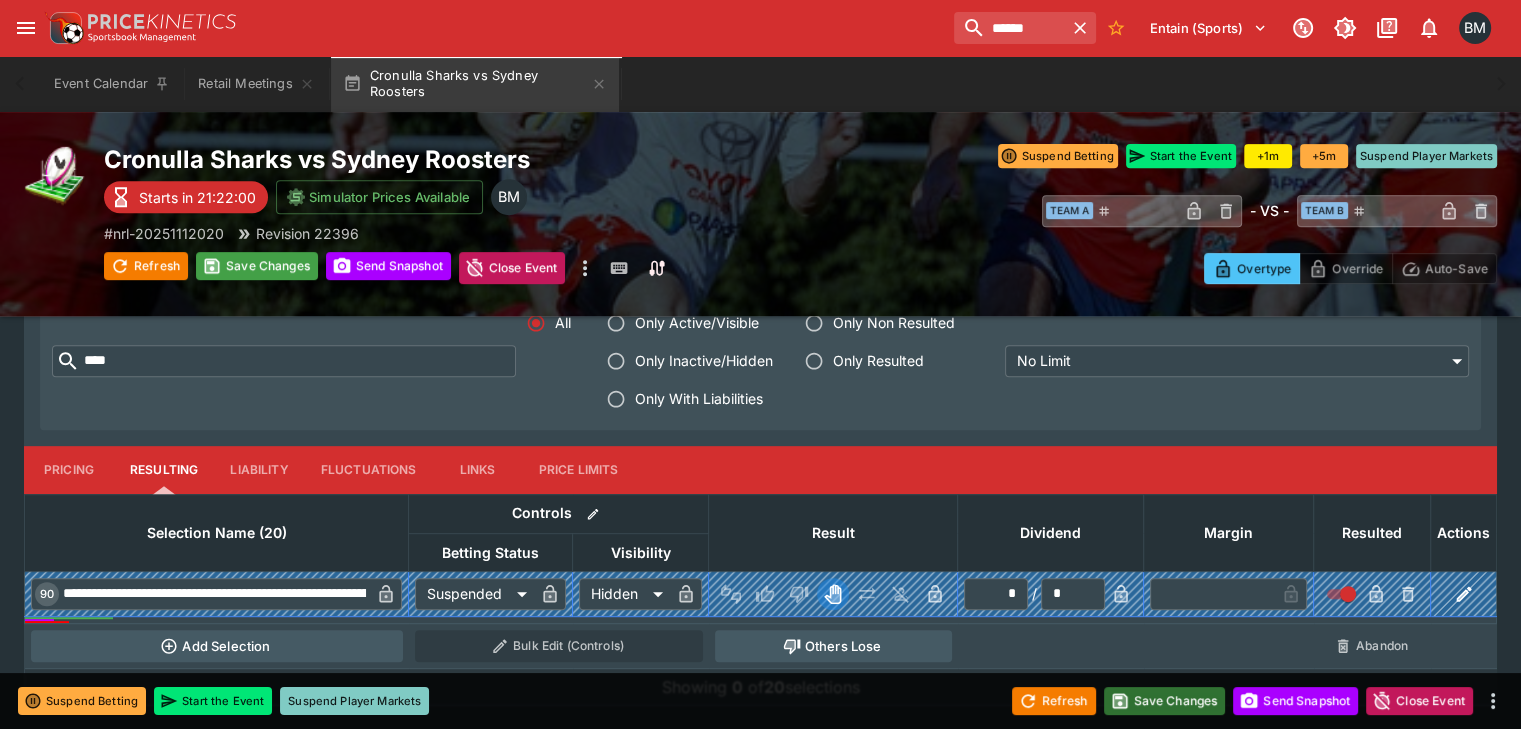 click on "Save Changes" at bounding box center [1165, 701] 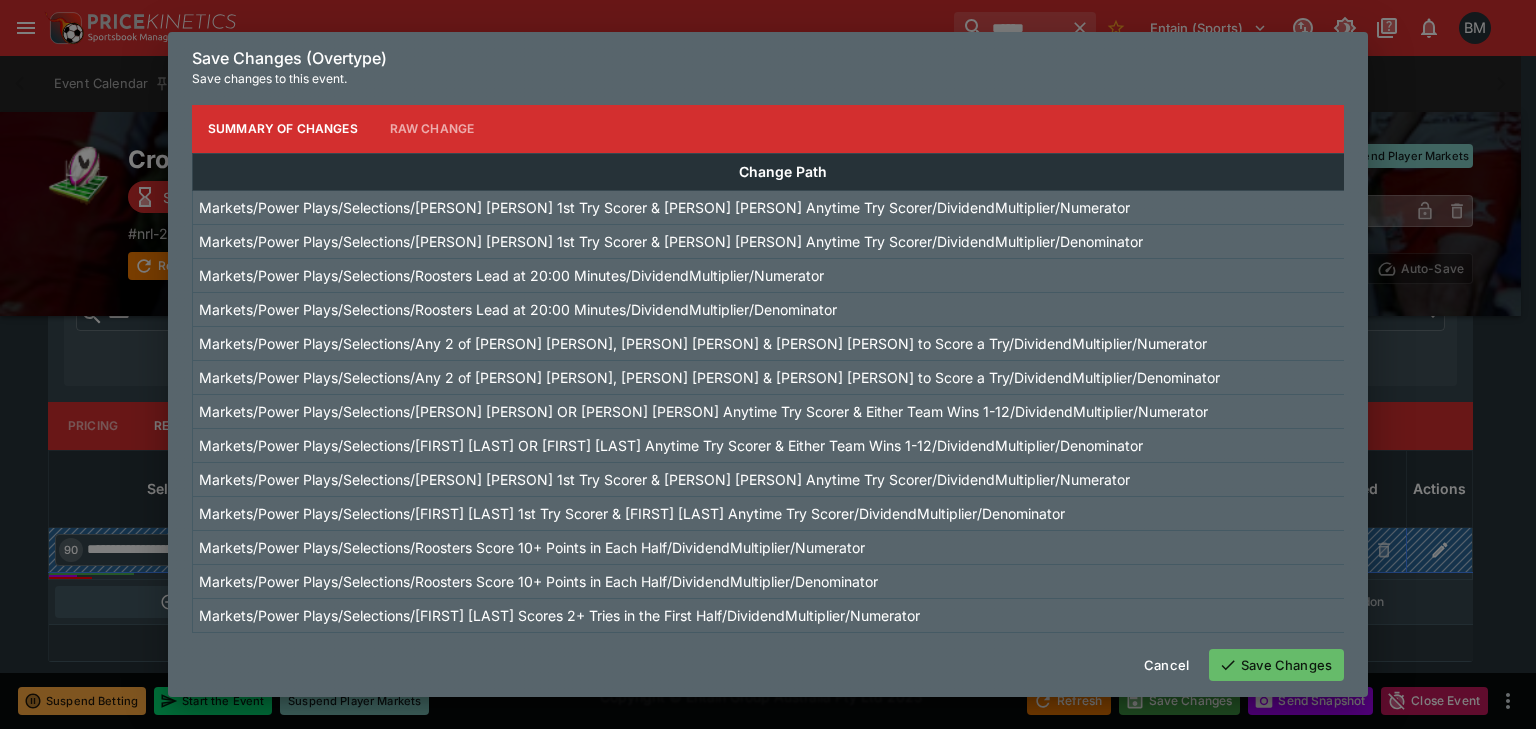 click on "Save Changes" at bounding box center (1276, 665) 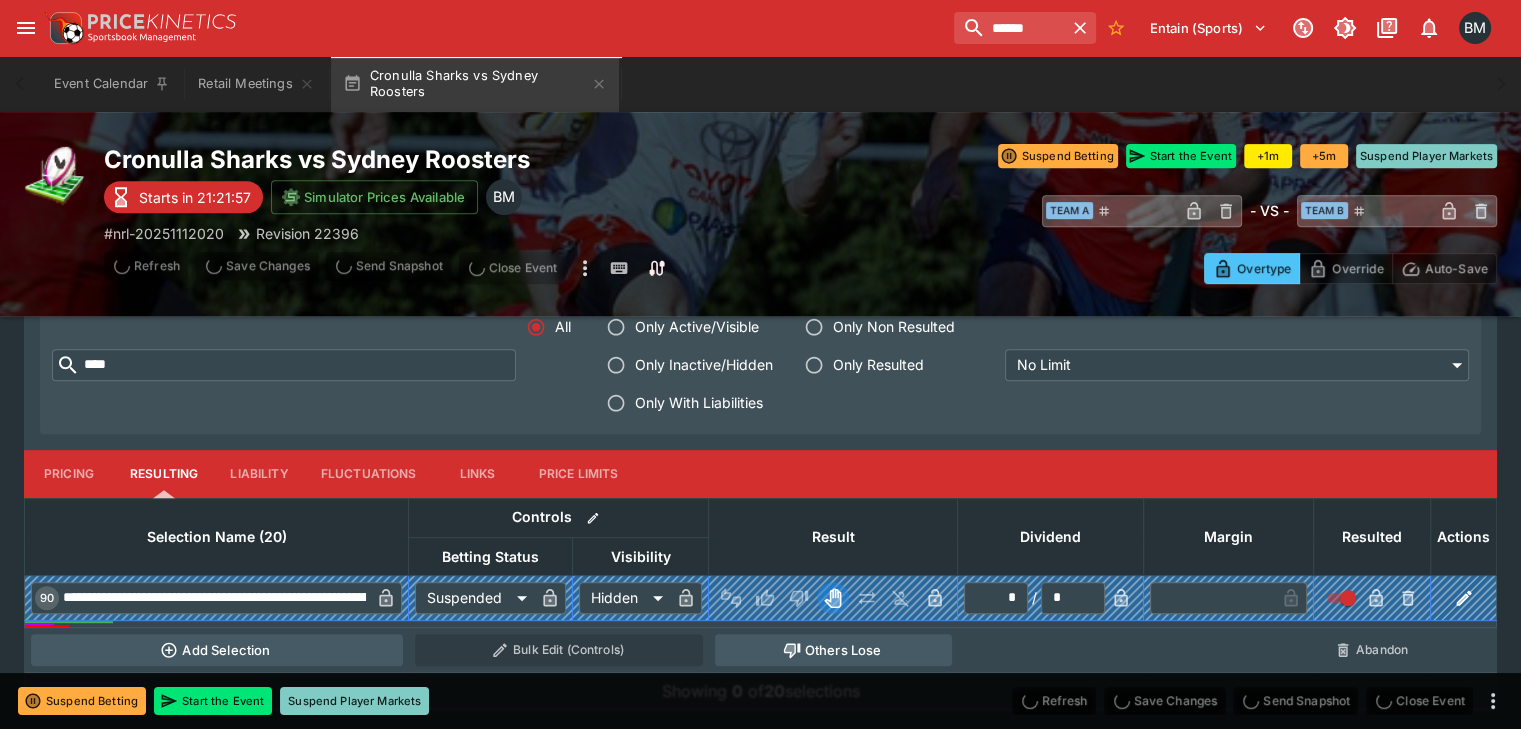 scroll, scrollTop: 622, scrollLeft: 0, axis: vertical 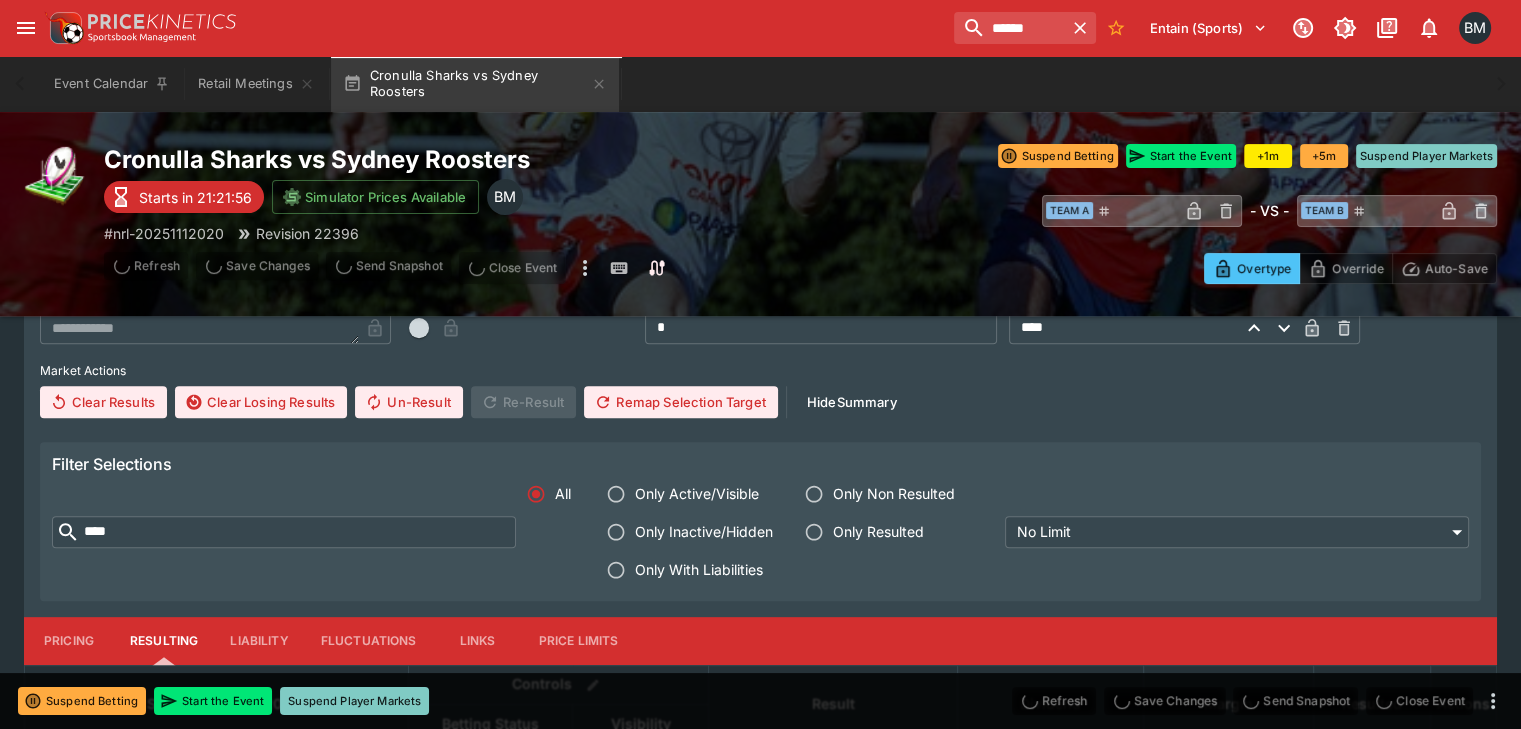 click on "****" at bounding box center (298, 532) 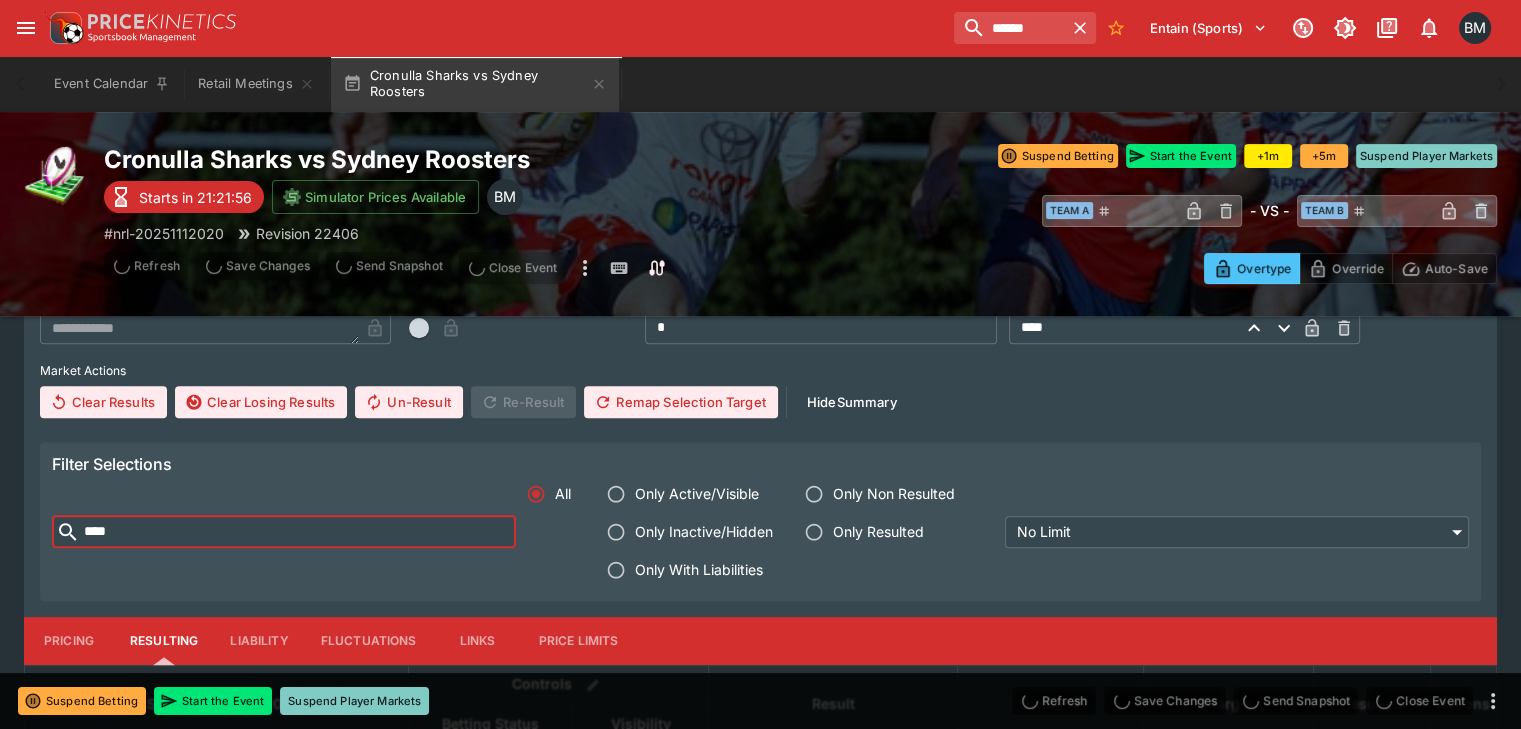 click on "****" at bounding box center [298, 532] 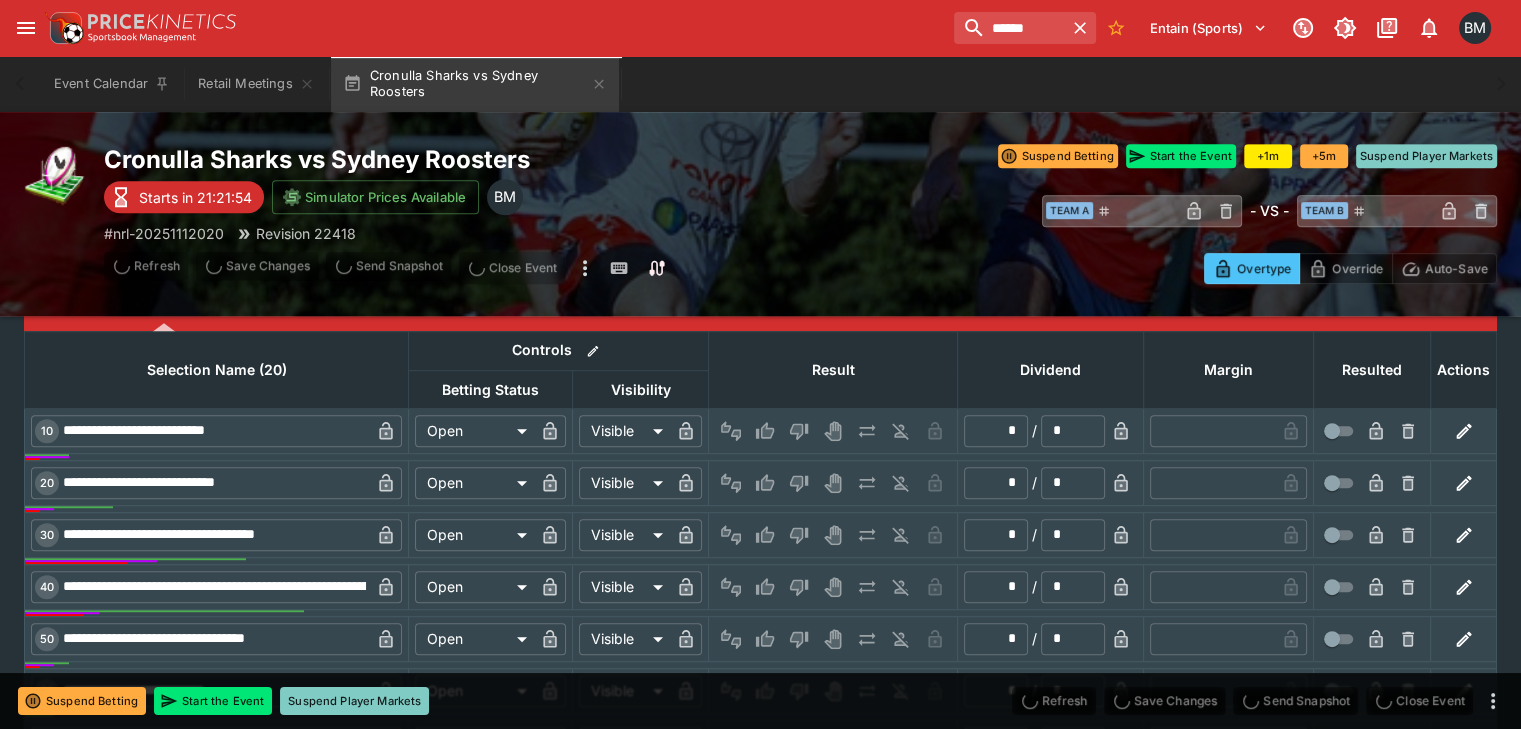 scroll, scrollTop: 789, scrollLeft: 0, axis: vertical 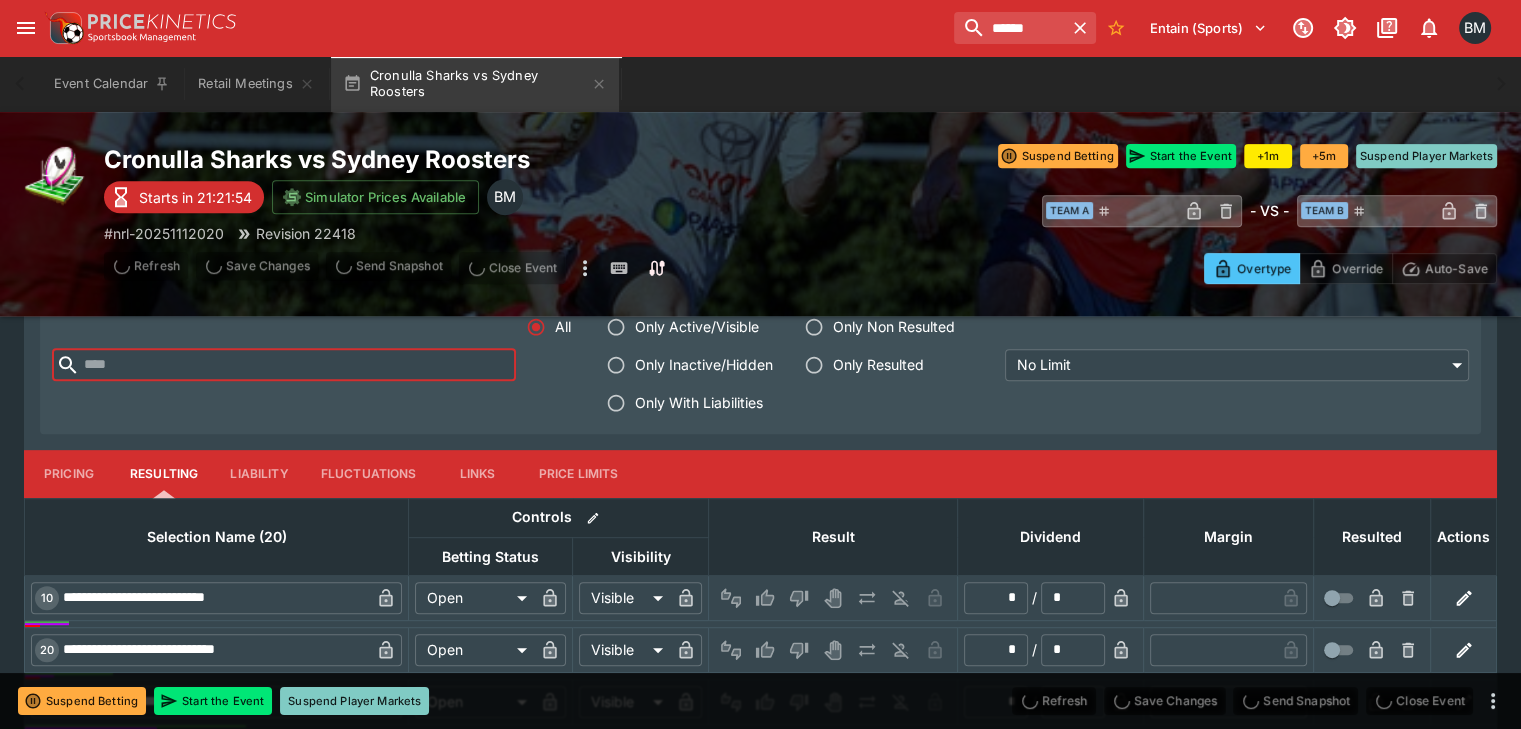 type 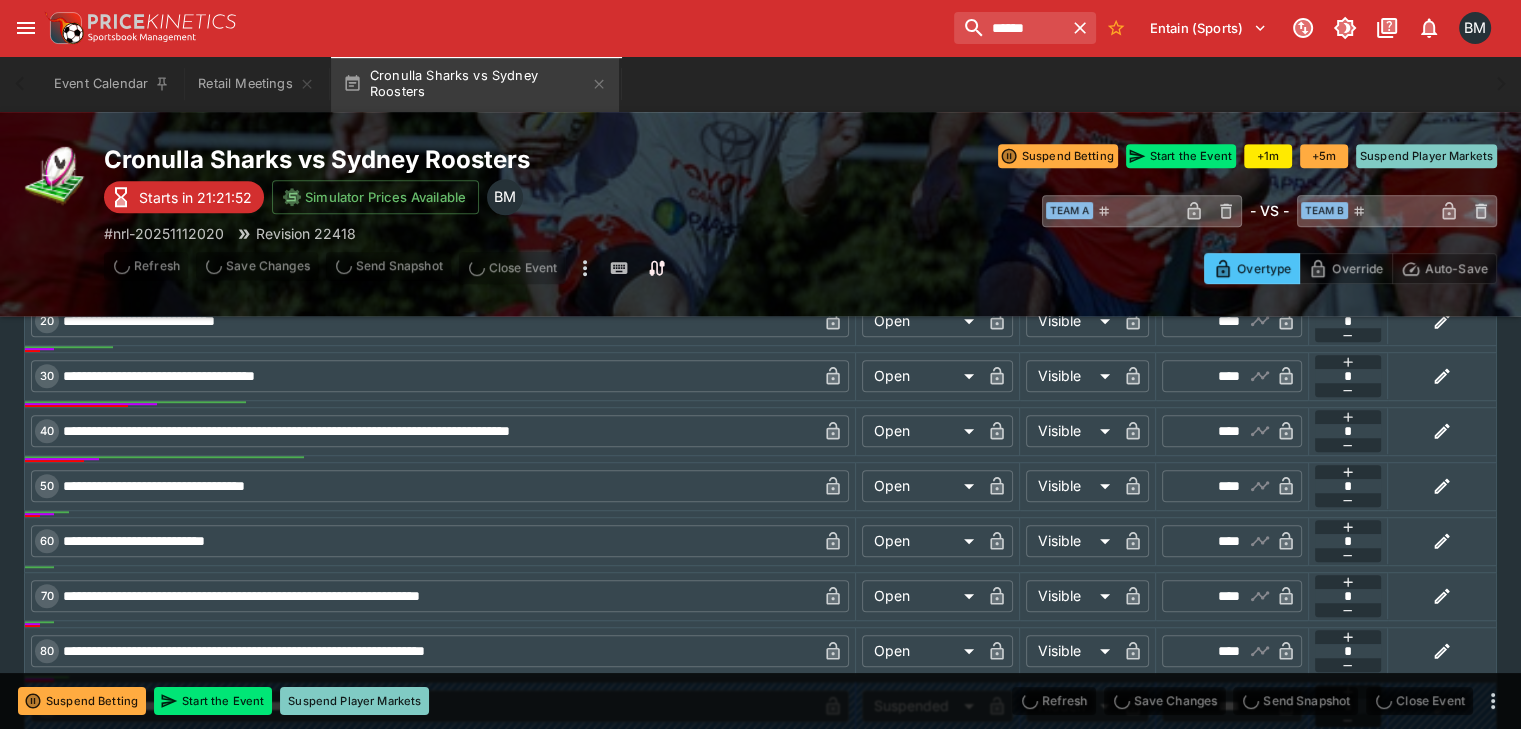 scroll, scrollTop: 1289, scrollLeft: 0, axis: vertical 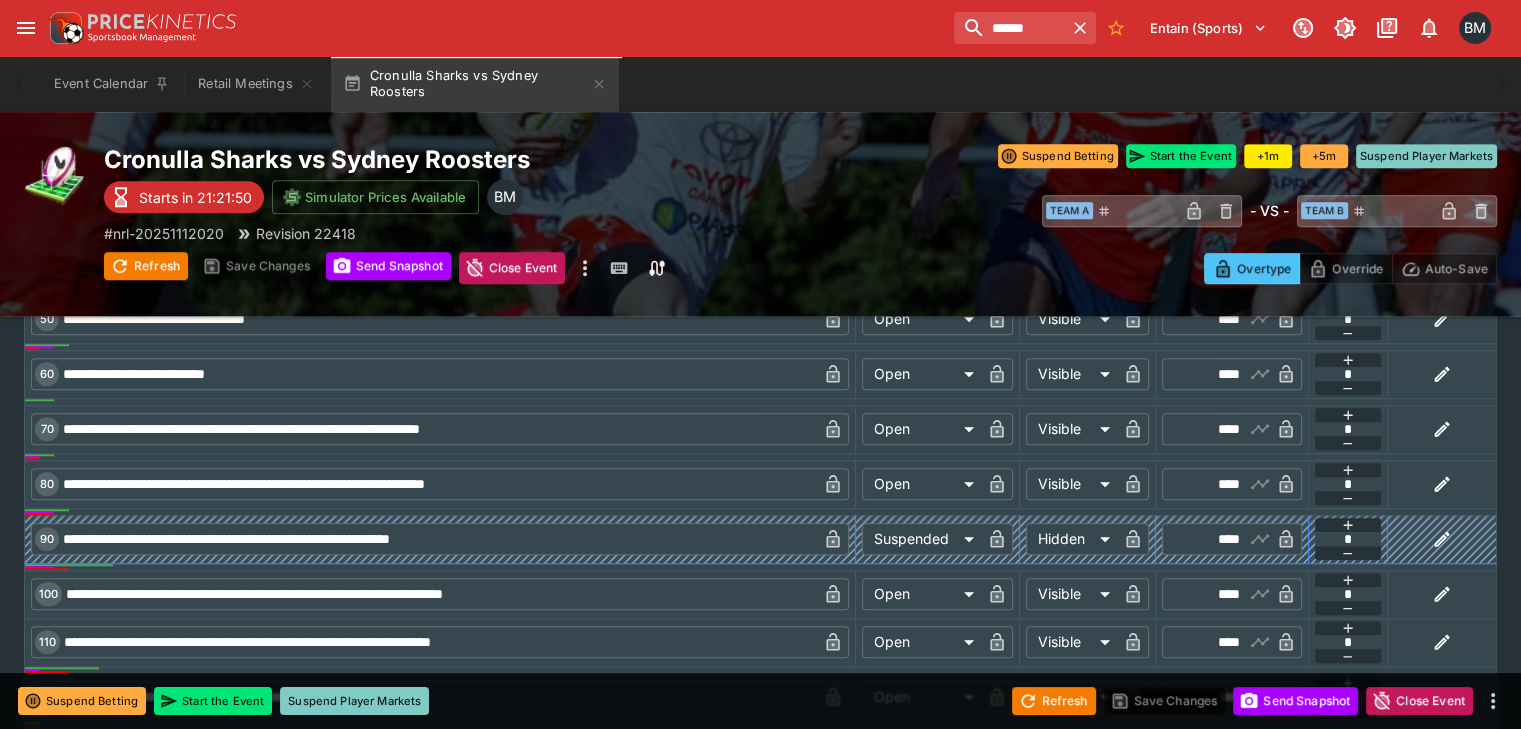 click on "**********" at bounding box center [438, 539] 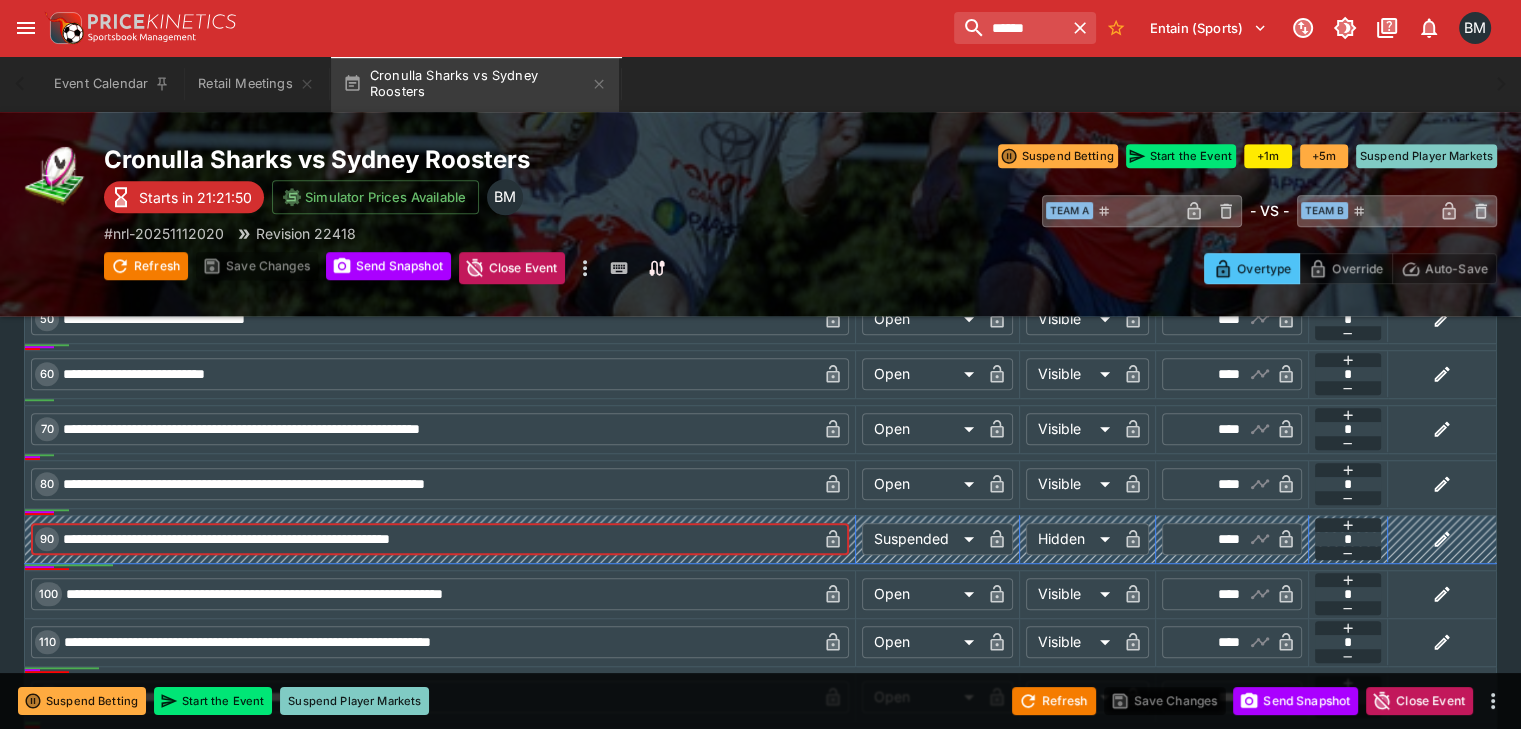 click on "**********" at bounding box center [438, 539] 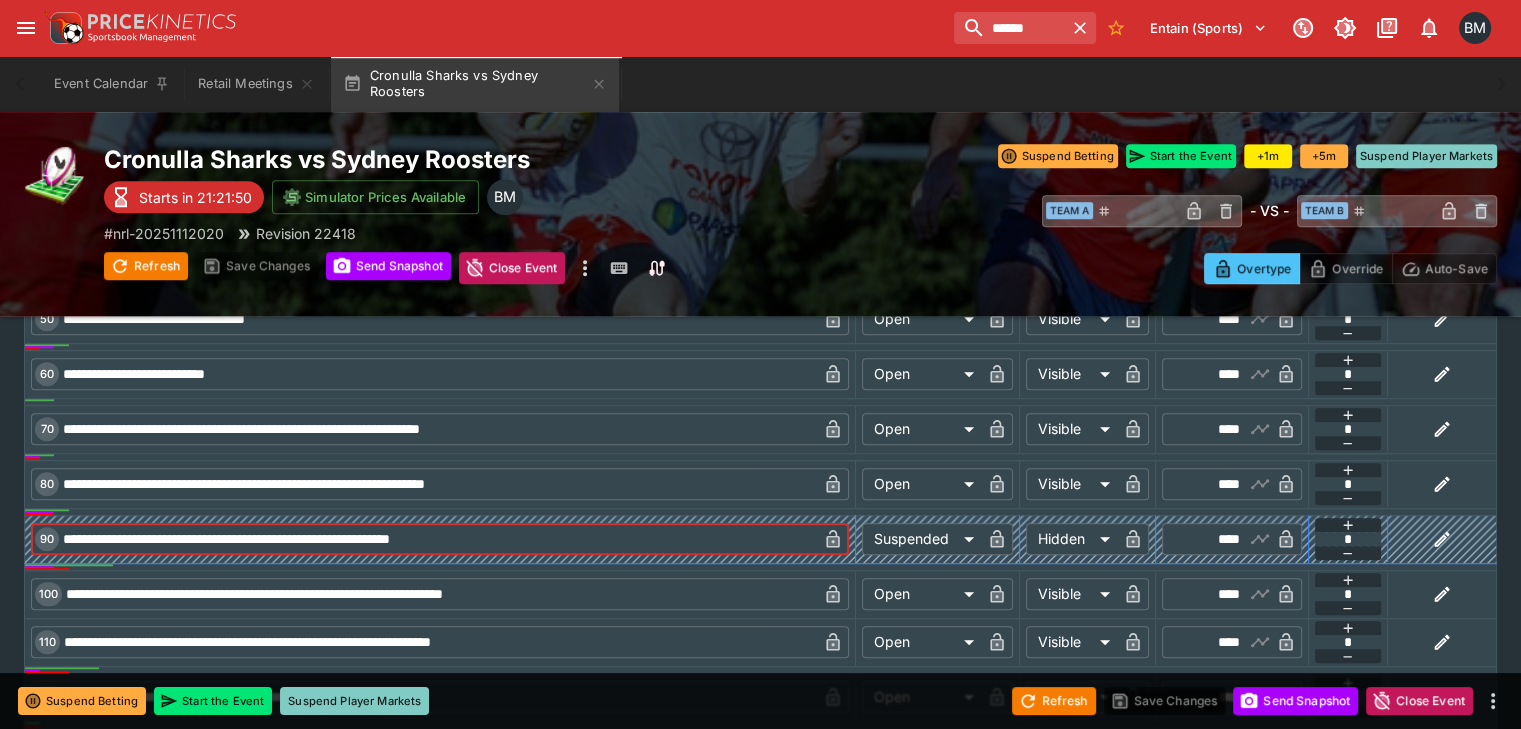 click on "**********" at bounding box center (438, 539) 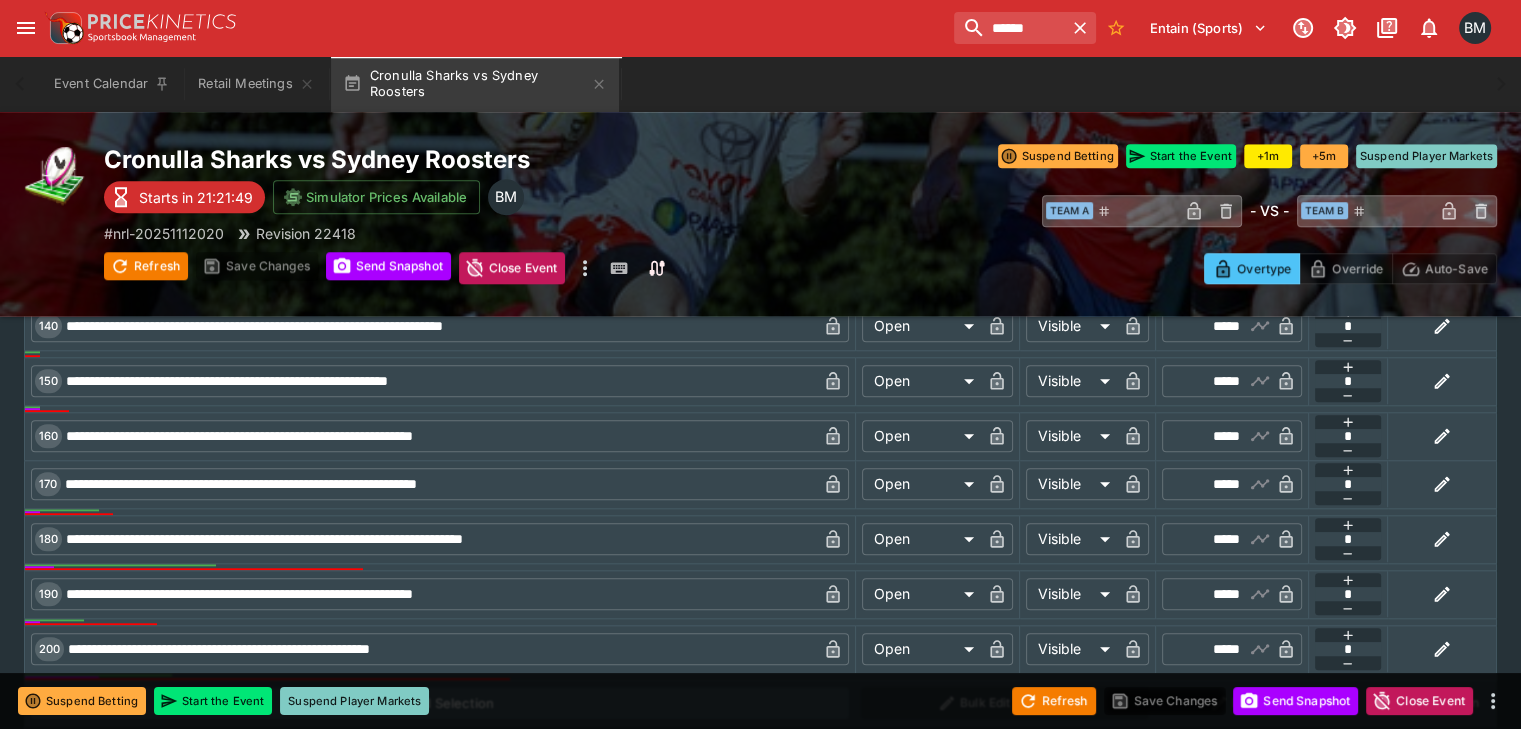 scroll, scrollTop: 1824, scrollLeft: 0, axis: vertical 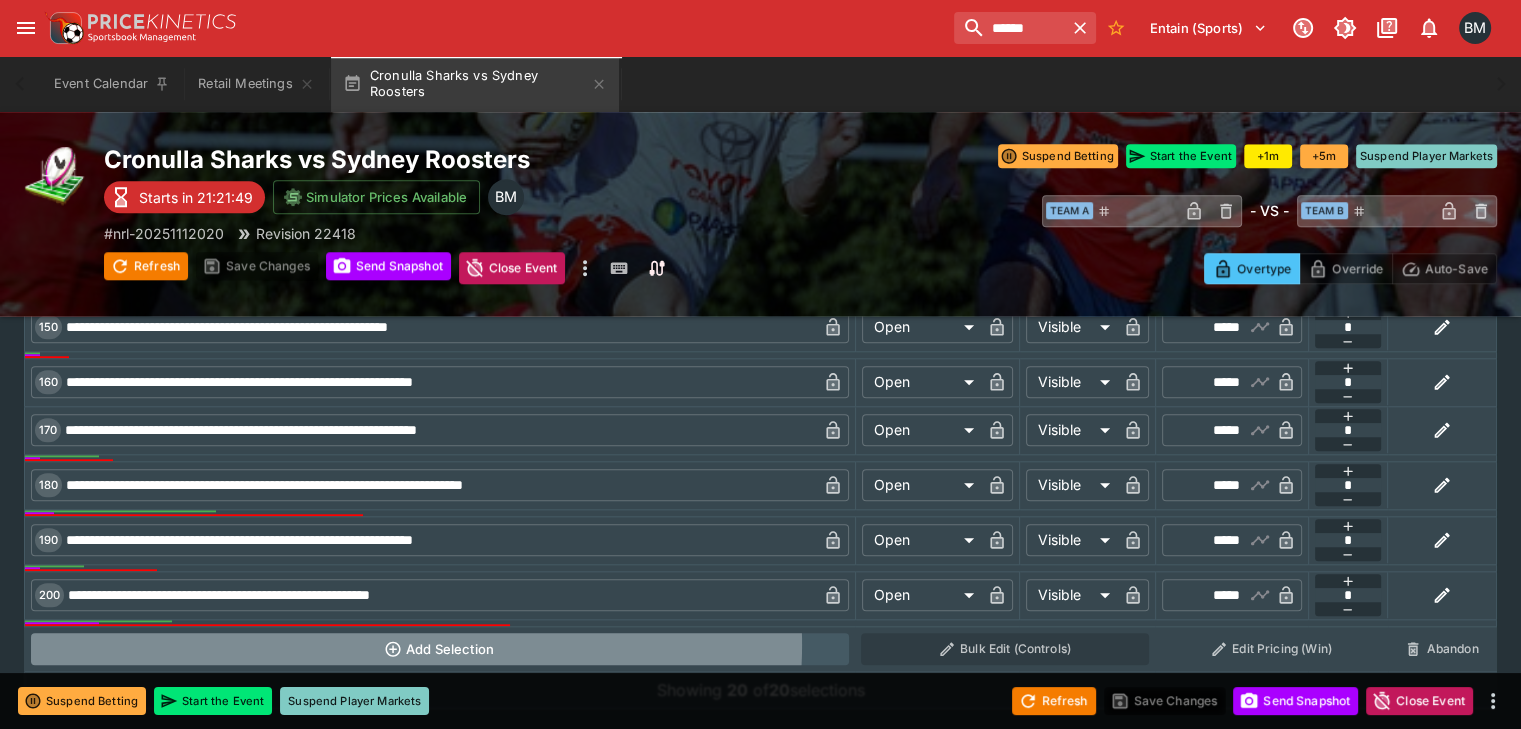 click on "Add Selection" at bounding box center [440, 649] 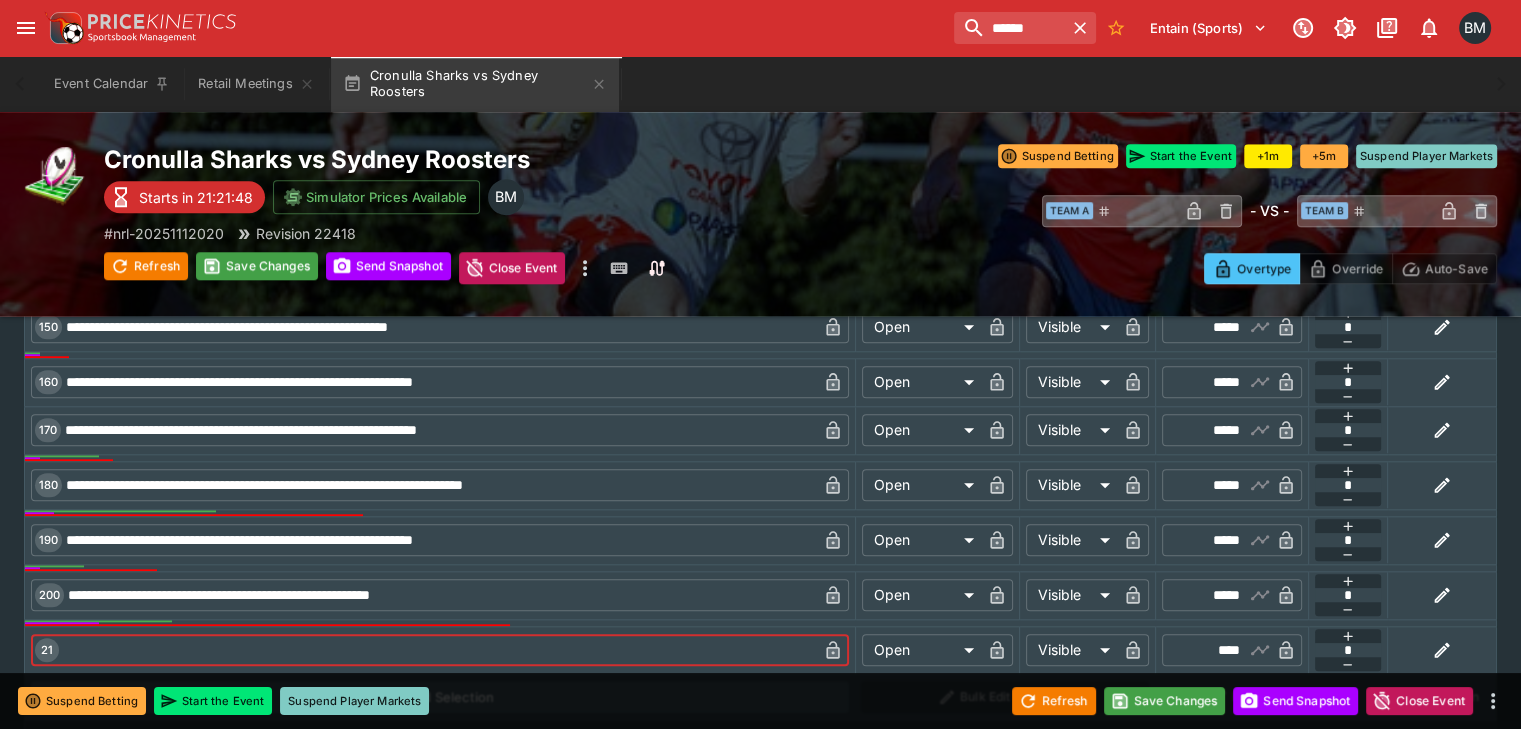 click at bounding box center [438, 650] 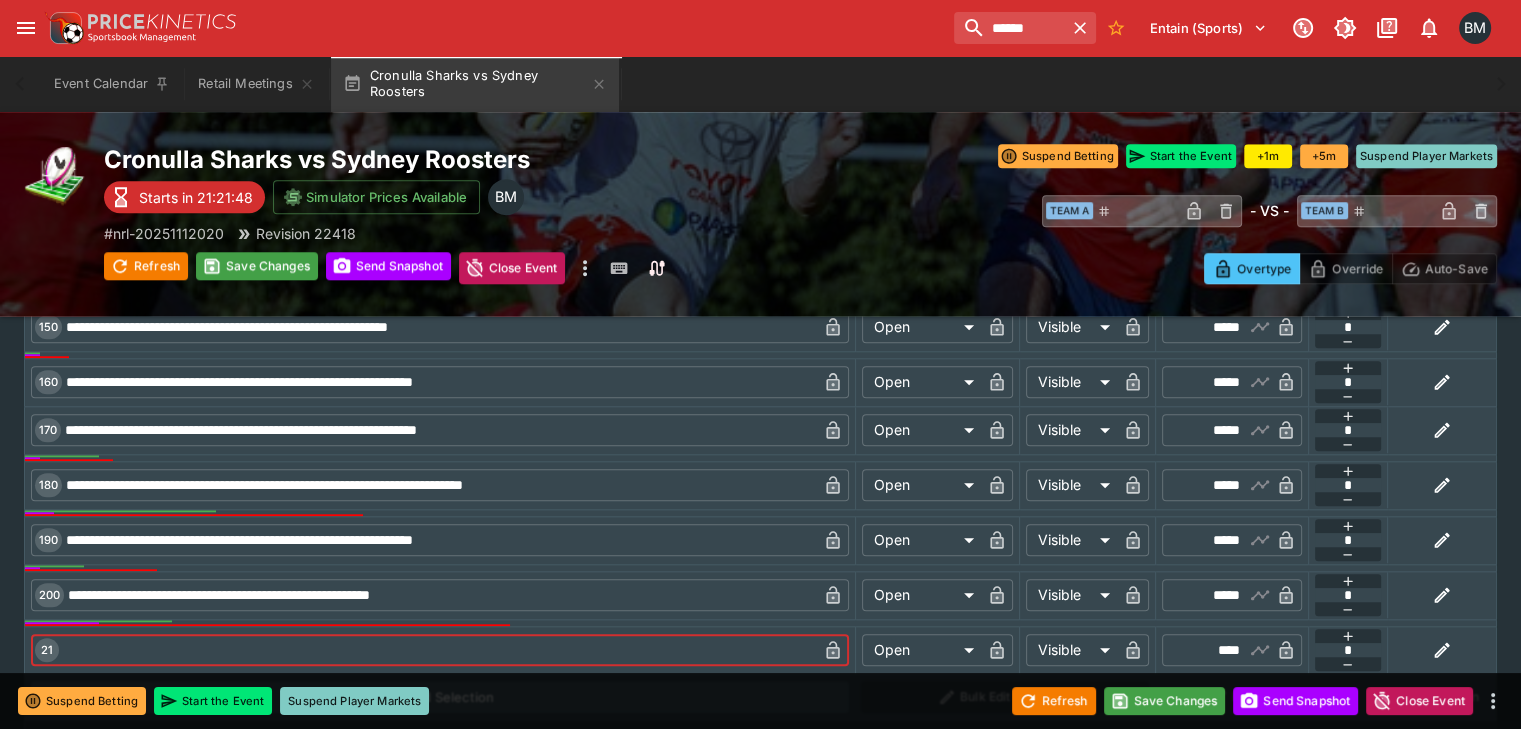 paste on "**********" 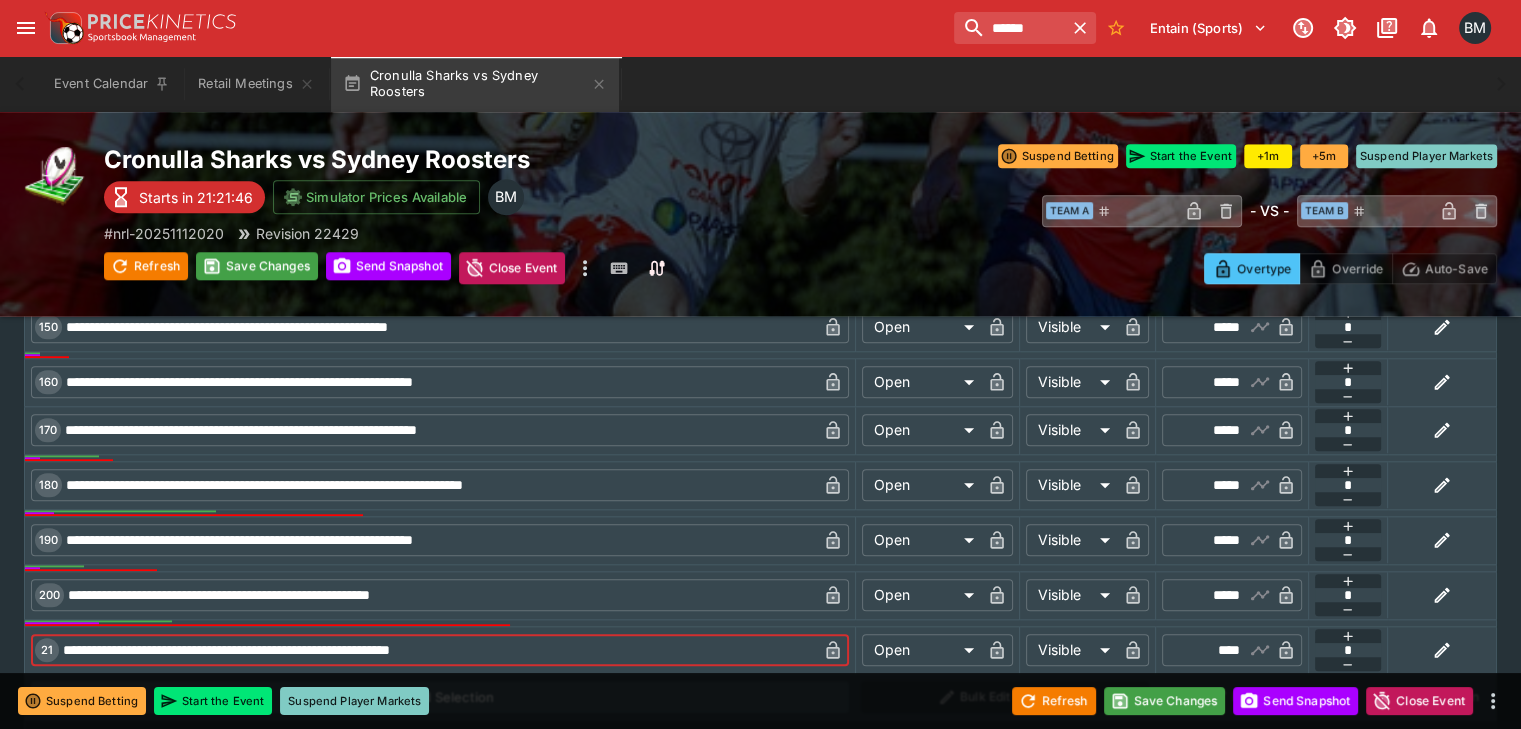 drag, startPoint x: 444, startPoint y: 605, endPoint x: 357, endPoint y: 611, distance: 87.20665 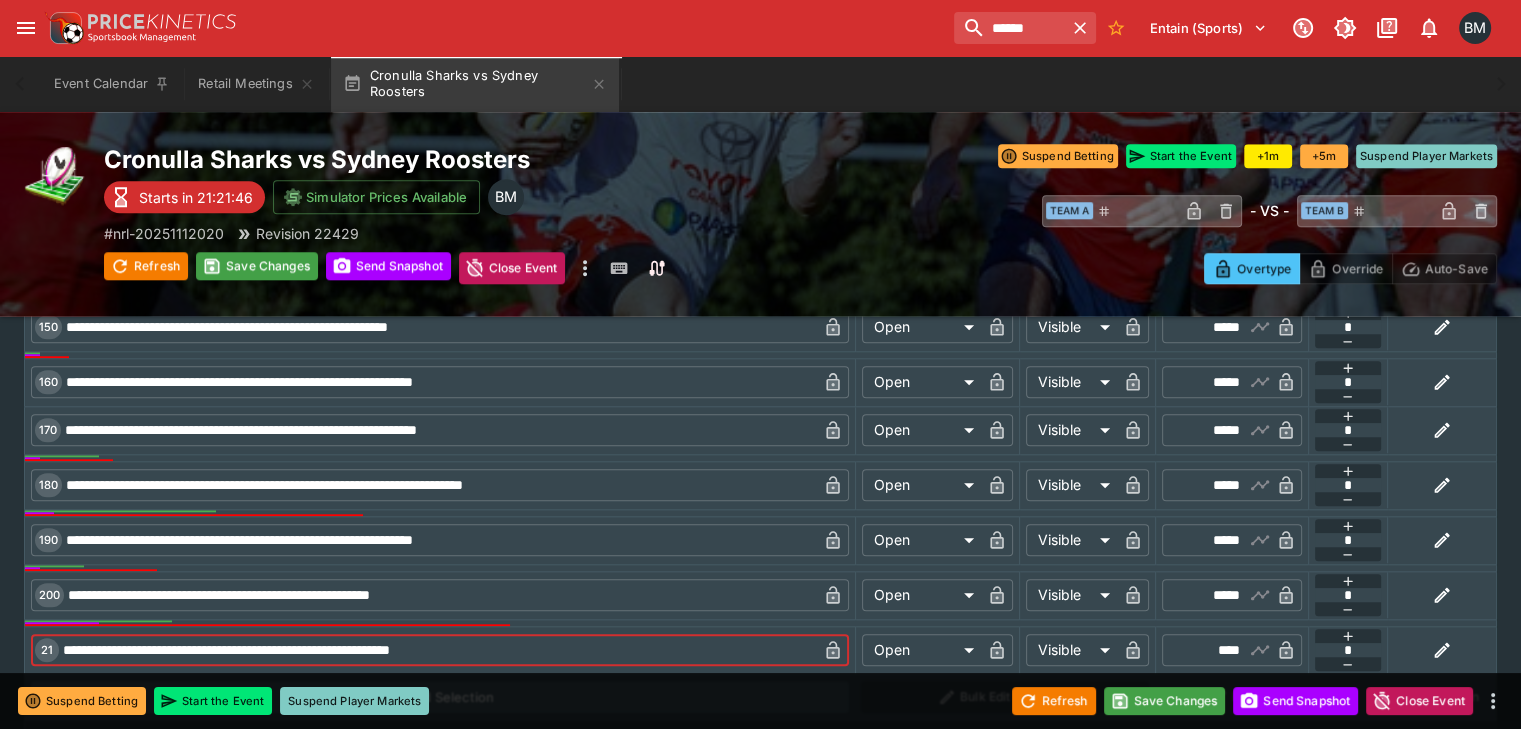 click on "**********" at bounding box center [438, 650] 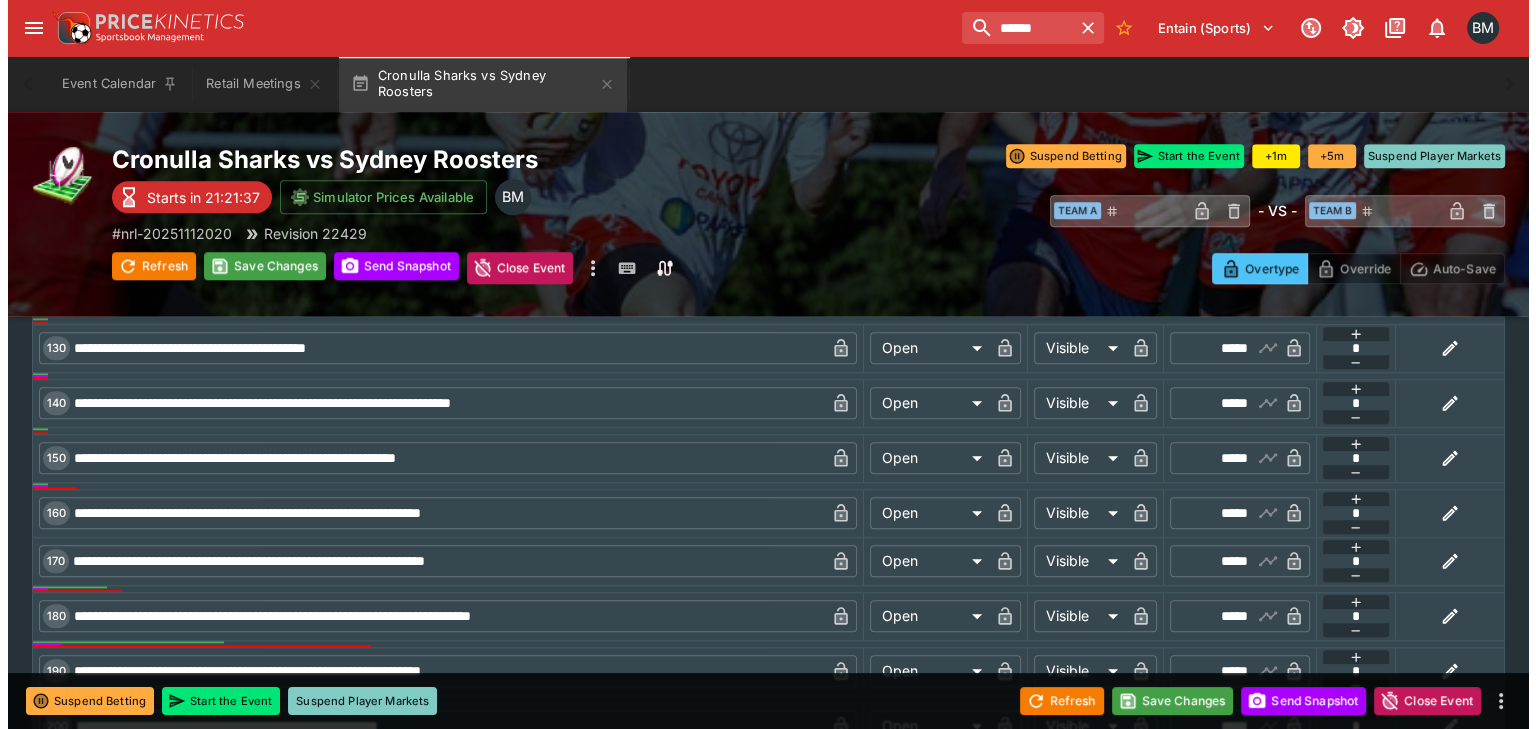 scroll, scrollTop: 1872, scrollLeft: 0, axis: vertical 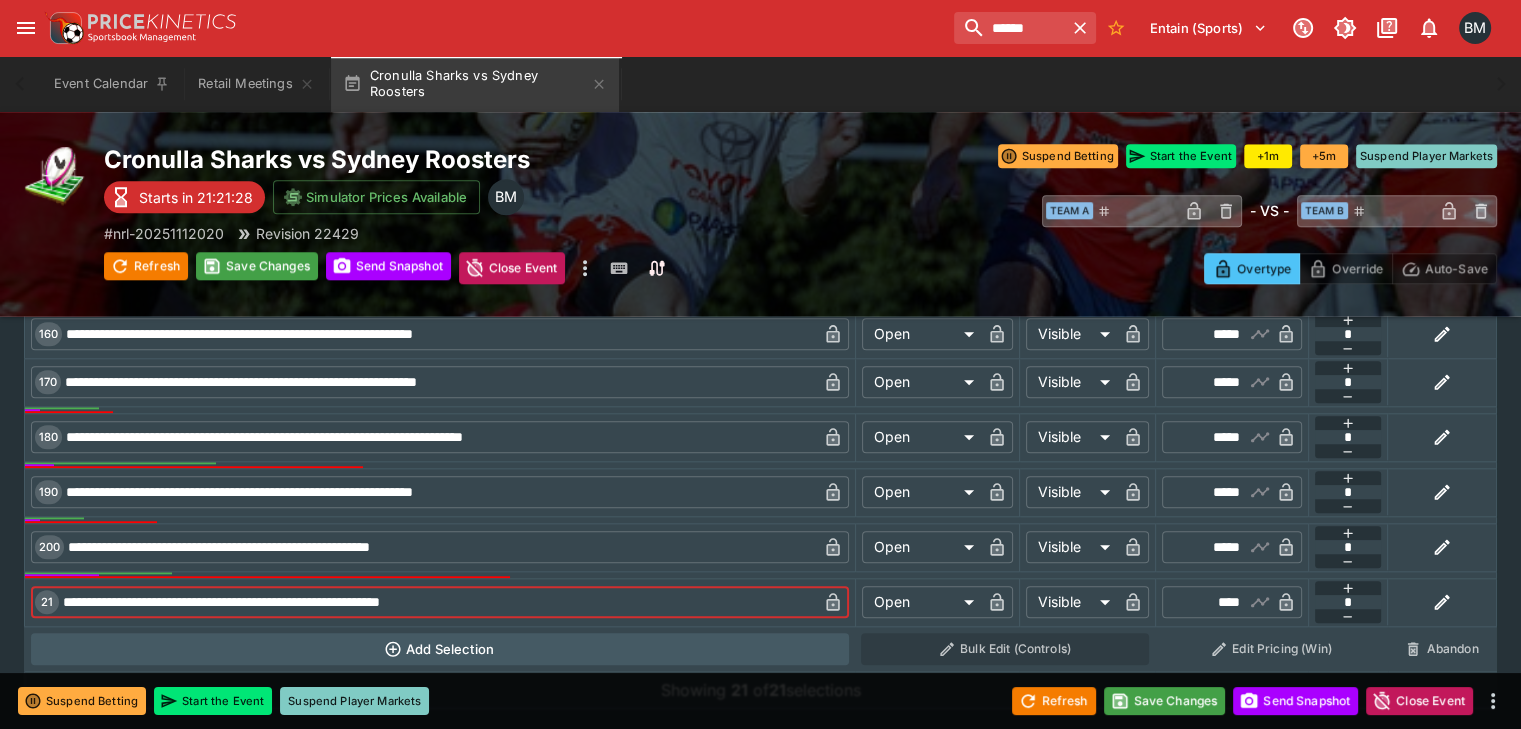 type on "**********" 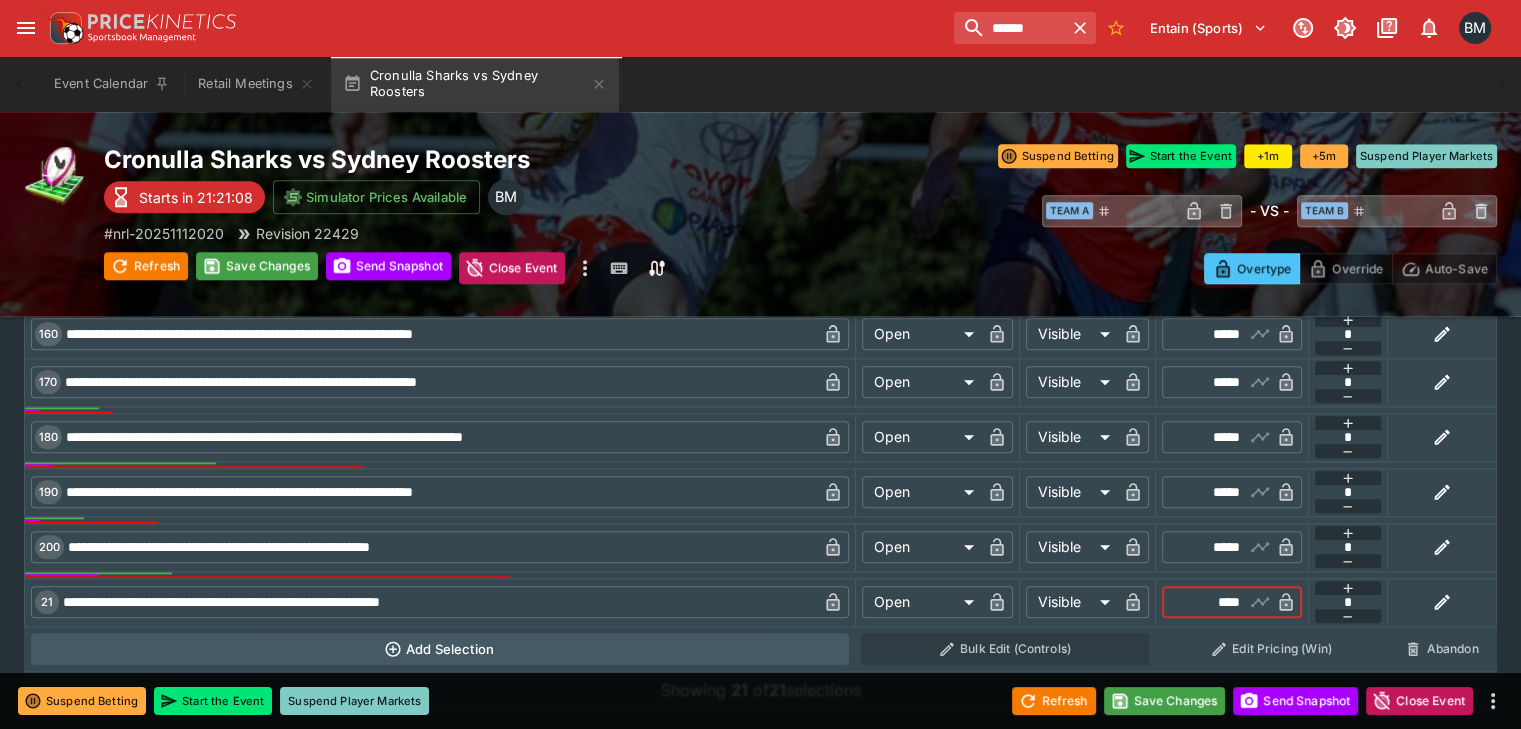 click on "****" at bounding box center [1215, 602] 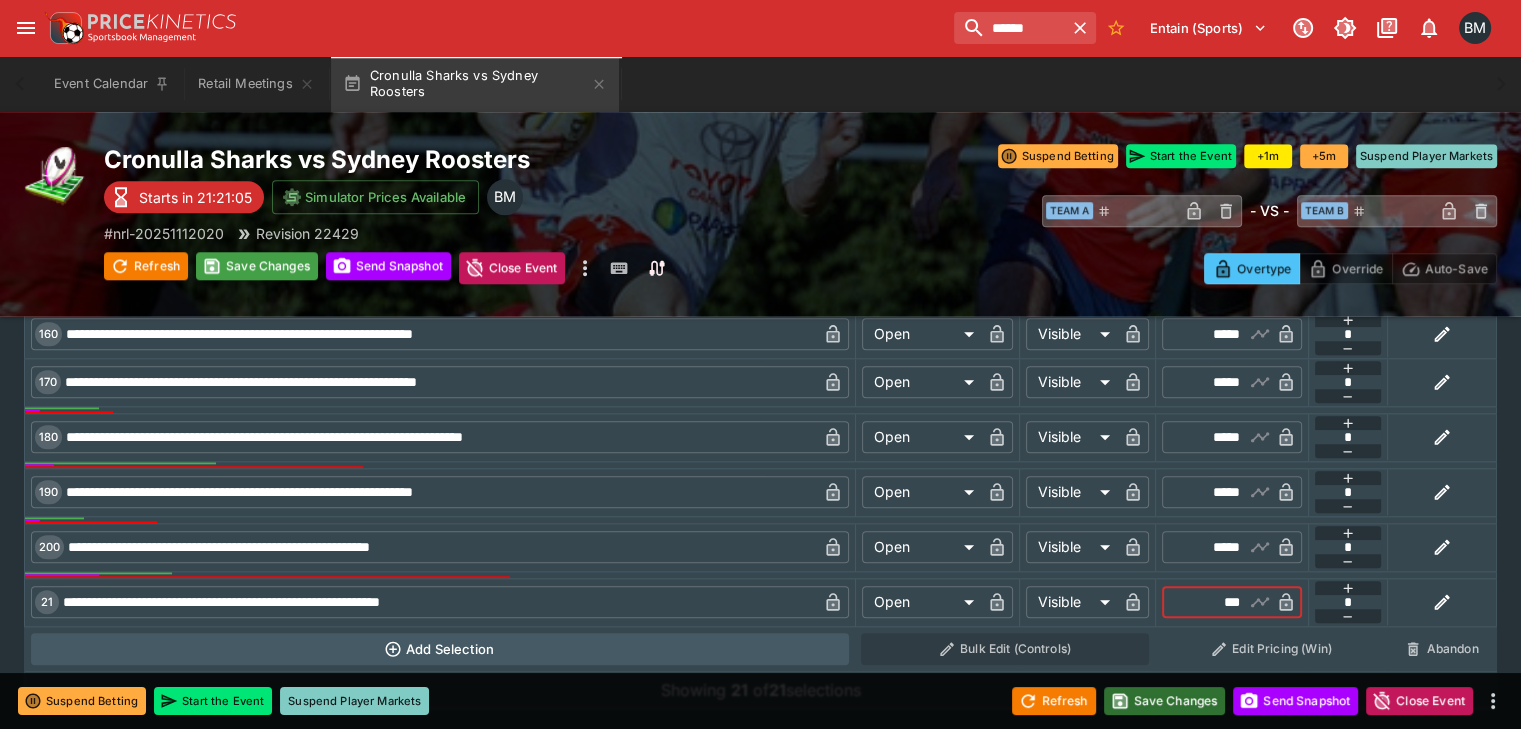 type on "****" 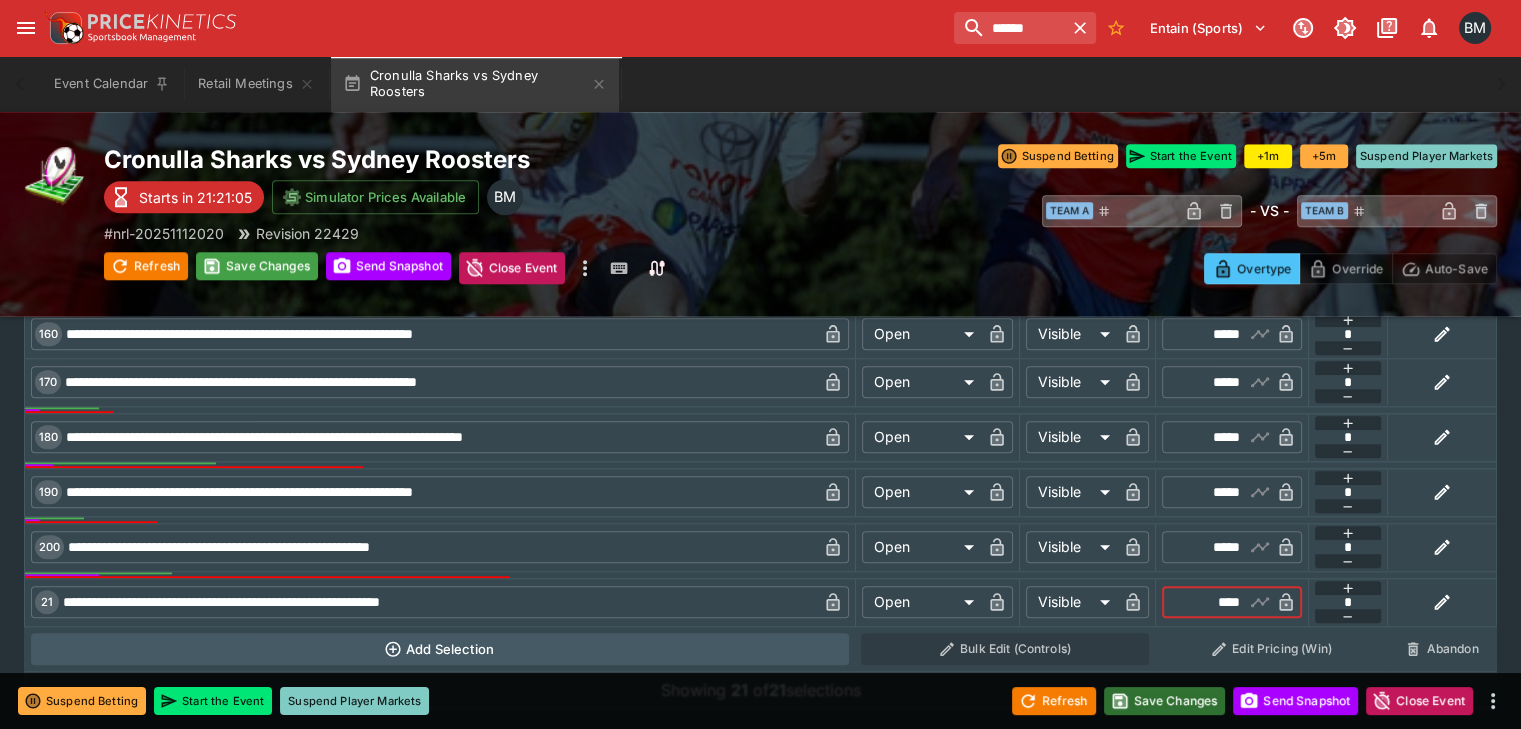 click on "Save Changes" at bounding box center (1165, 701) 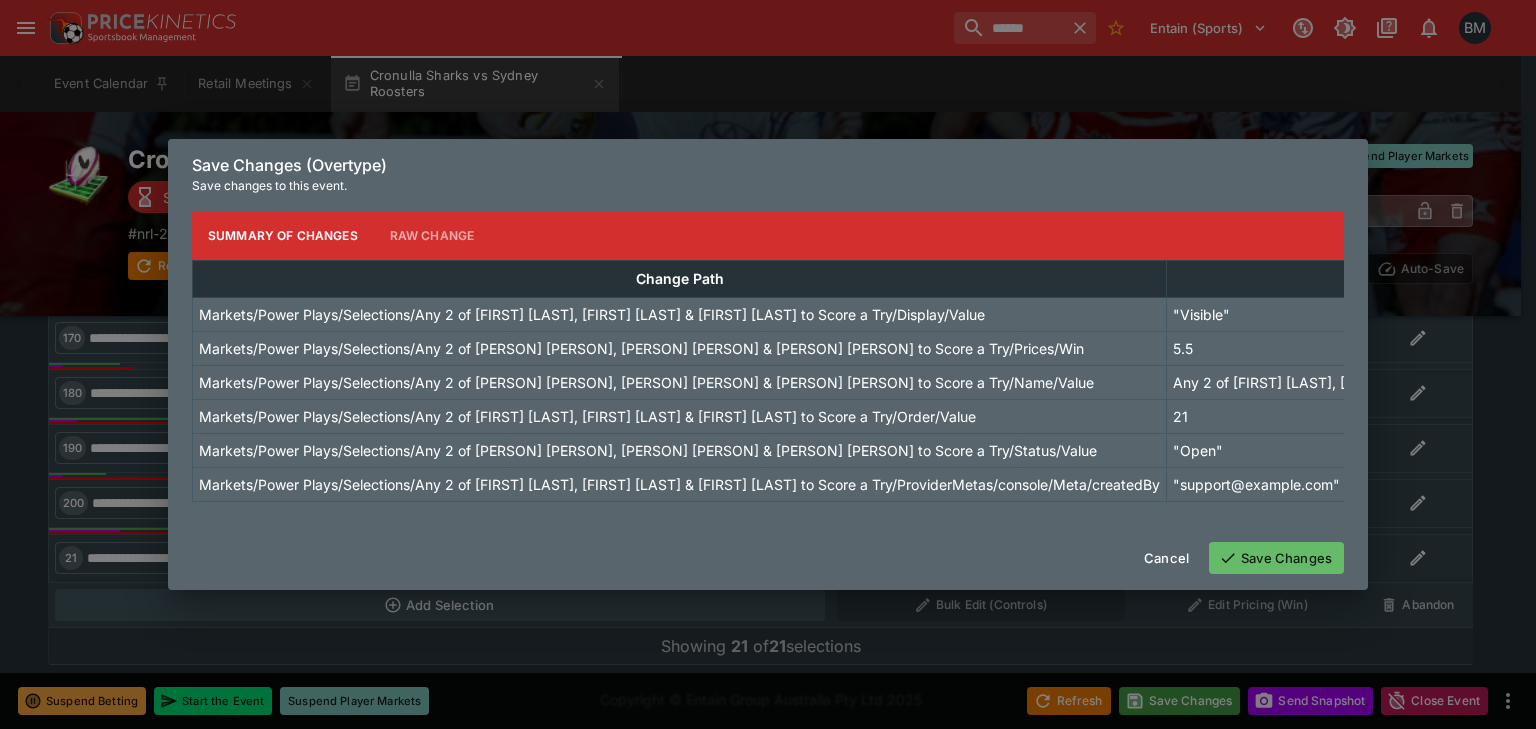 click on "Save Changes" at bounding box center [1276, 558] 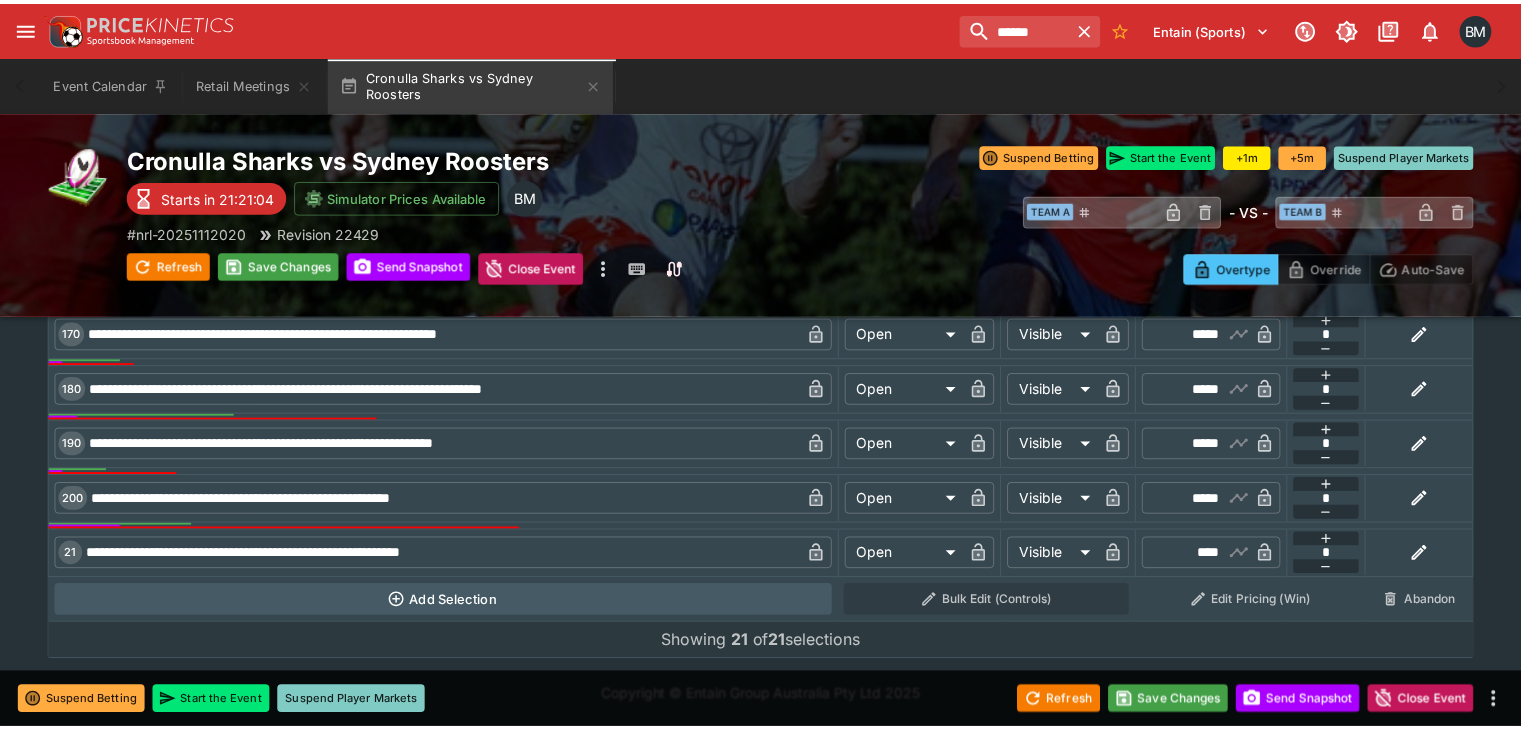 scroll, scrollTop: 1868, scrollLeft: 0, axis: vertical 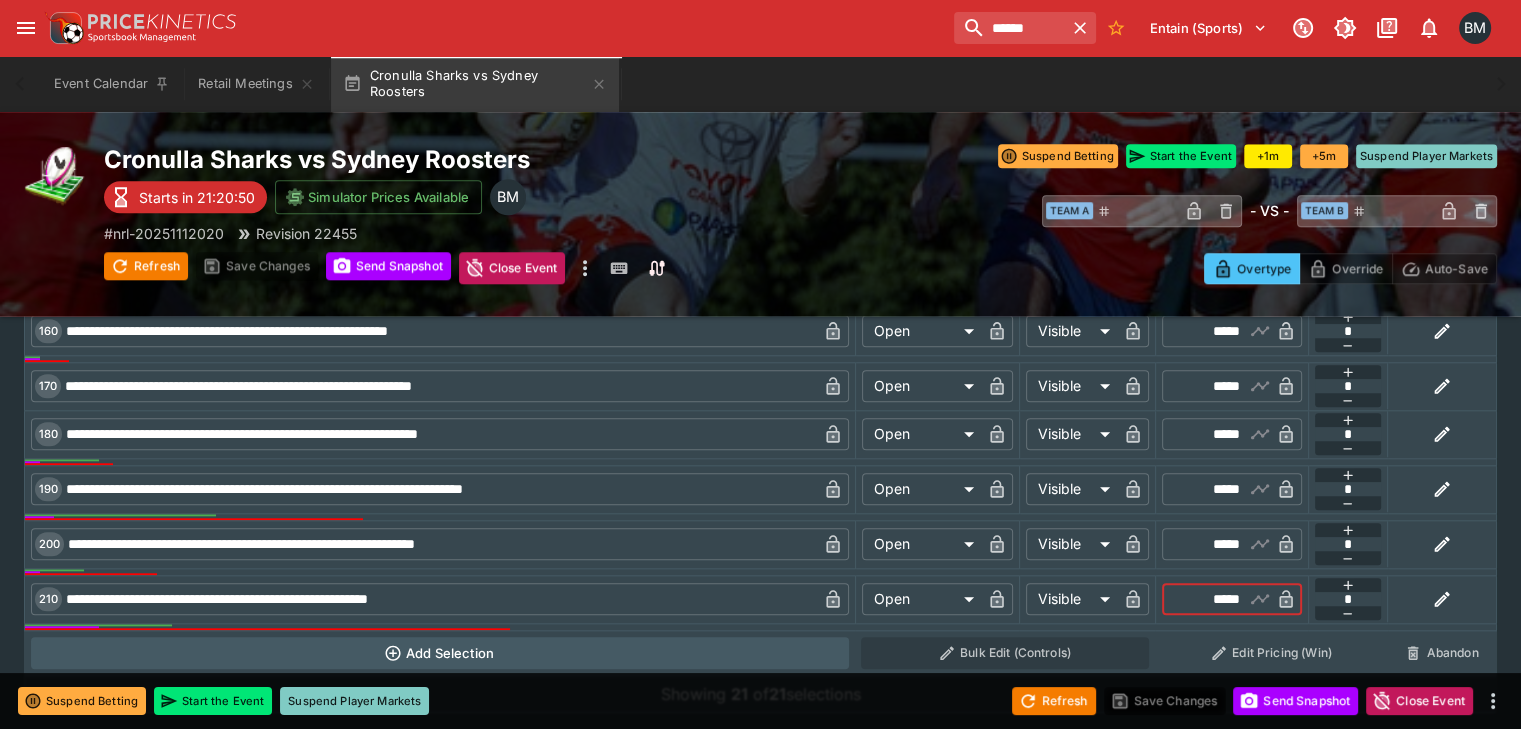 click on "*****" at bounding box center (1215, 599) 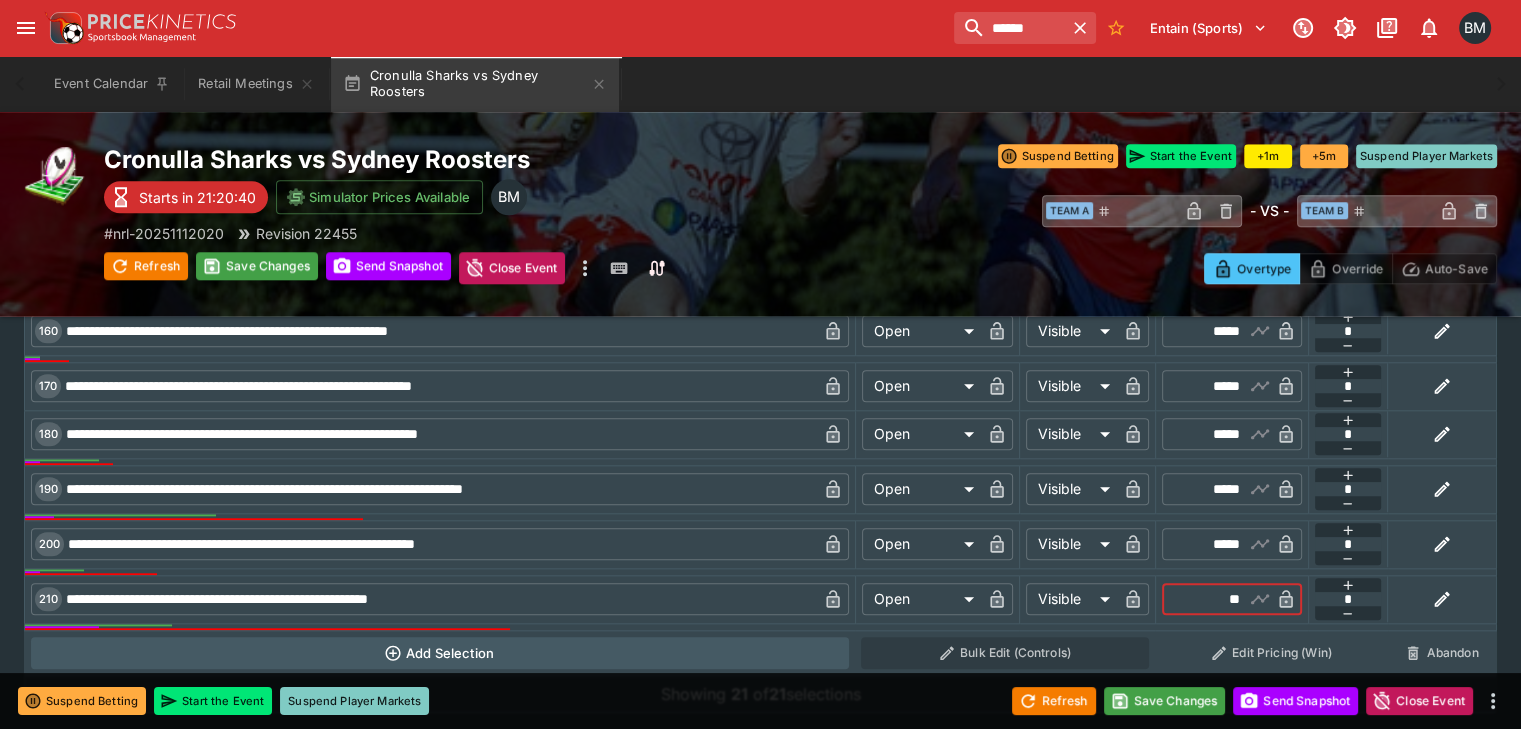 type on "*****" 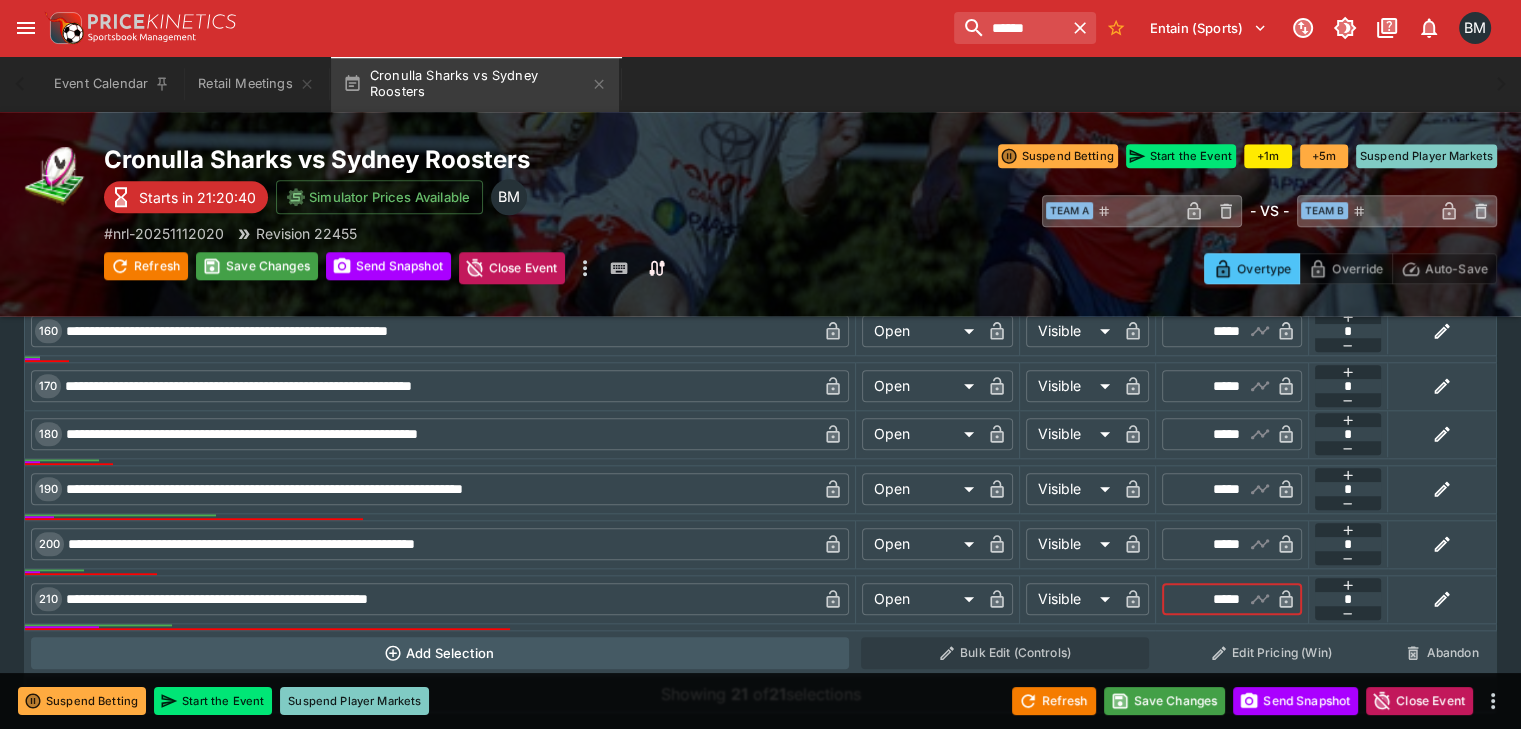 click on "*****" at bounding box center (1215, 544) 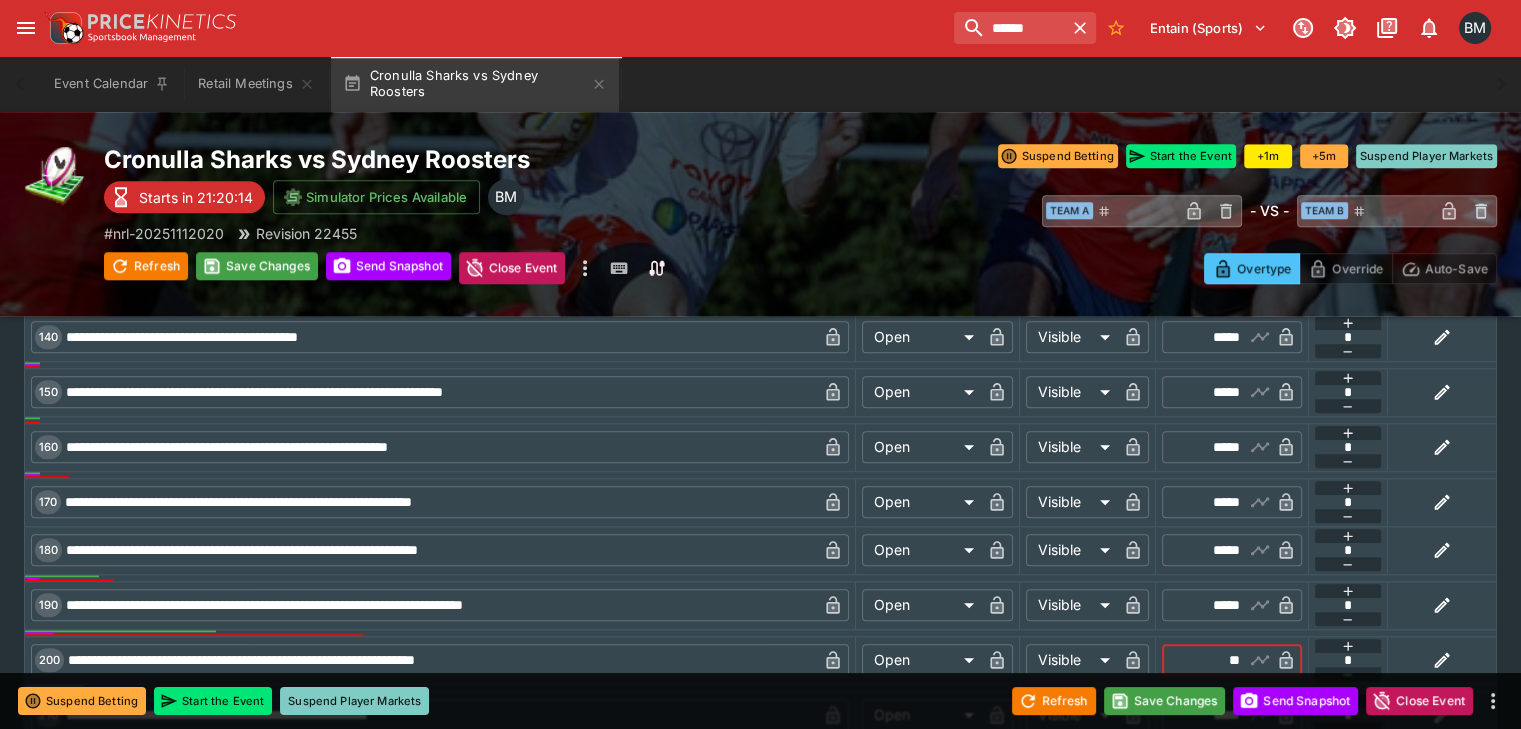 scroll, scrollTop: 1868, scrollLeft: 0, axis: vertical 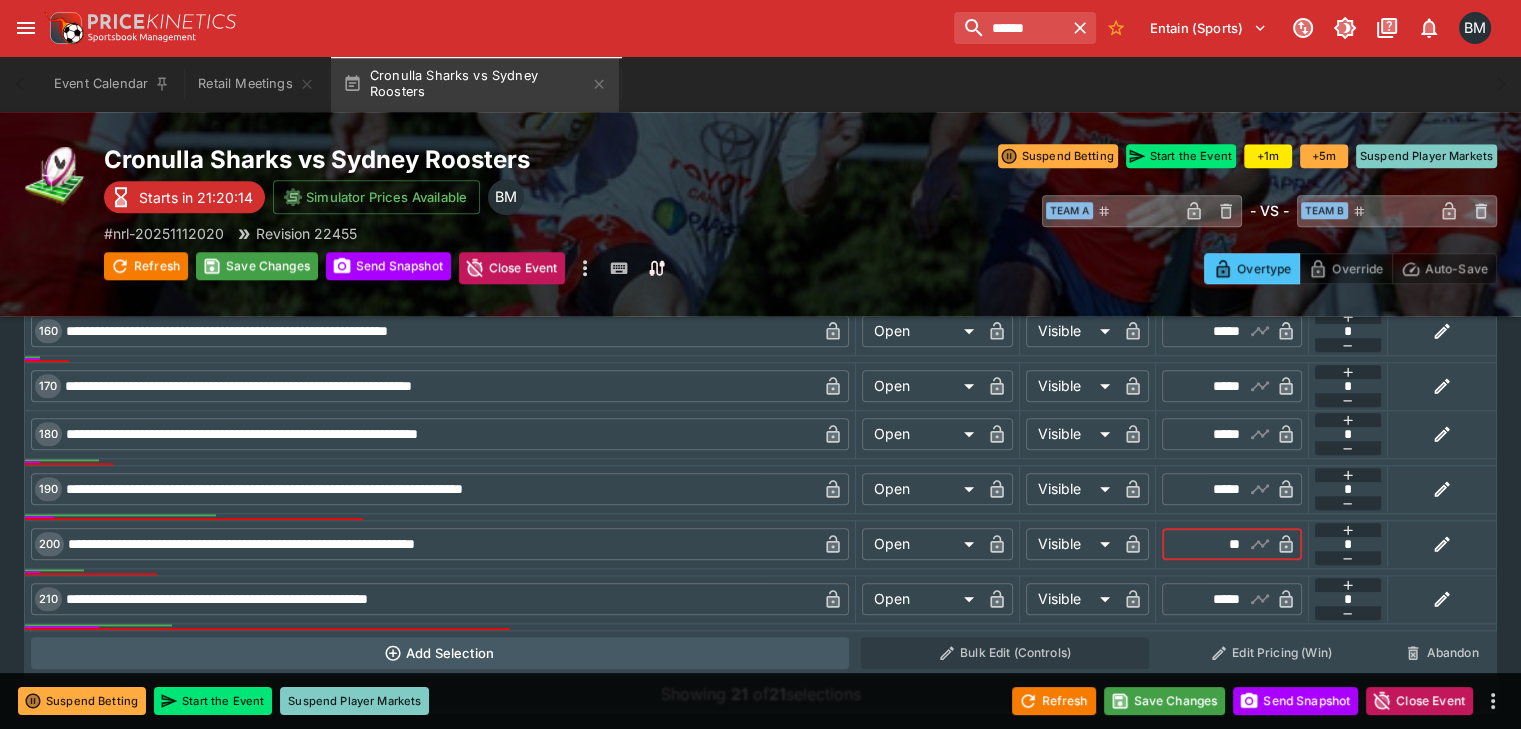 type on "*****" 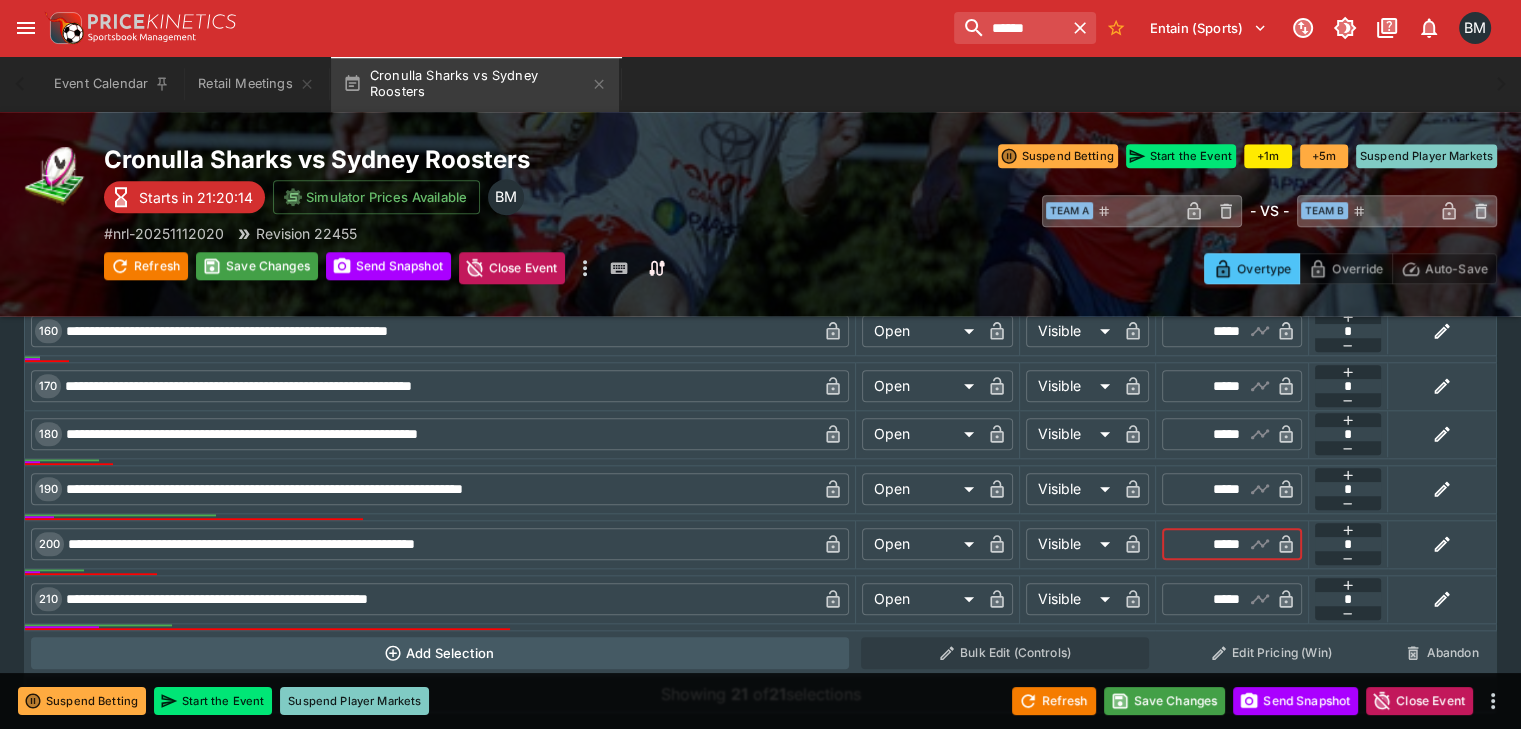 click on "*****" at bounding box center (1215, 434) 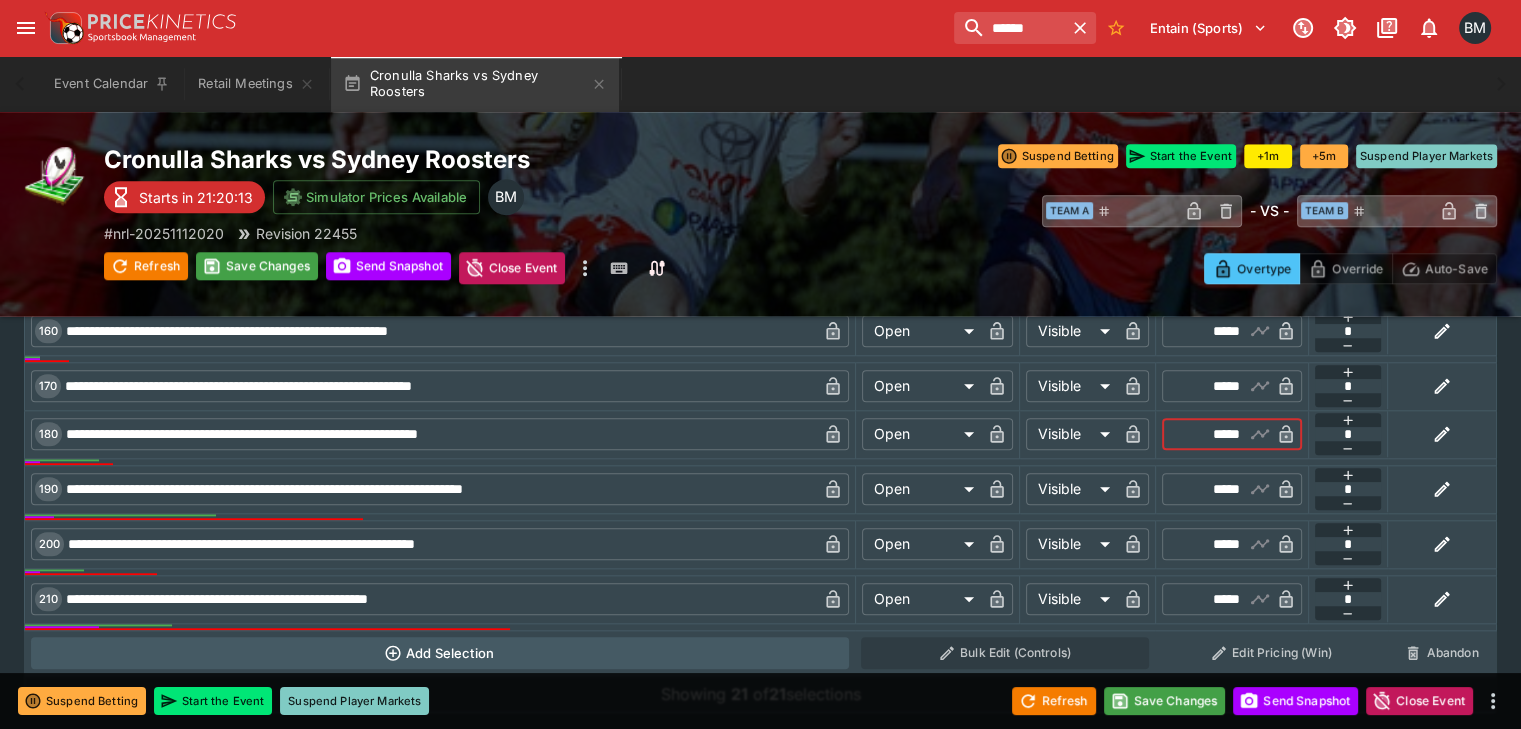 click on "*****" at bounding box center (1215, 434) 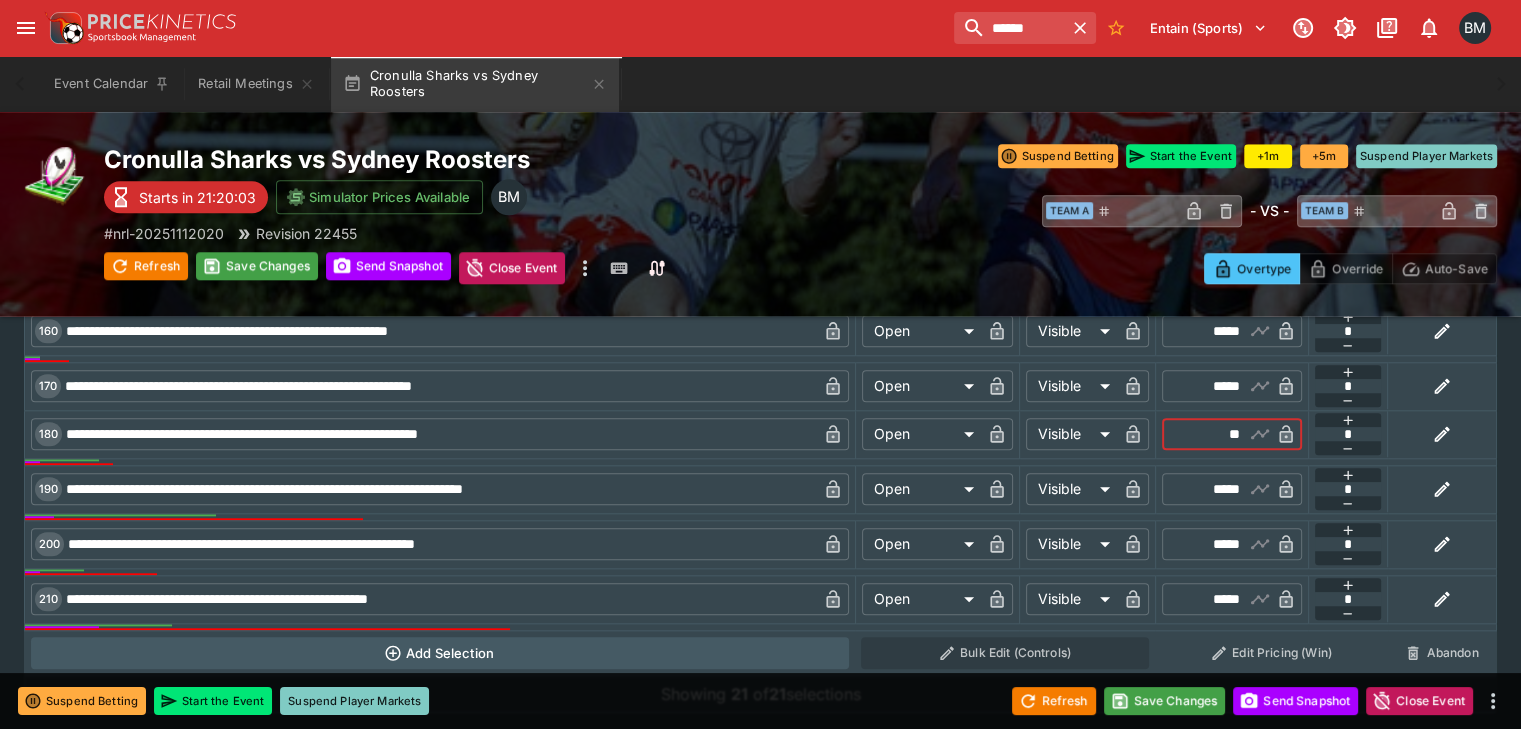 type on "*****" 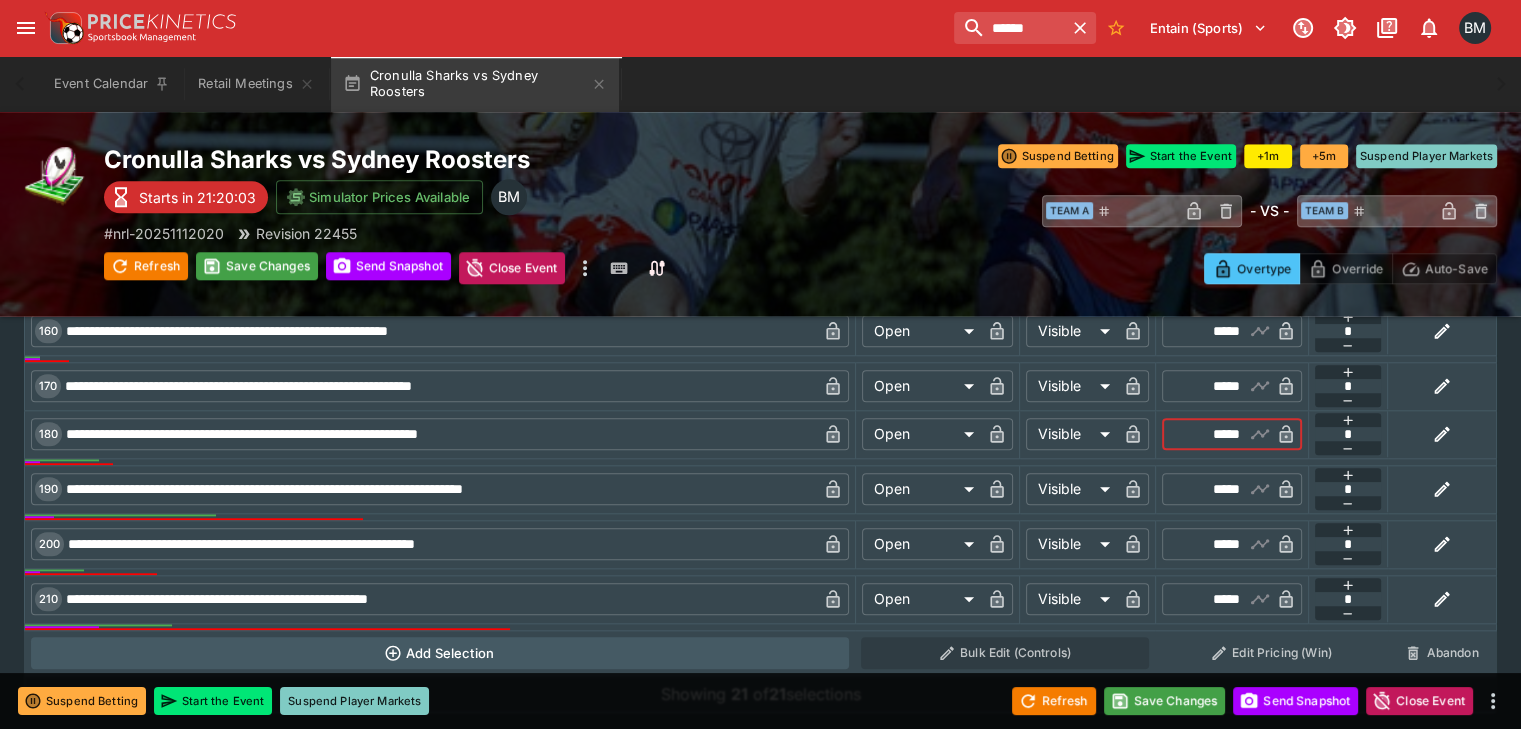 click on "*****" at bounding box center [1215, 489] 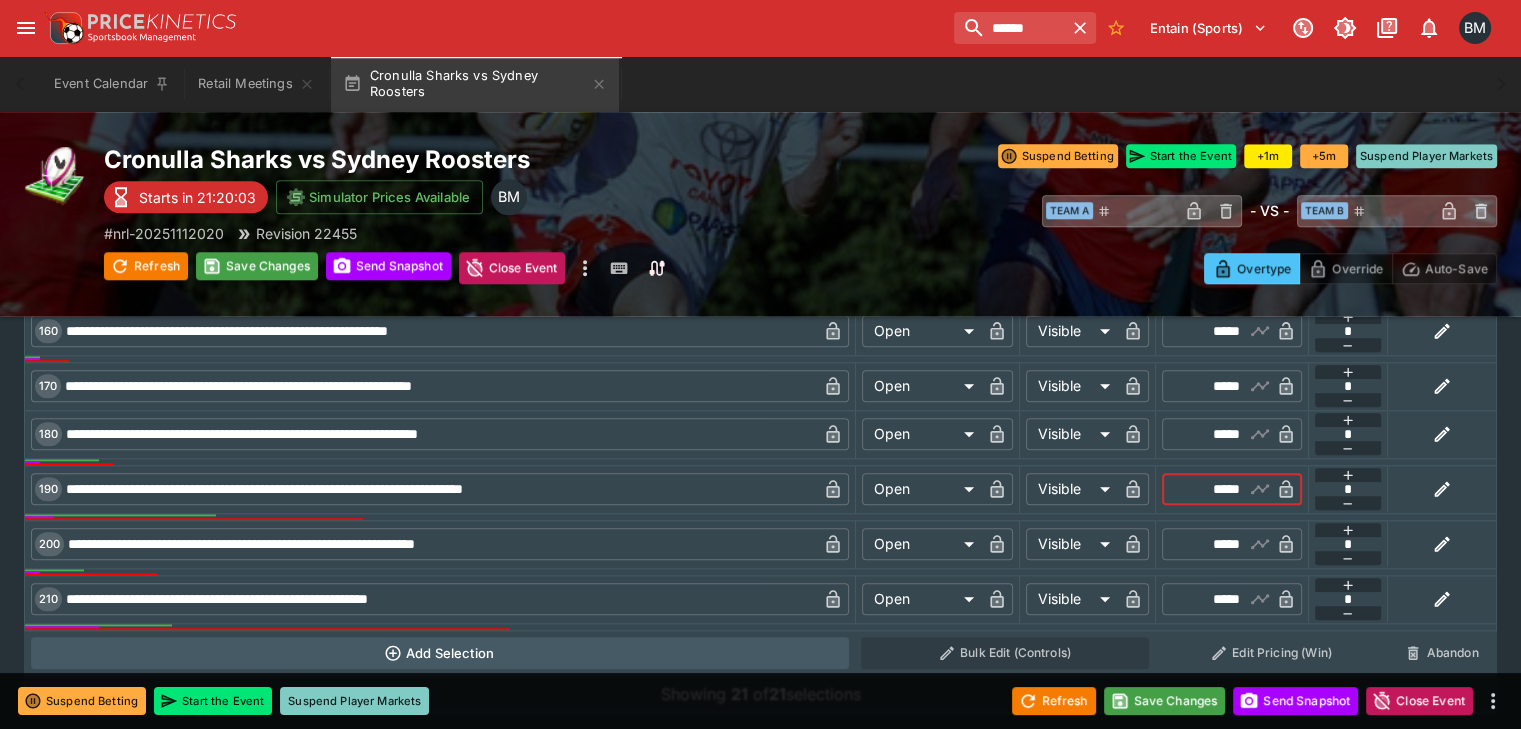 click on "*****" at bounding box center [1215, 489] 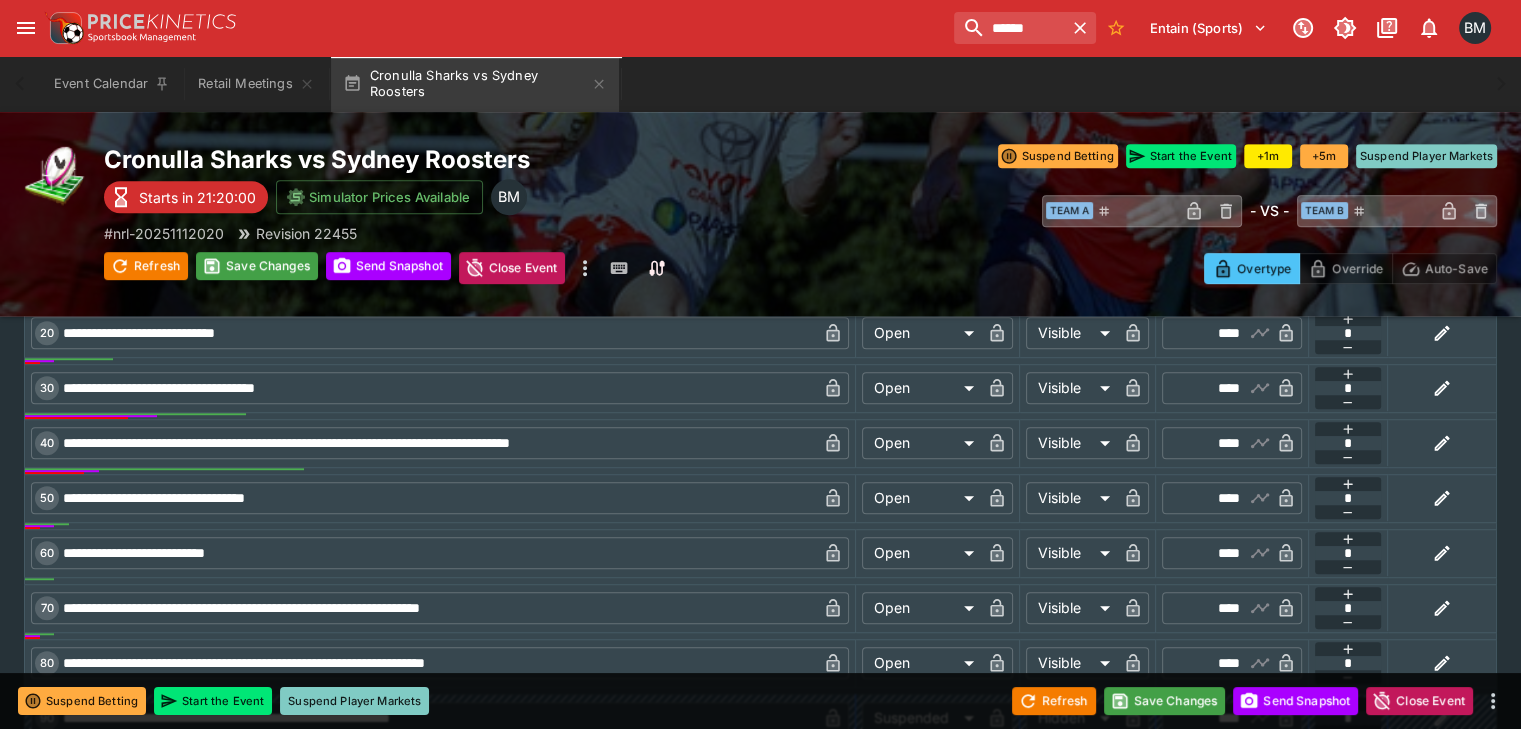 scroll, scrollTop: 1035, scrollLeft: 0, axis: vertical 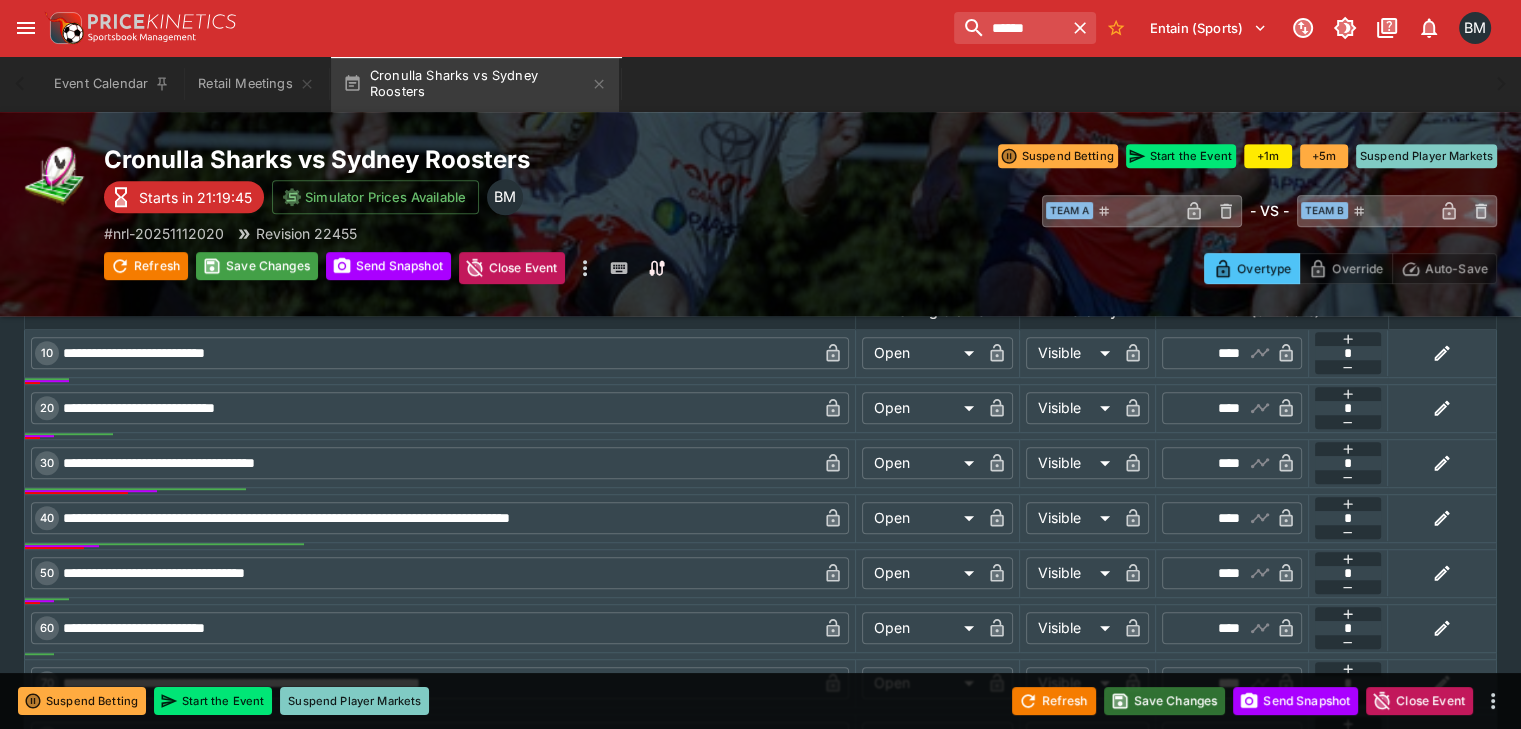 type on "*****" 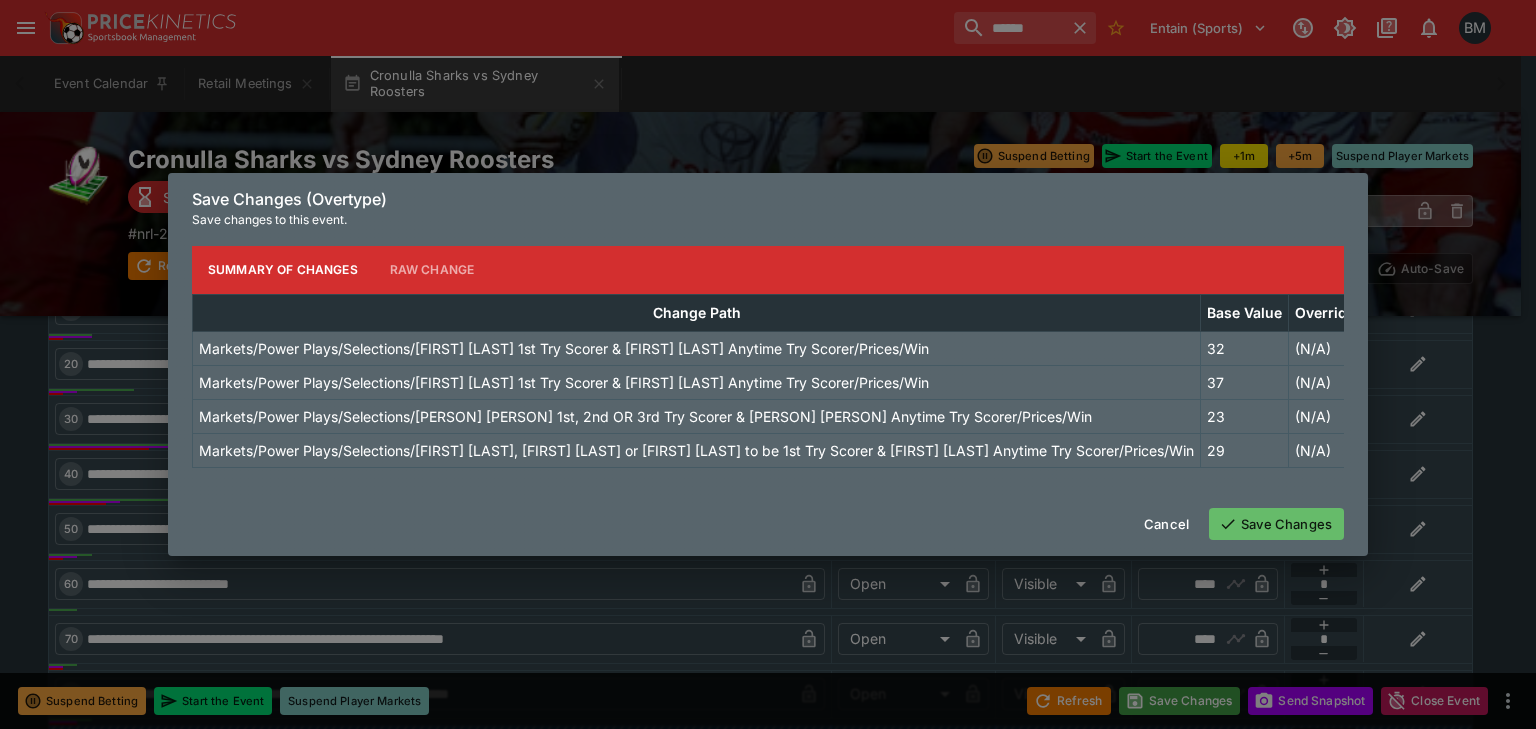 click on "Save Changes" at bounding box center (1276, 524) 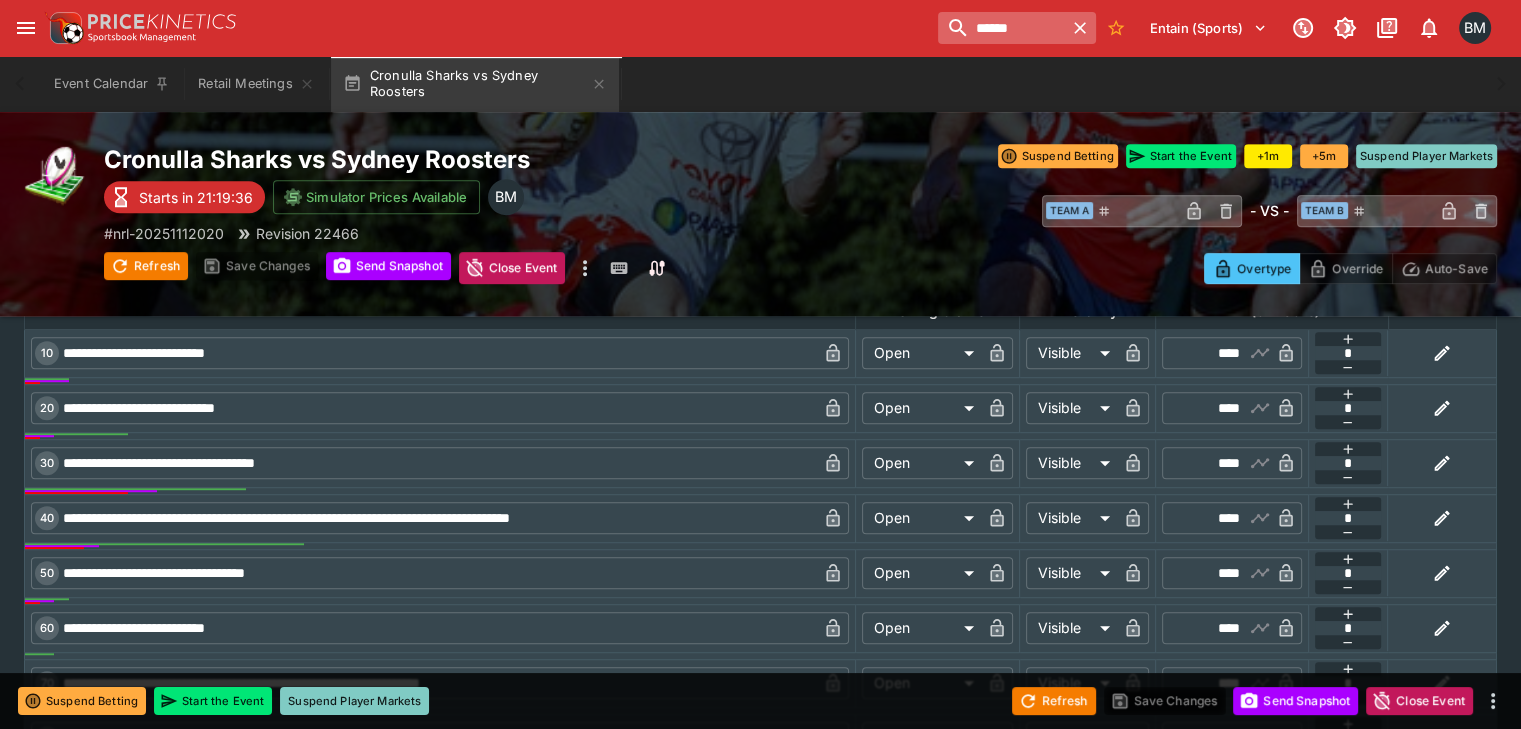 click on "******" at bounding box center [1001, 28] 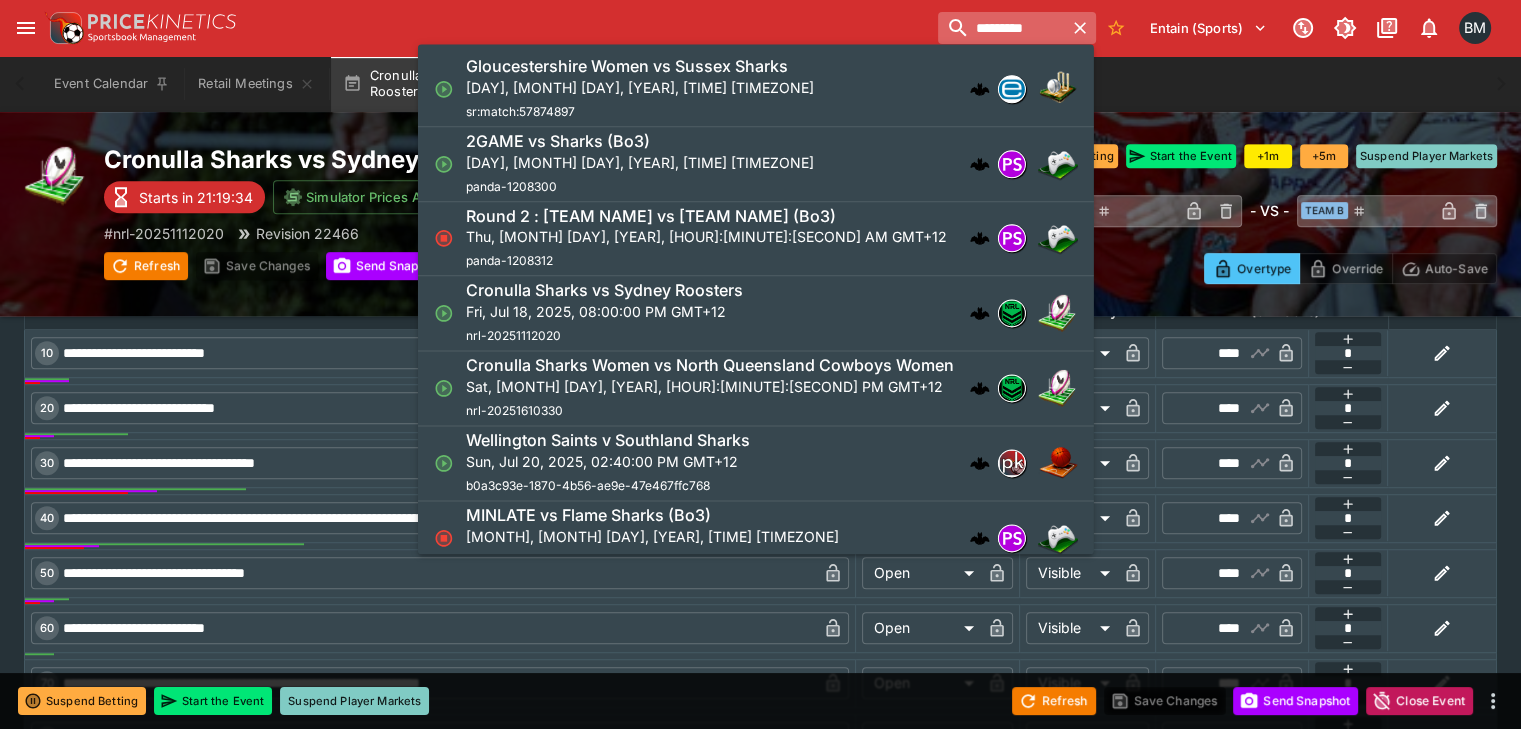 type on "*********" 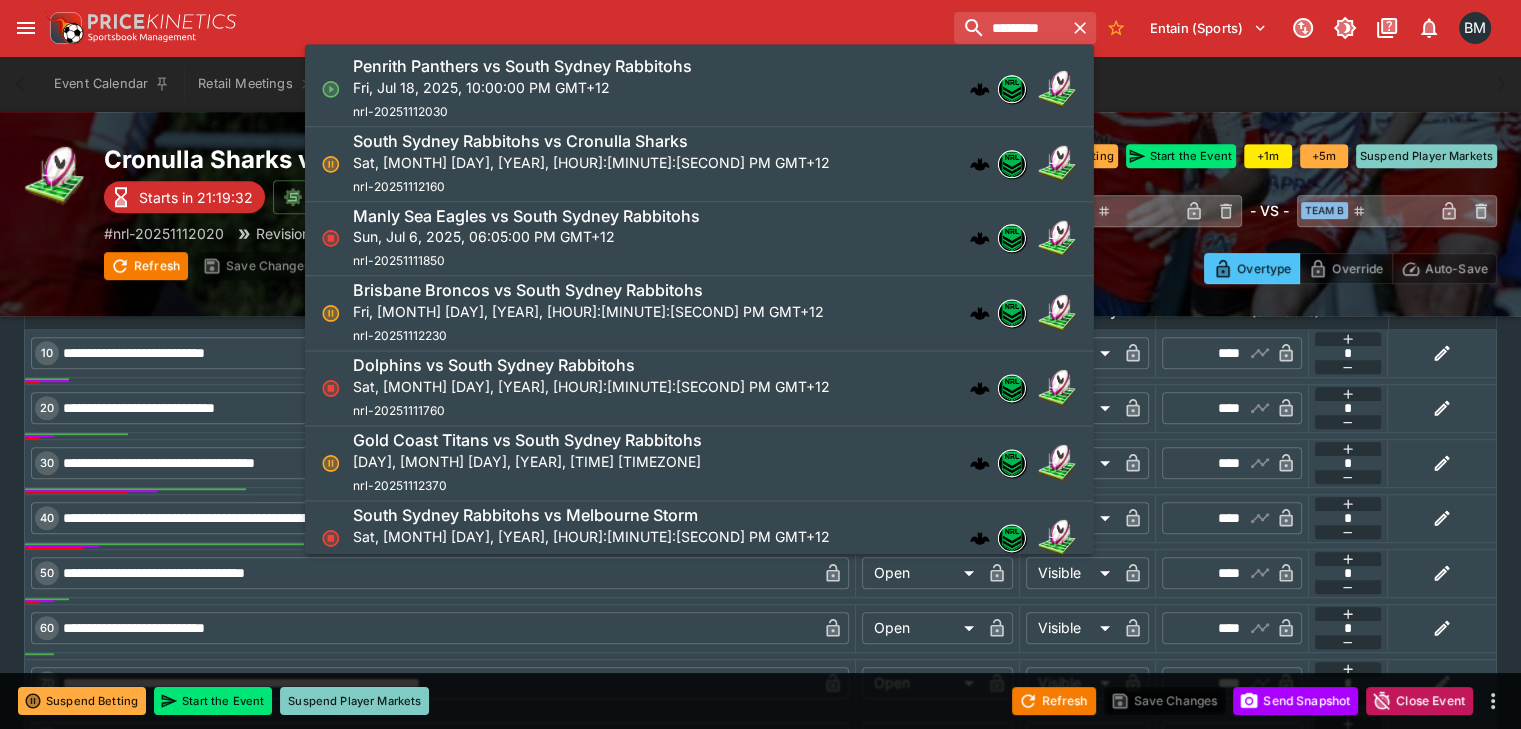 click on "[TEAM] vs [TEAM]  [DAY], [MONTH] [DAY_NUM], [YEAR], [TIME] [TIMEZONE] [UUID]" at bounding box center [709, 89] 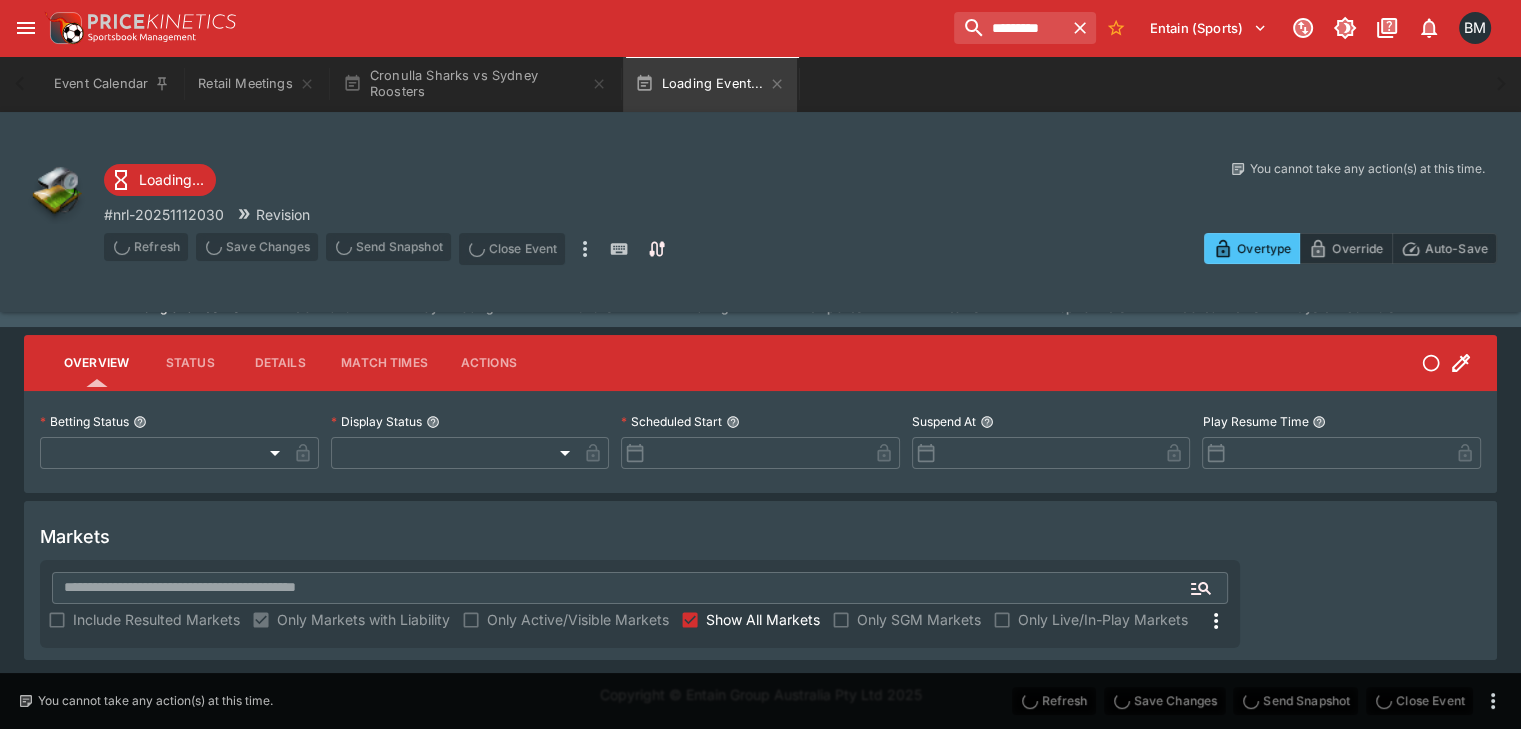 scroll, scrollTop: 8, scrollLeft: 0, axis: vertical 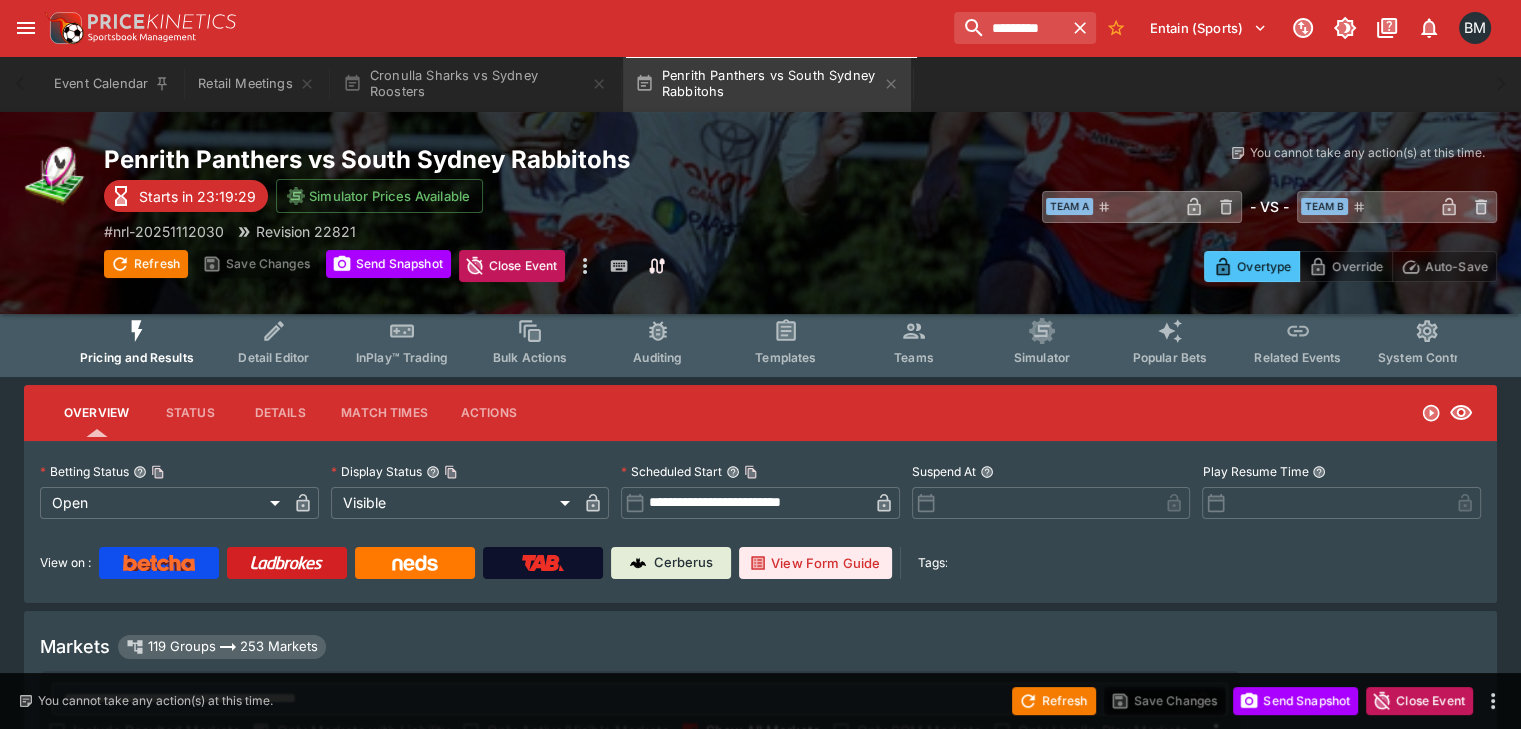 type on "**********" 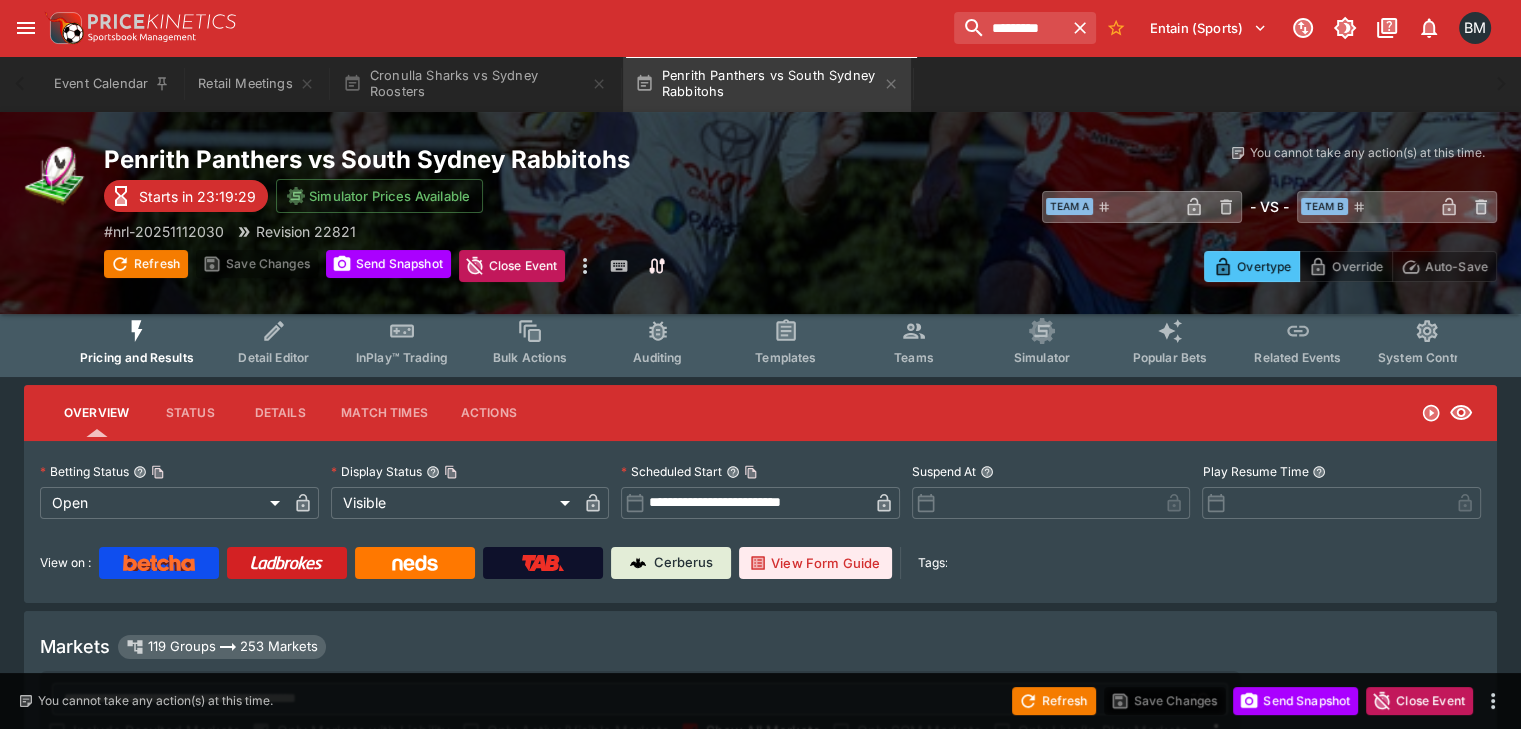 type on "*******" 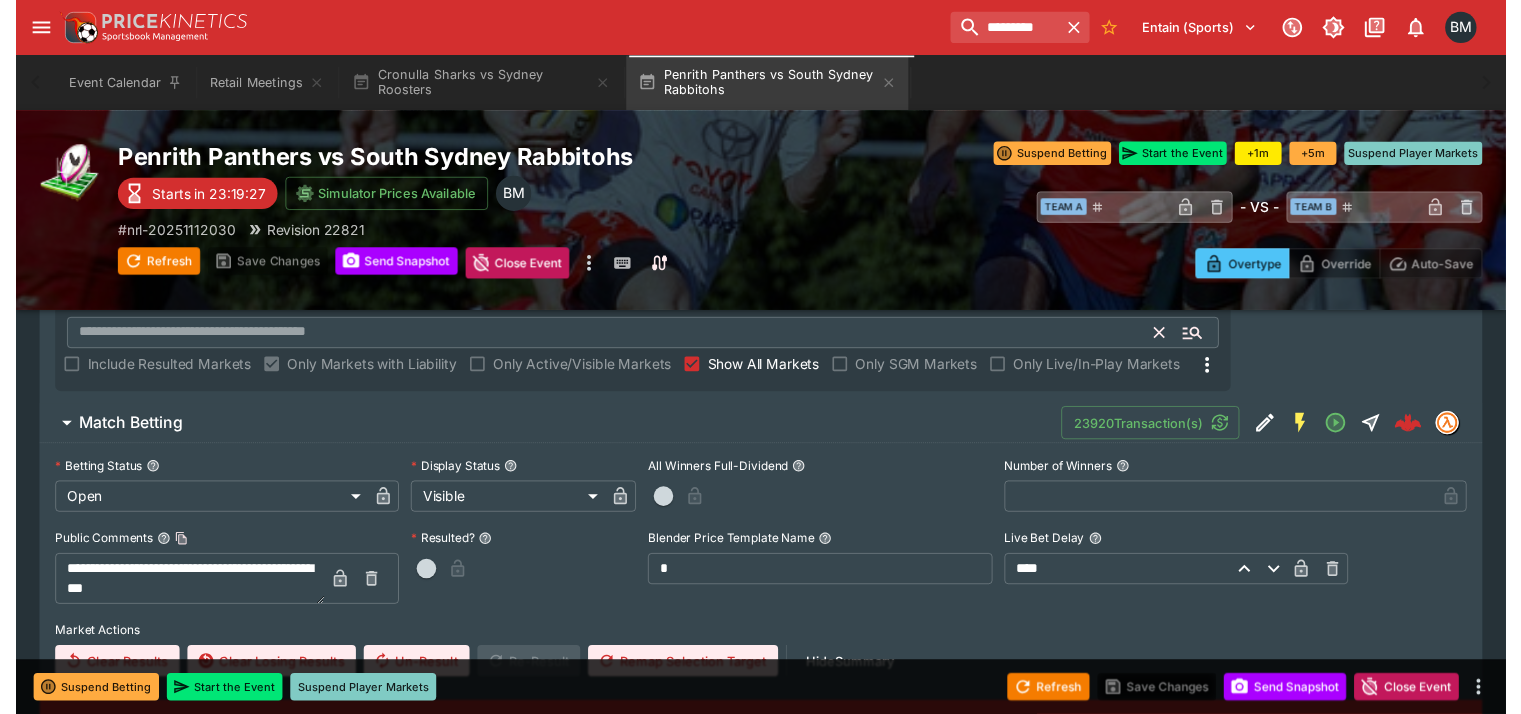 scroll, scrollTop: 204, scrollLeft: 0, axis: vertical 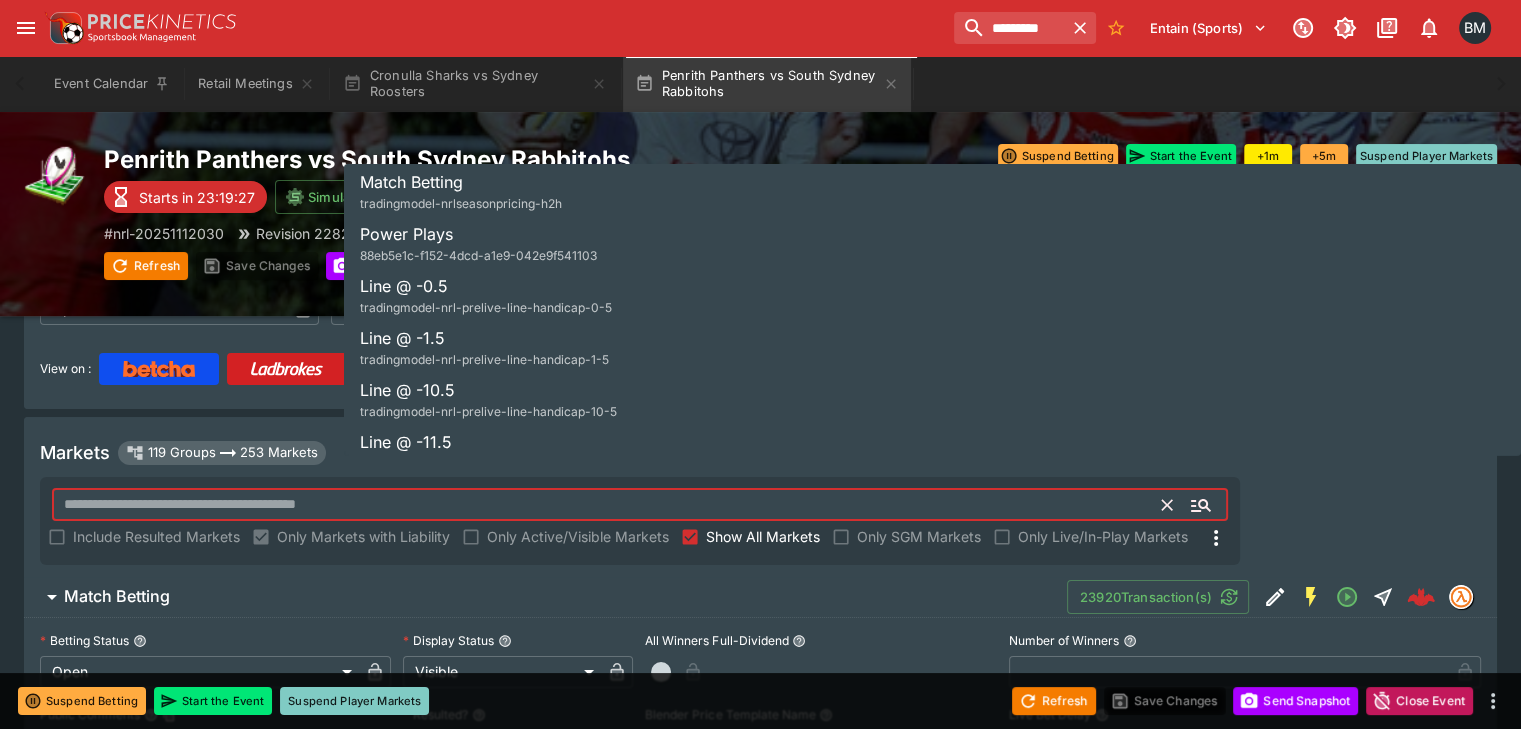 click at bounding box center [607, 505] 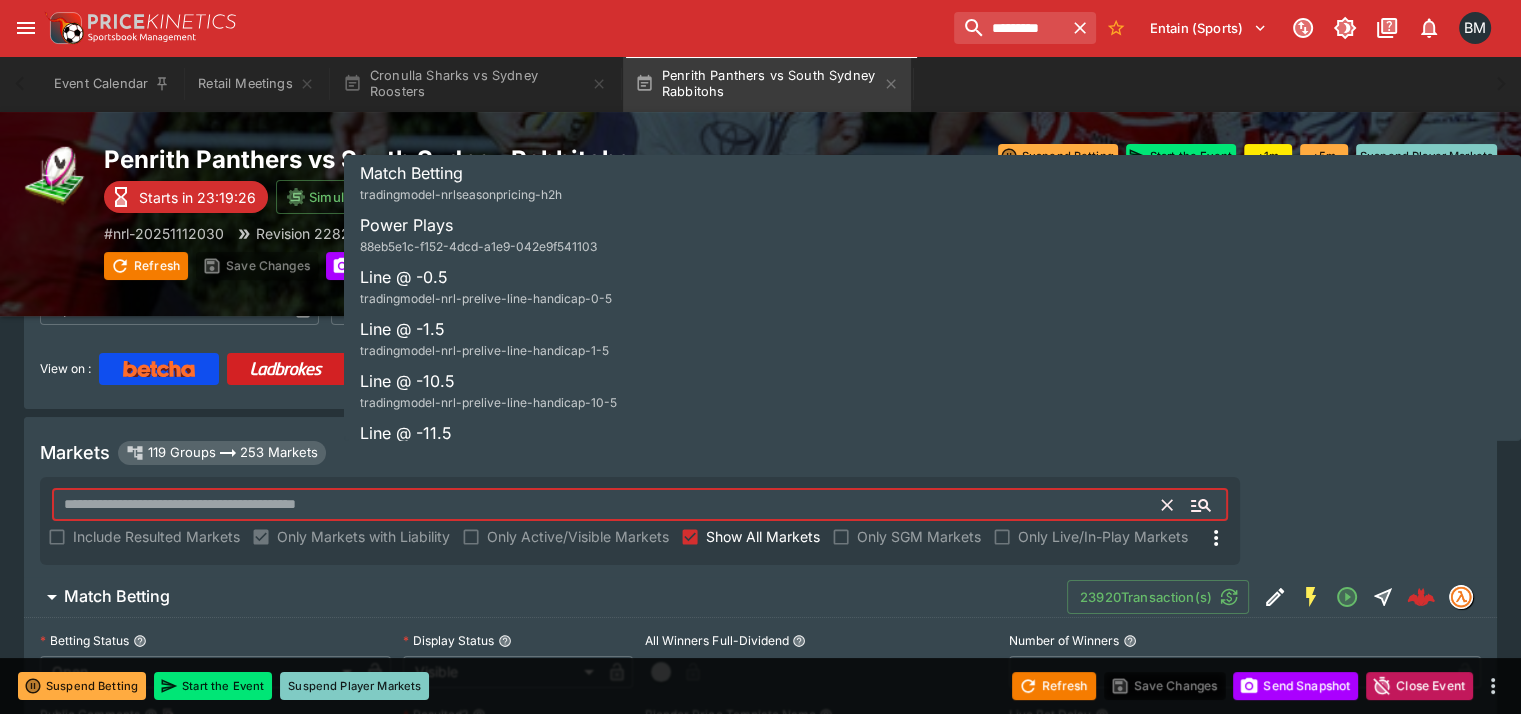 click on "88eb5e1c-f152-4dcd-a1e9-042e9f541103" at bounding box center [478, 246] 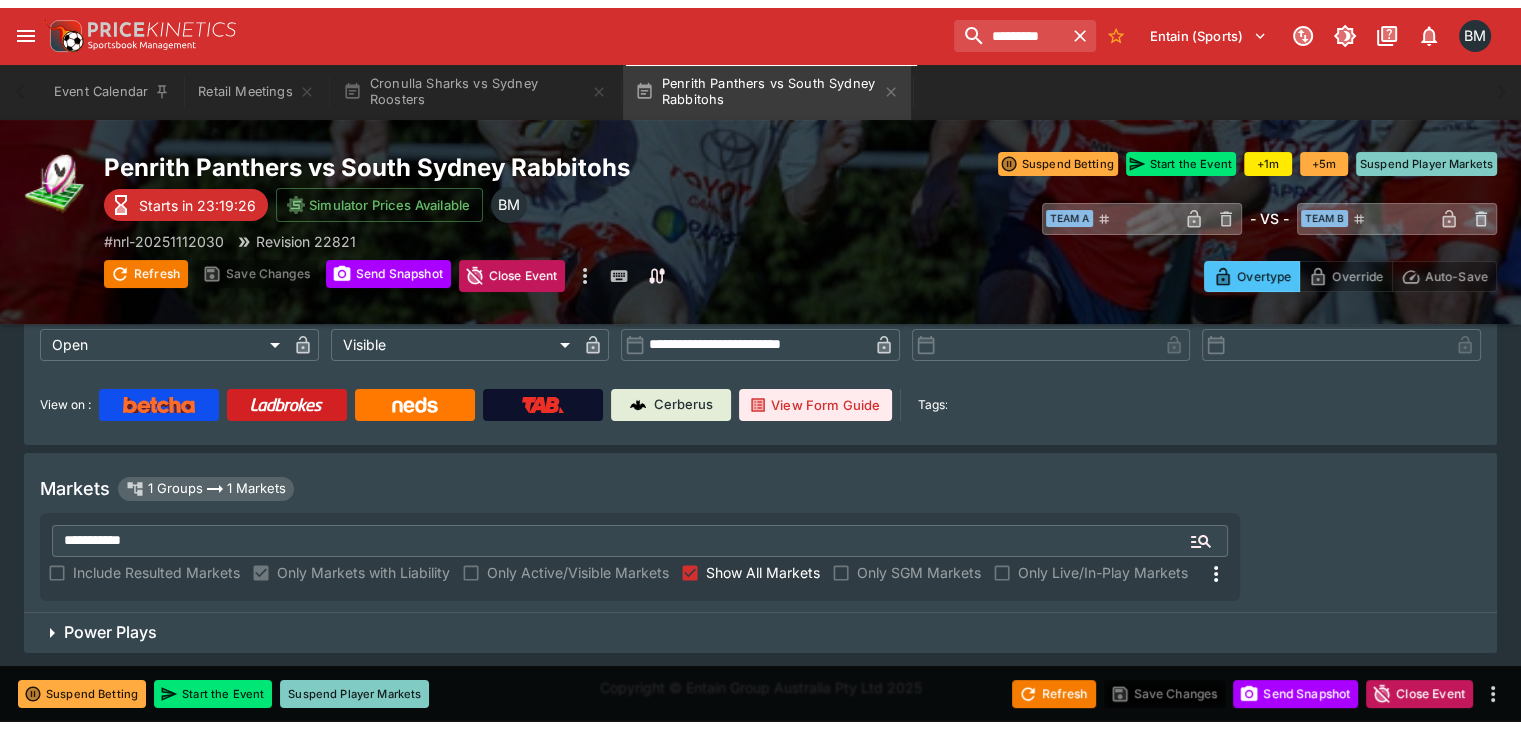 scroll, scrollTop: 112, scrollLeft: 0, axis: vertical 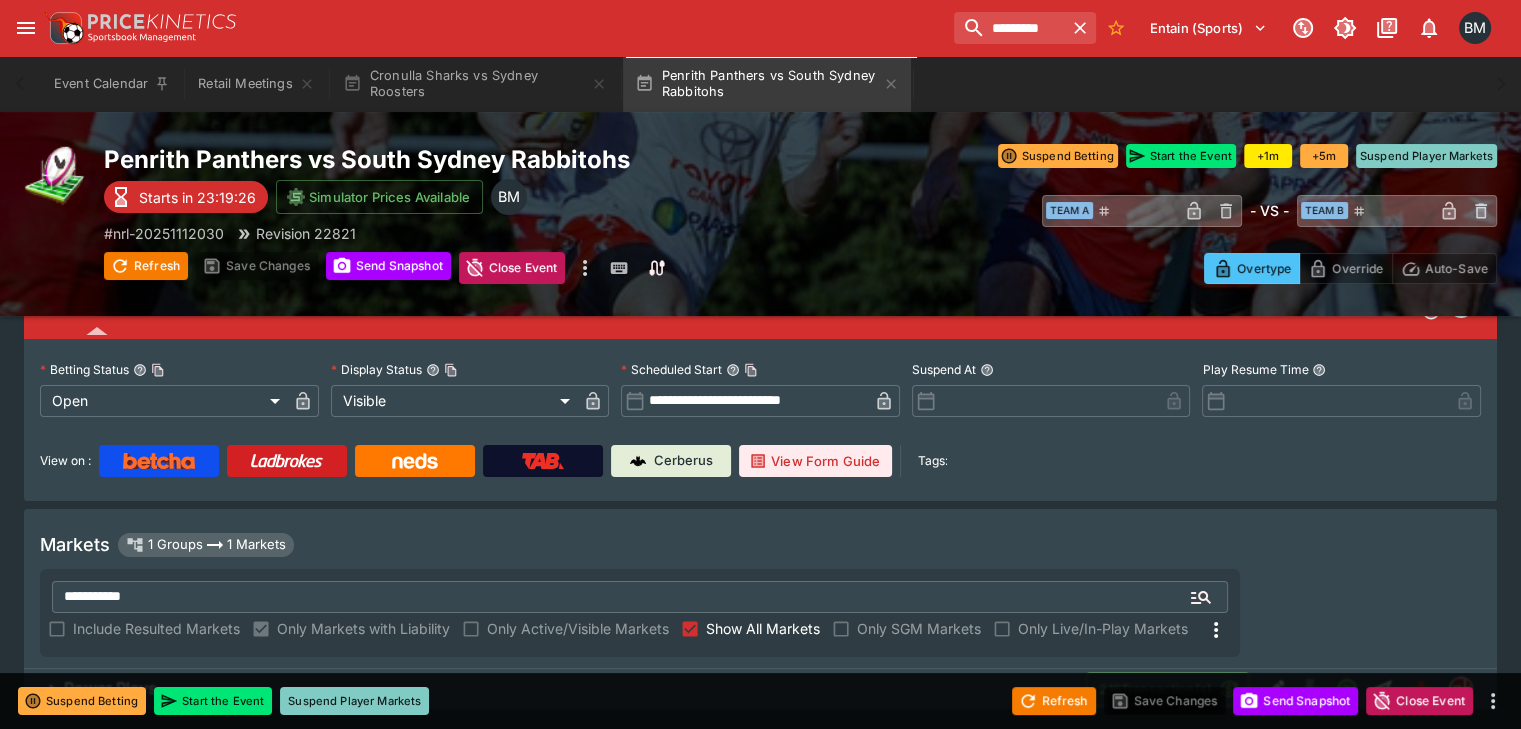 click on "Power Plays 216  Transaction(s)" at bounding box center (760, 689) 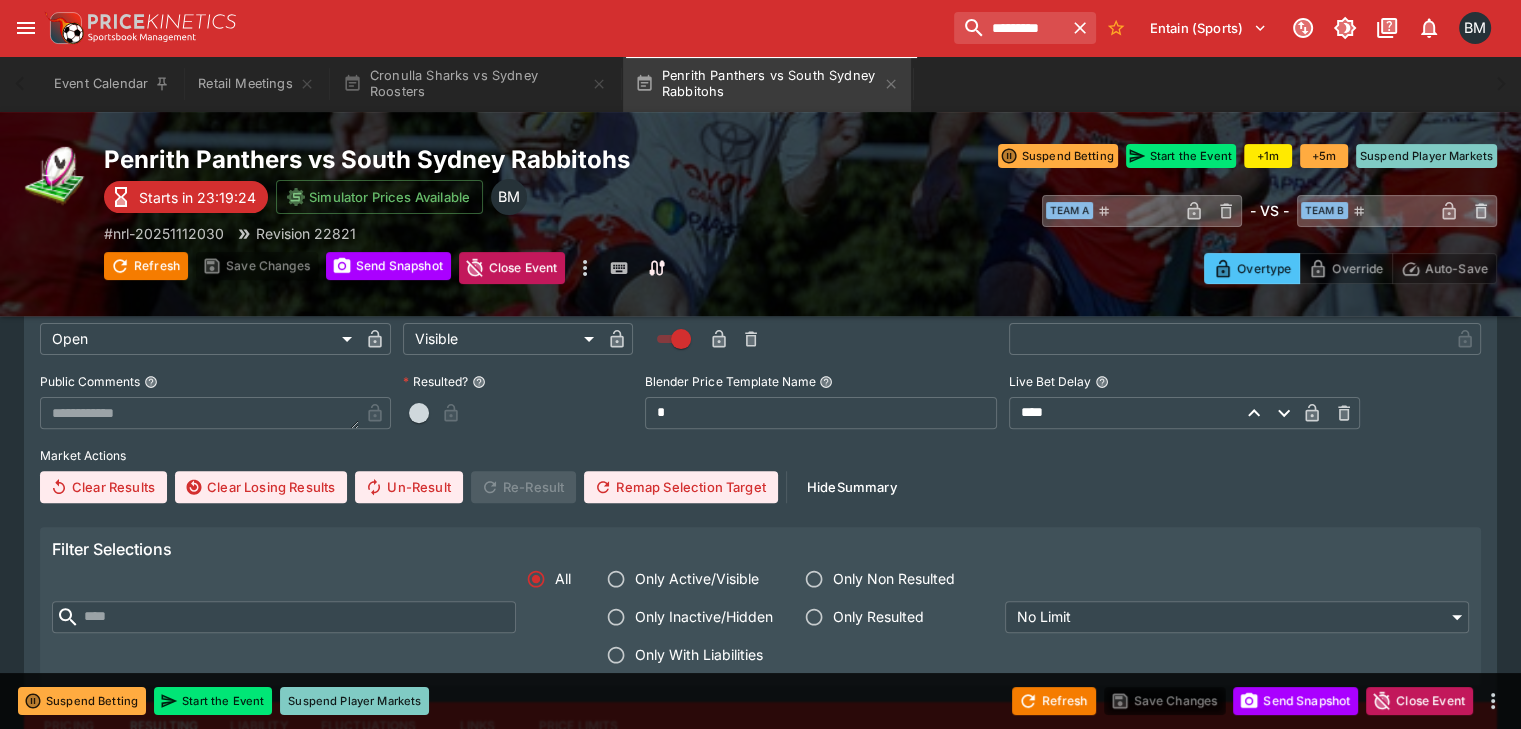 scroll, scrollTop: 870, scrollLeft: 0, axis: vertical 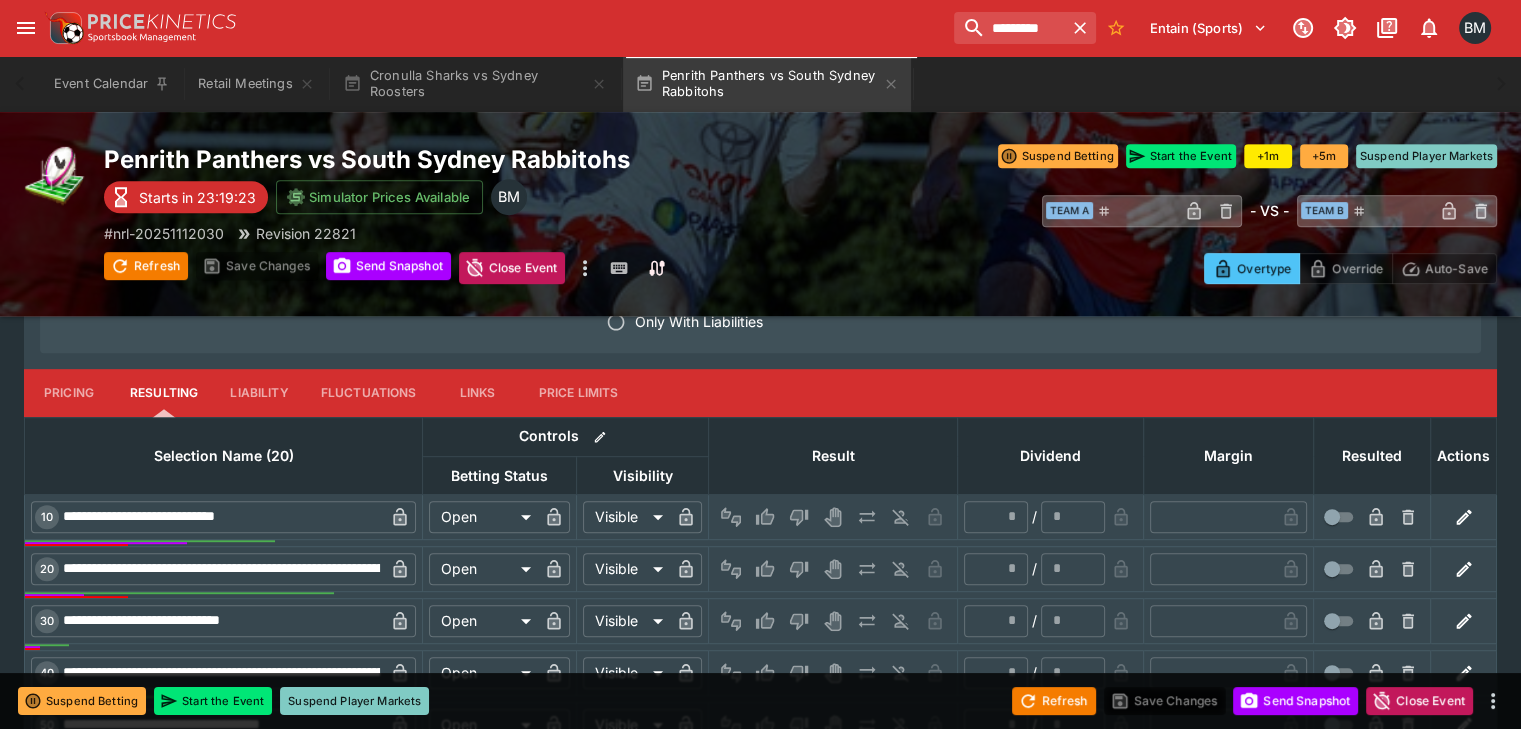 click on "Pricing" at bounding box center [69, 393] 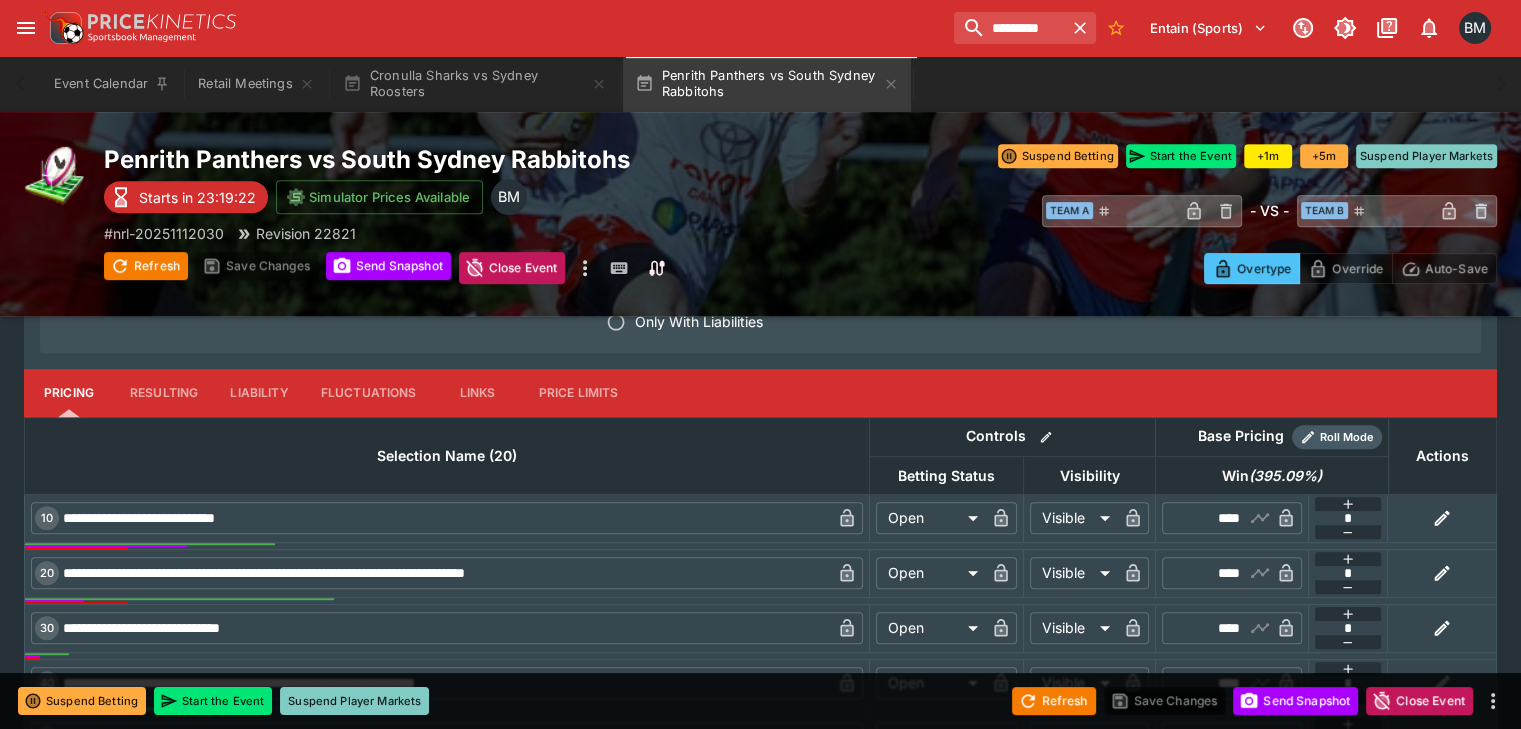 click on "****" at bounding box center [1215, 518] 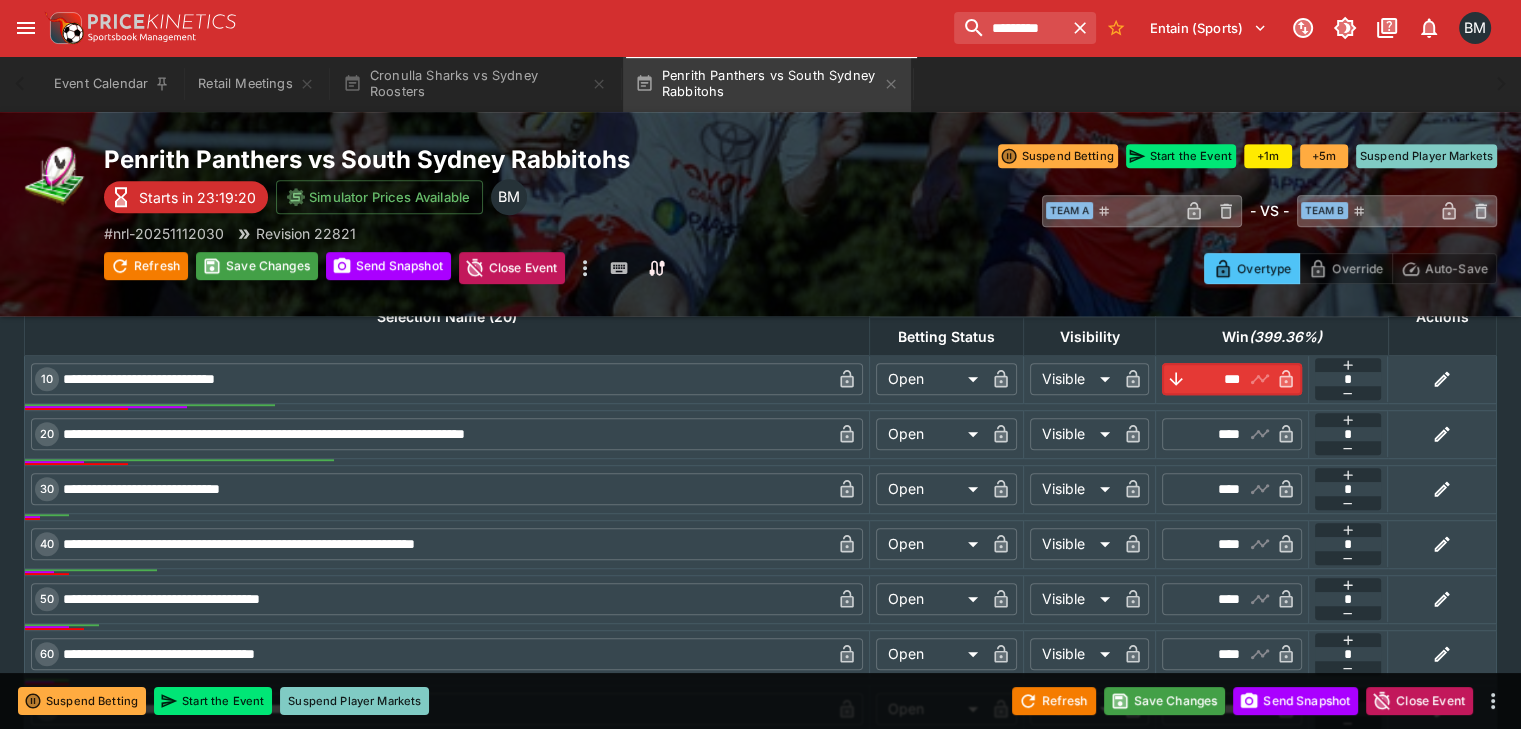 scroll, scrollTop: 1037, scrollLeft: 0, axis: vertical 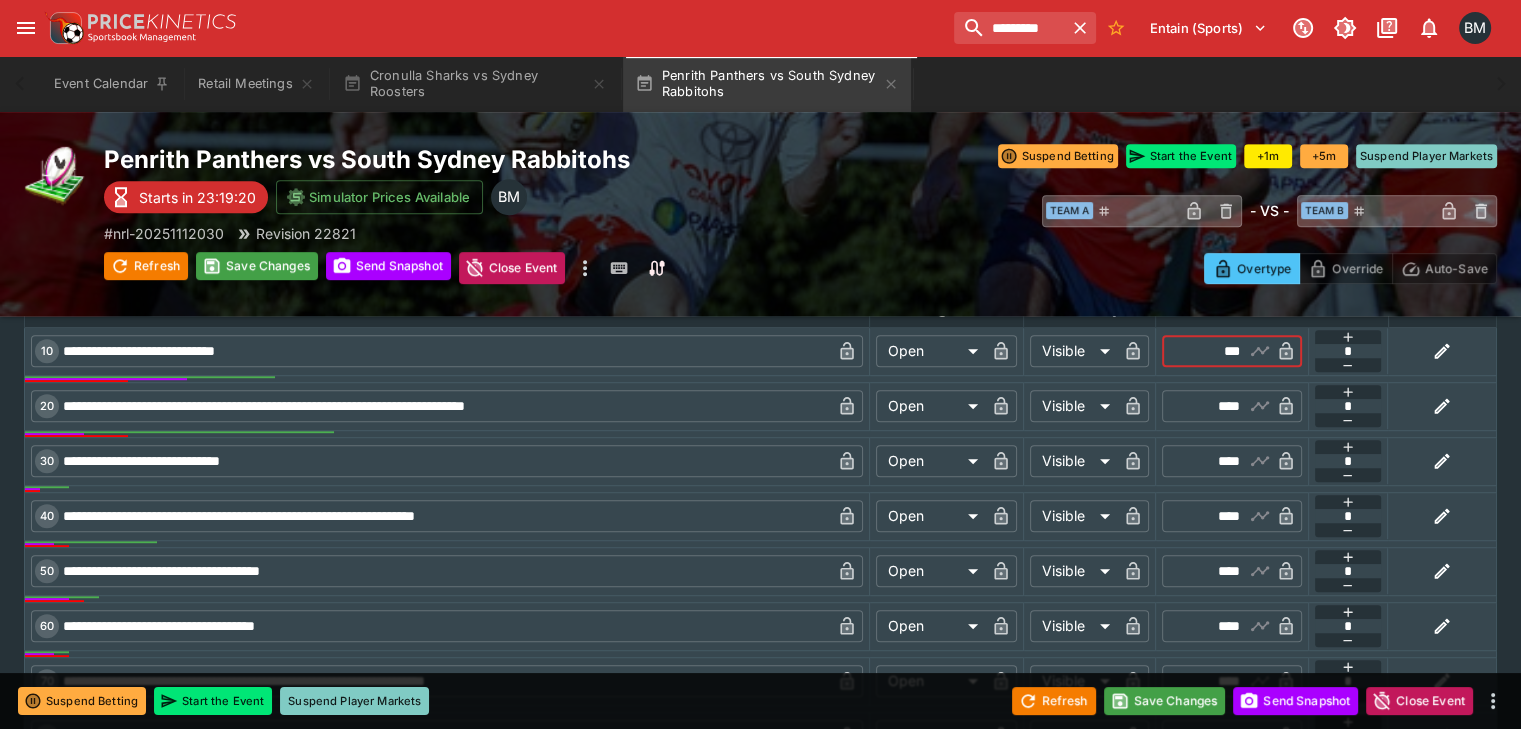 type on "****" 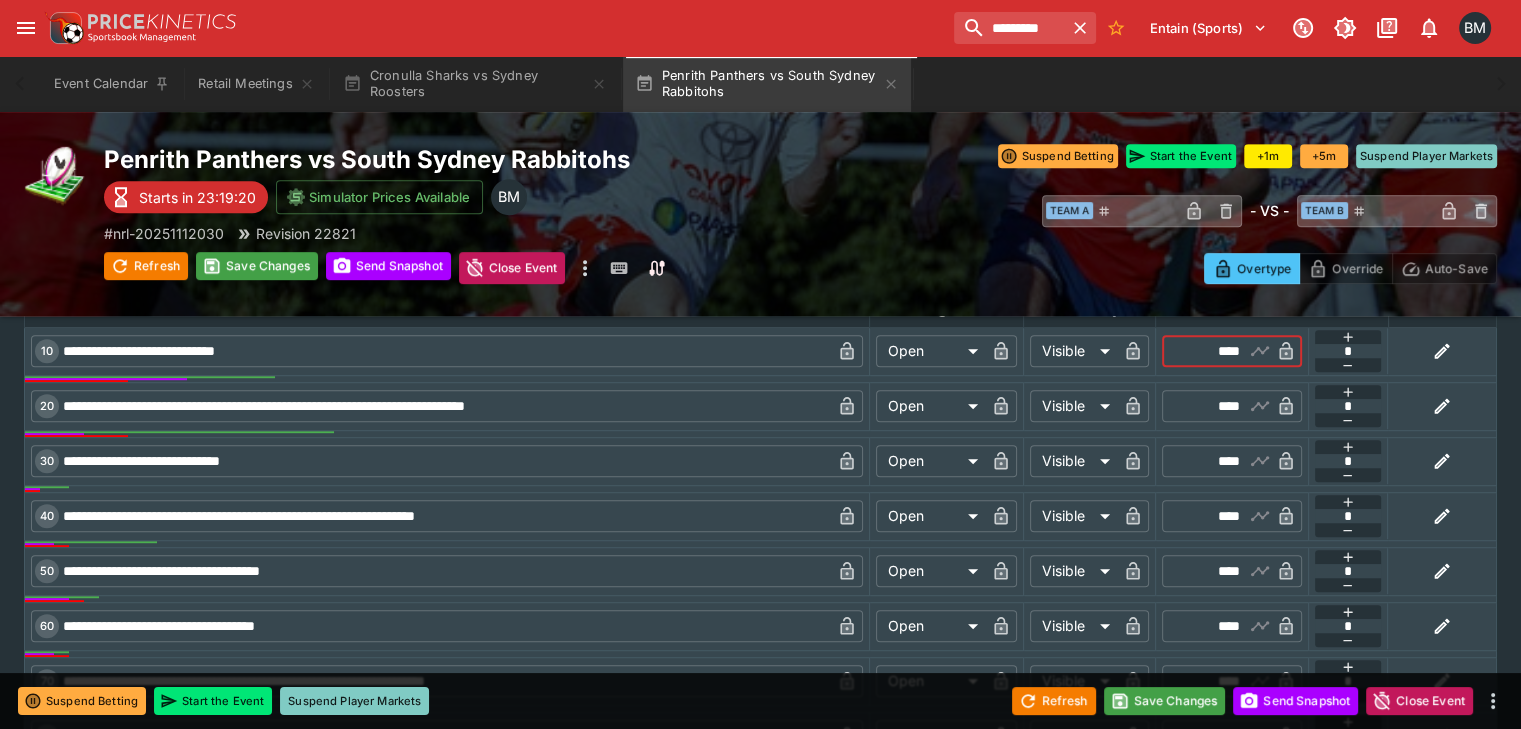 click on "****" at bounding box center (1215, 461) 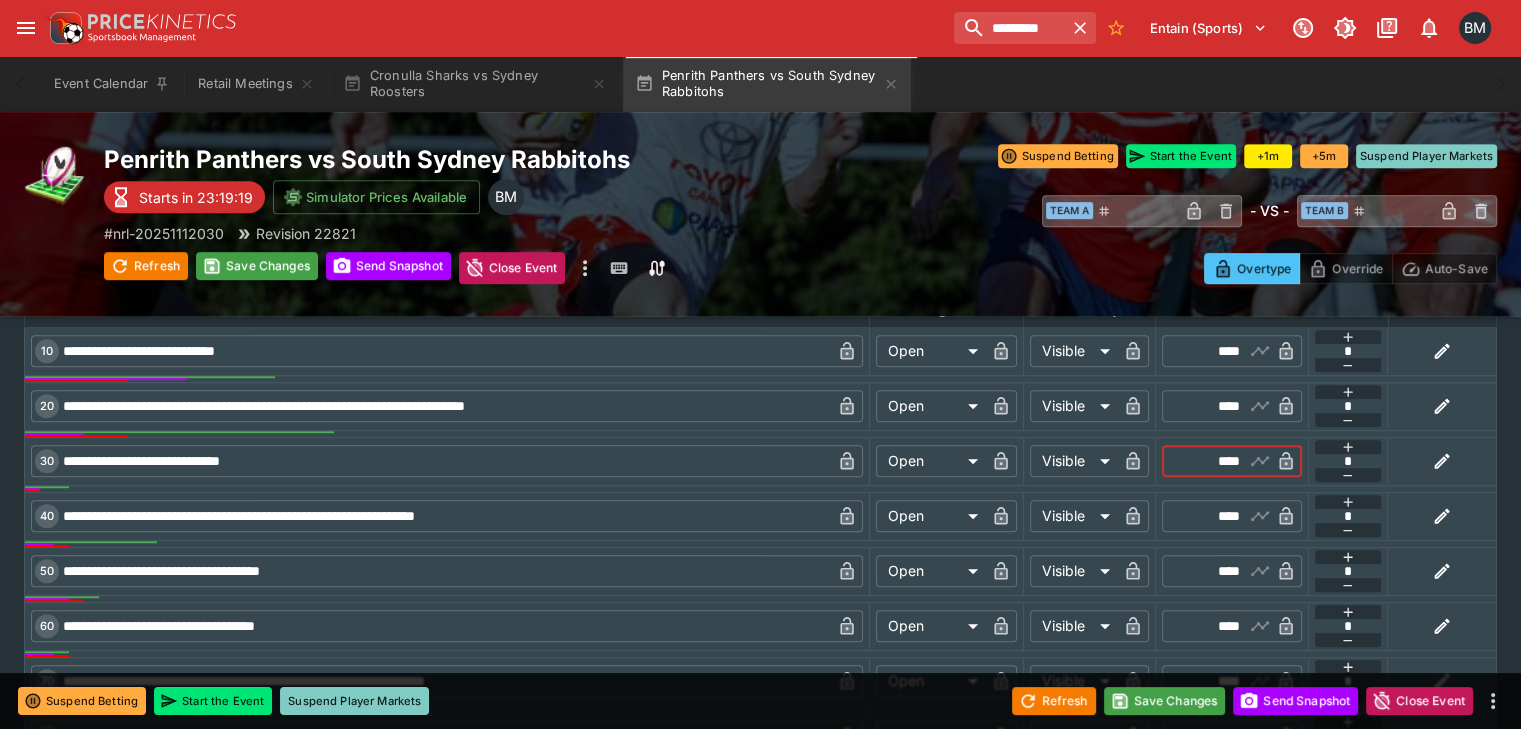click on "****" at bounding box center [1215, 461] 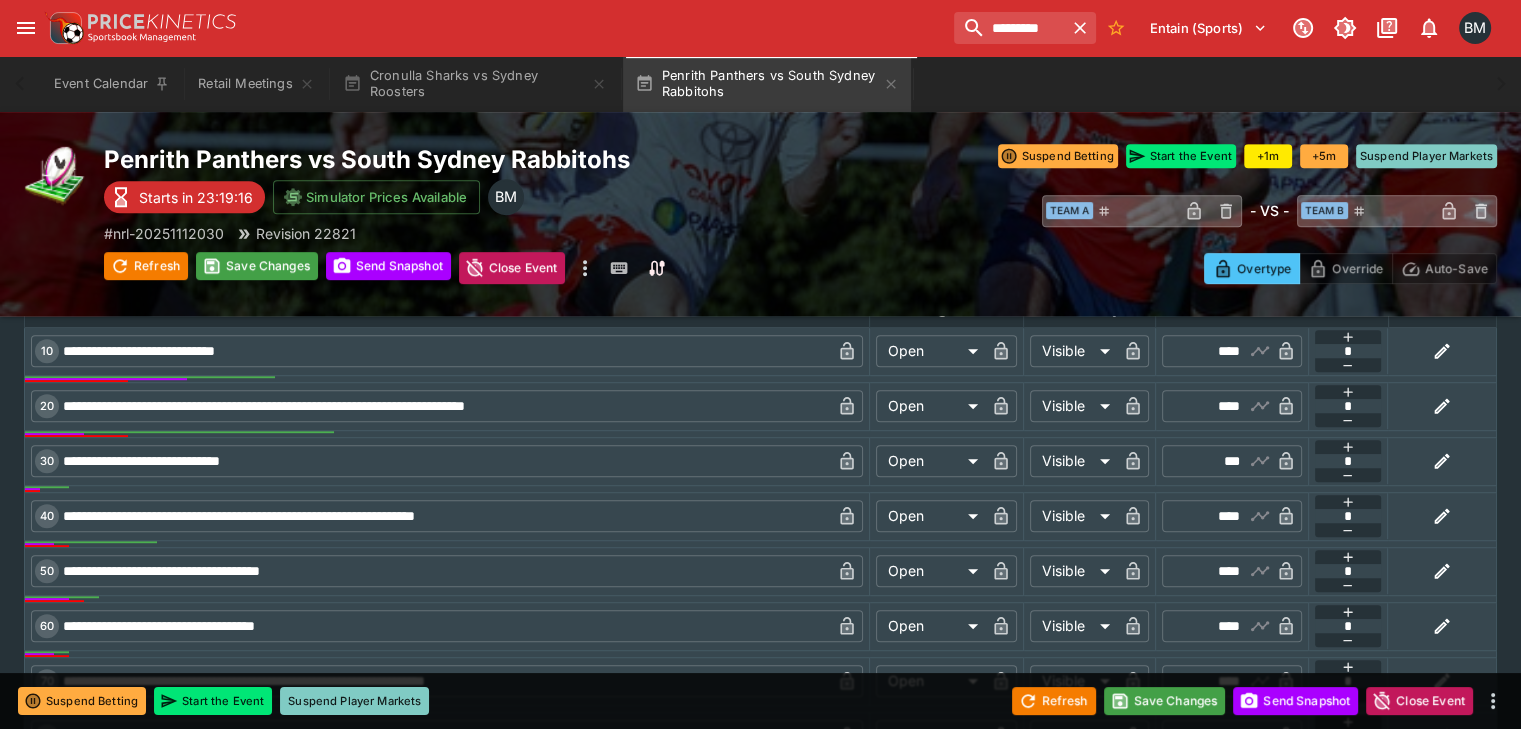 type on "****" 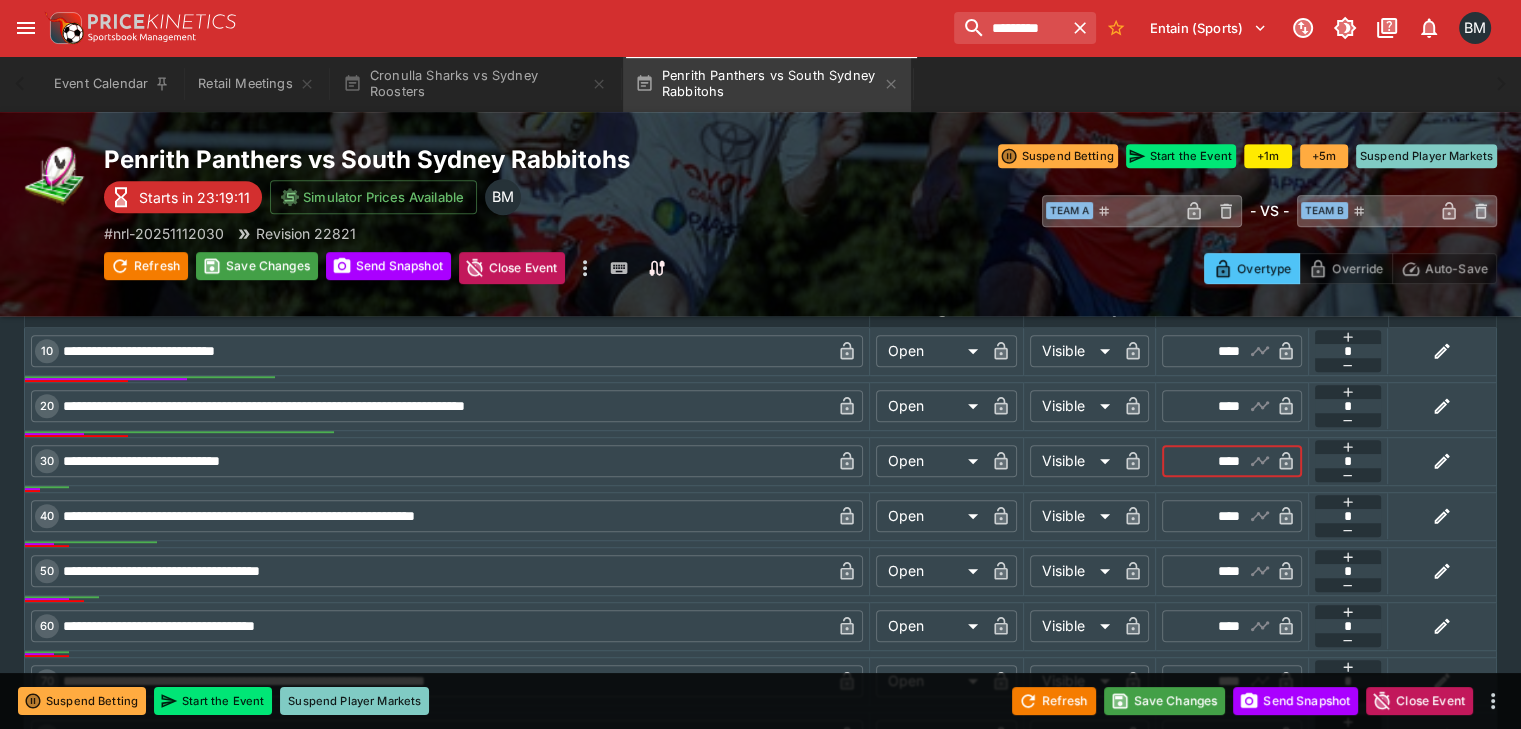 click on "****" at bounding box center (1215, 461) 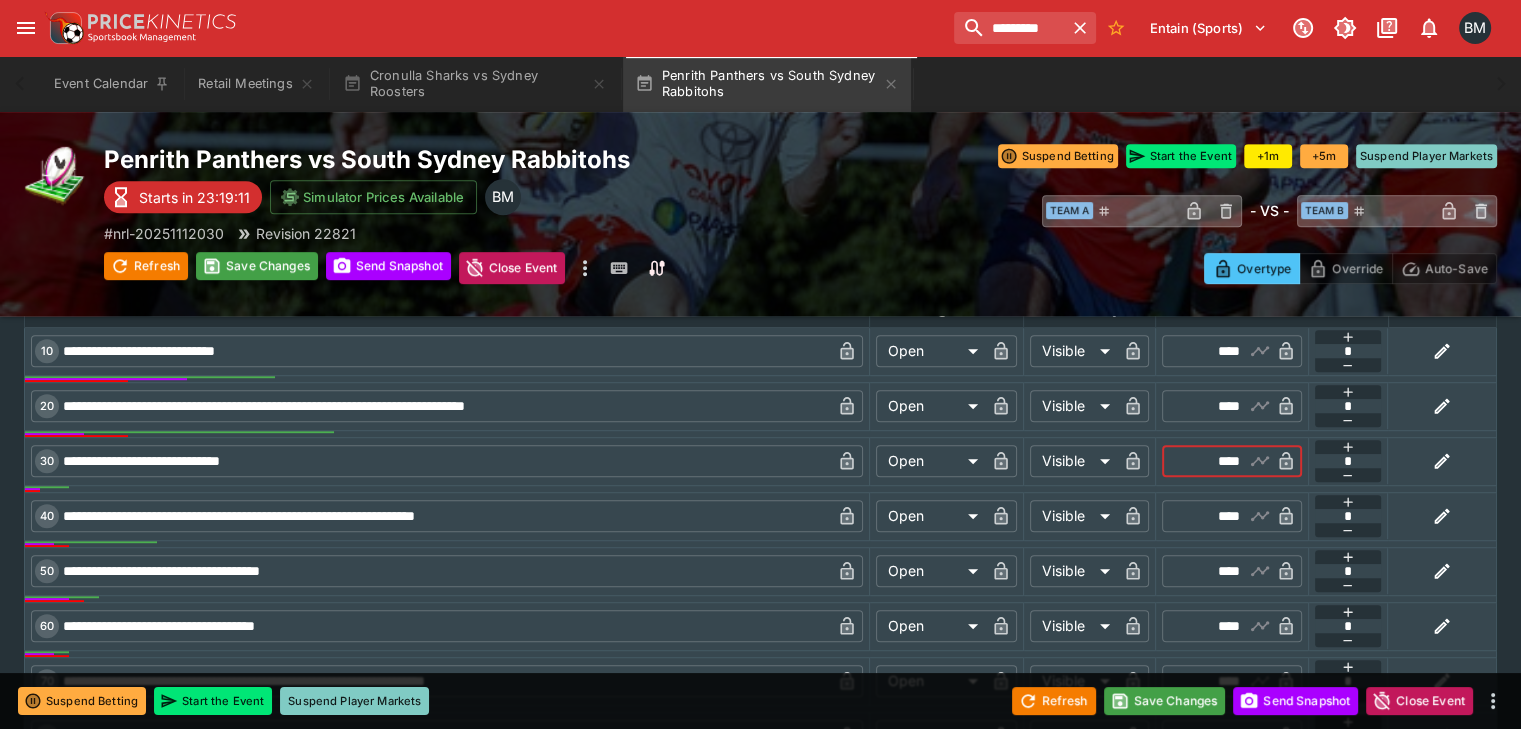 click on "****" at bounding box center (1215, 461) 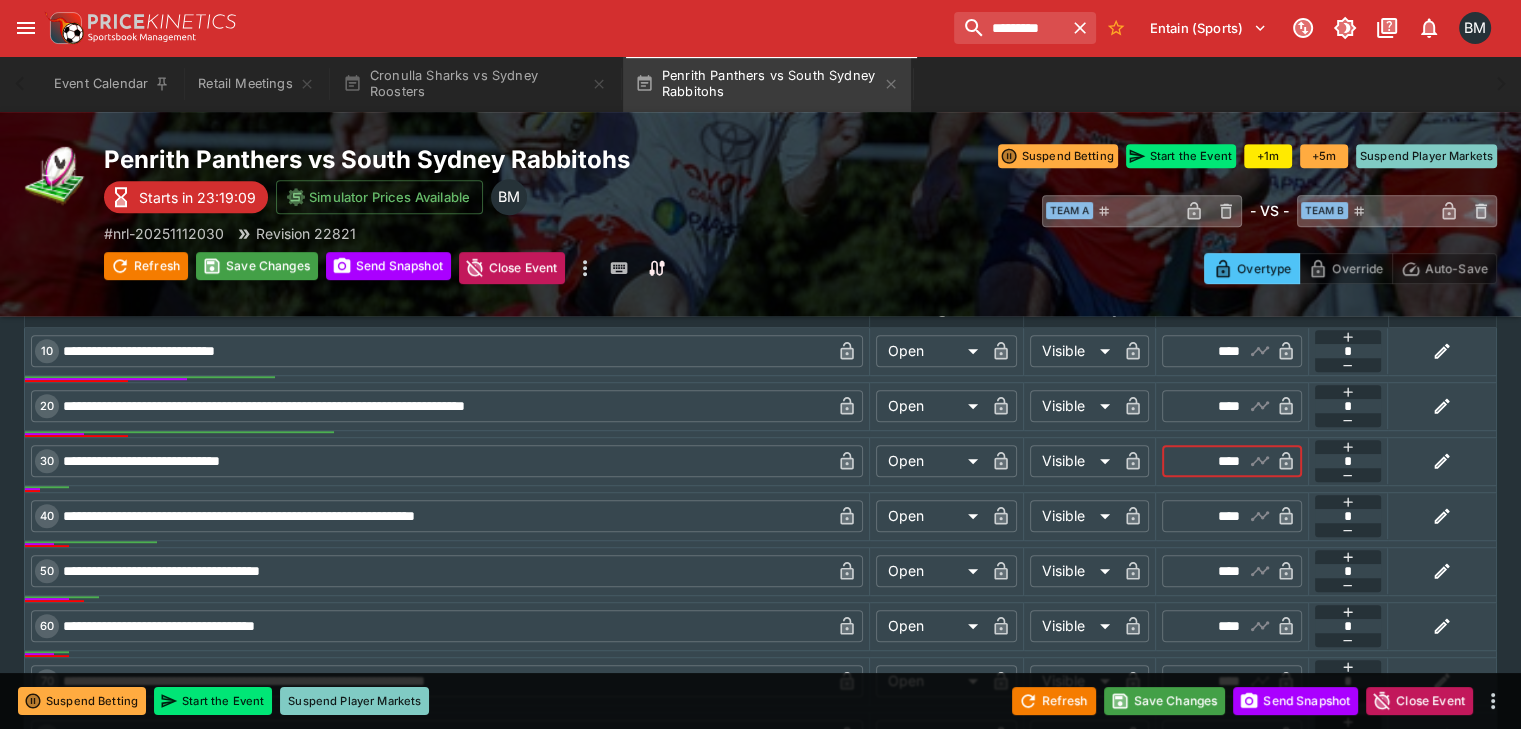 scroll, scrollTop: 1204, scrollLeft: 0, axis: vertical 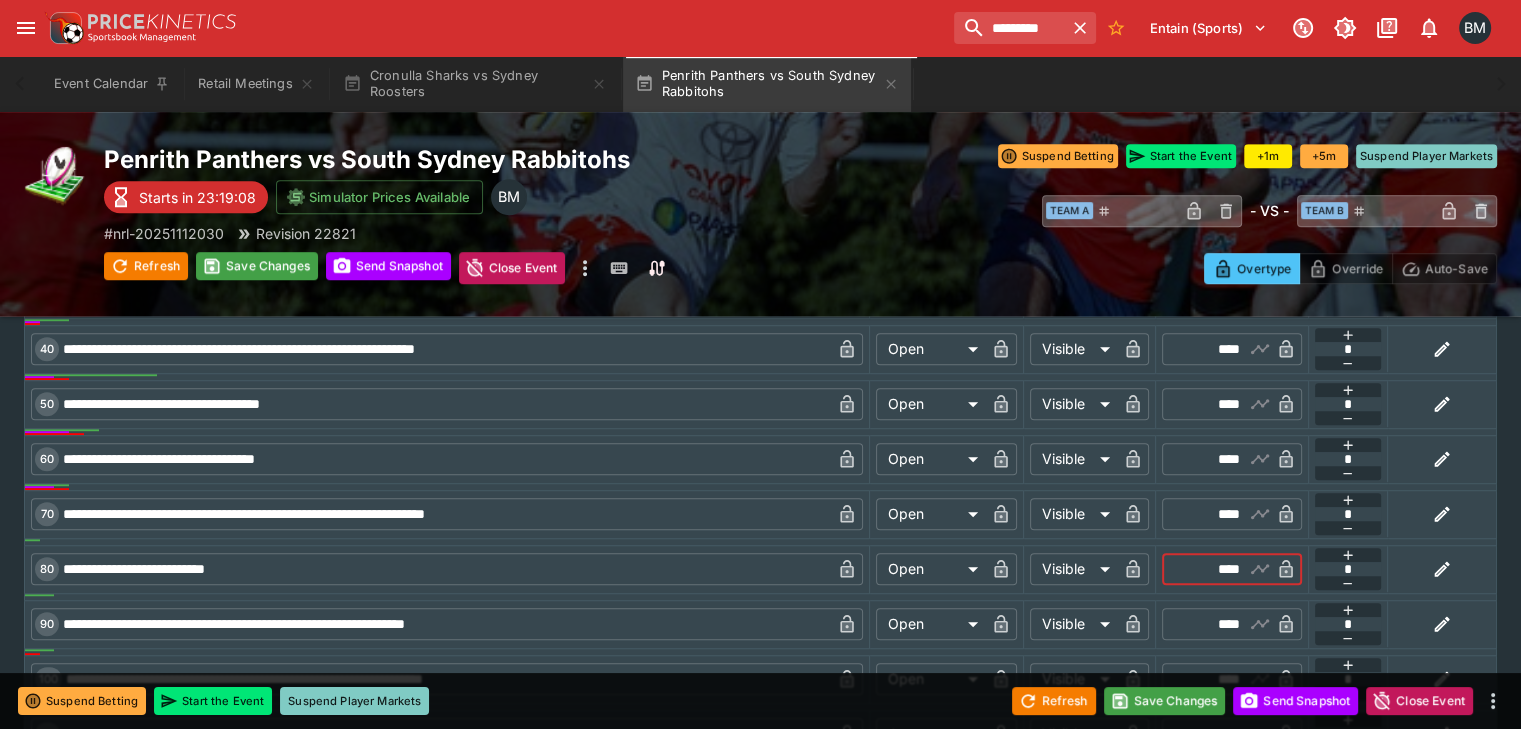 click on "****" at bounding box center [1215, 569] 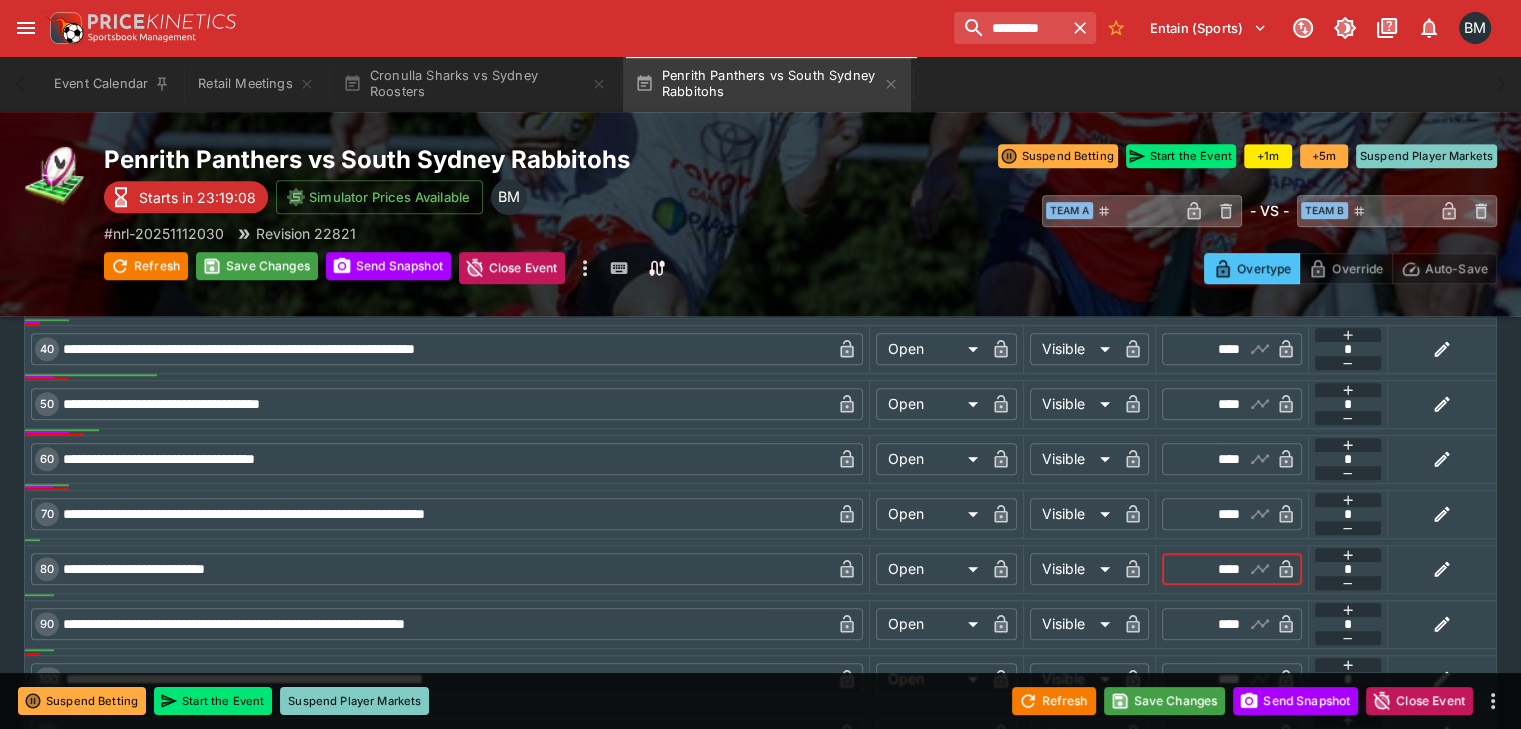 click on "****" at bounding box center (1215, 569) 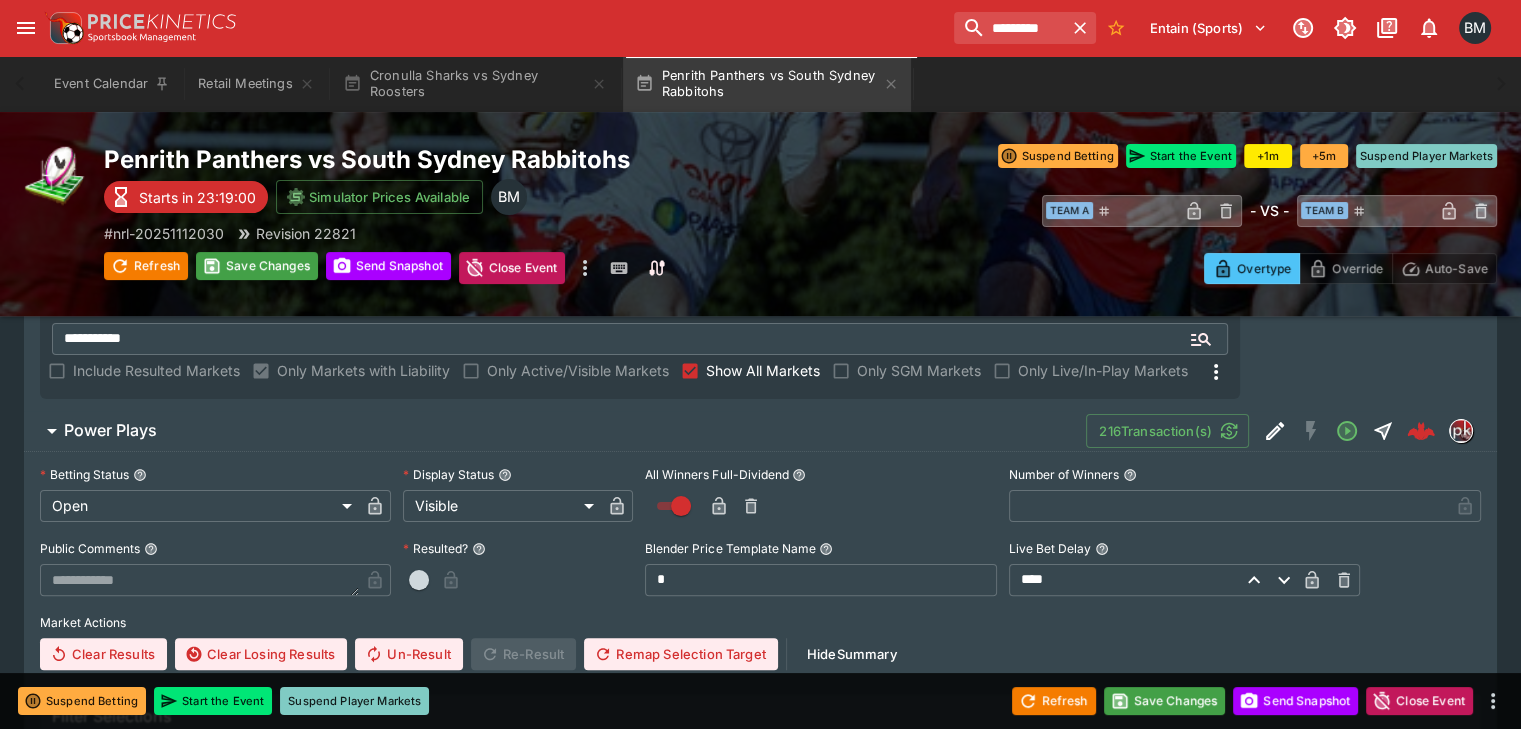 scroll, scrollTop: 537, scrollLeft: 0, axis: vertical 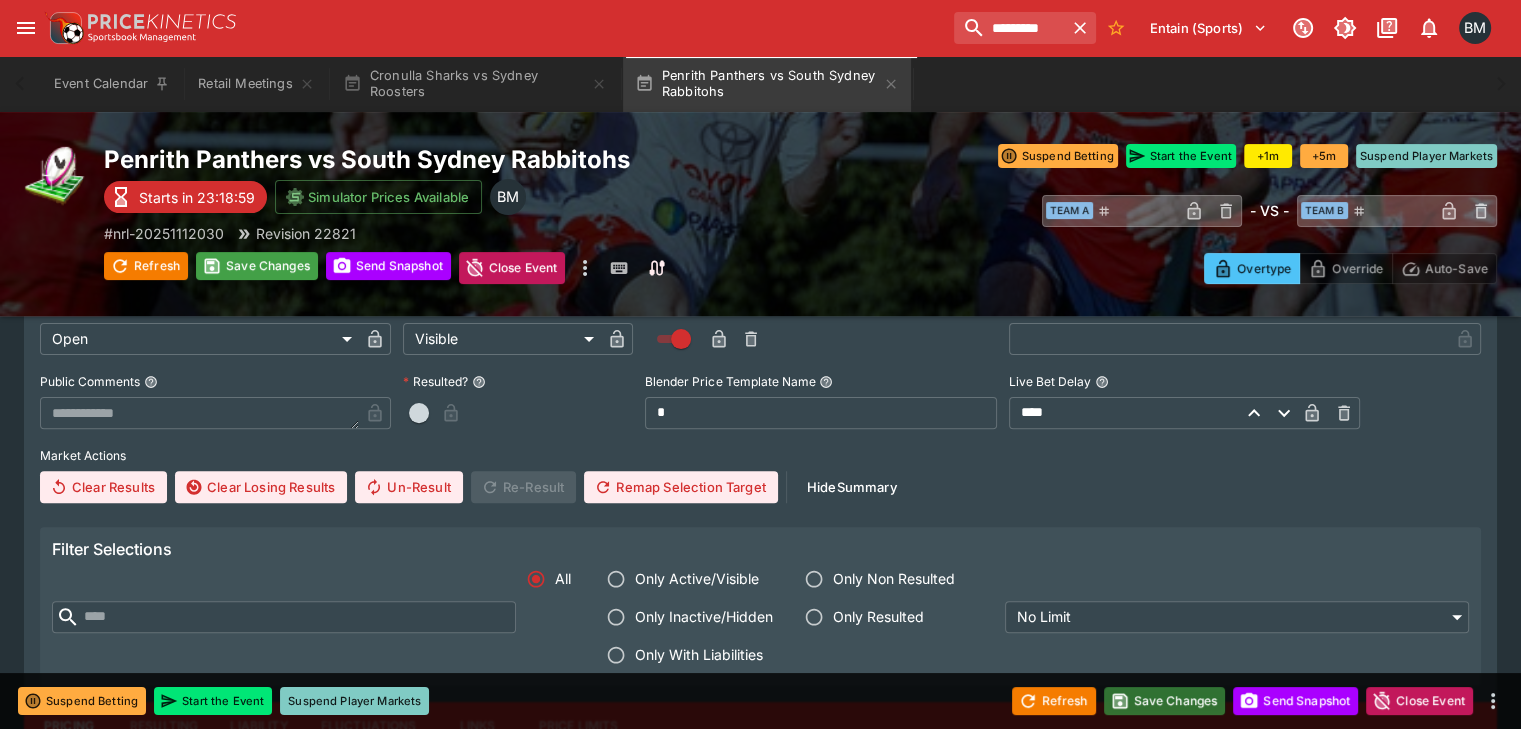 type on "****" 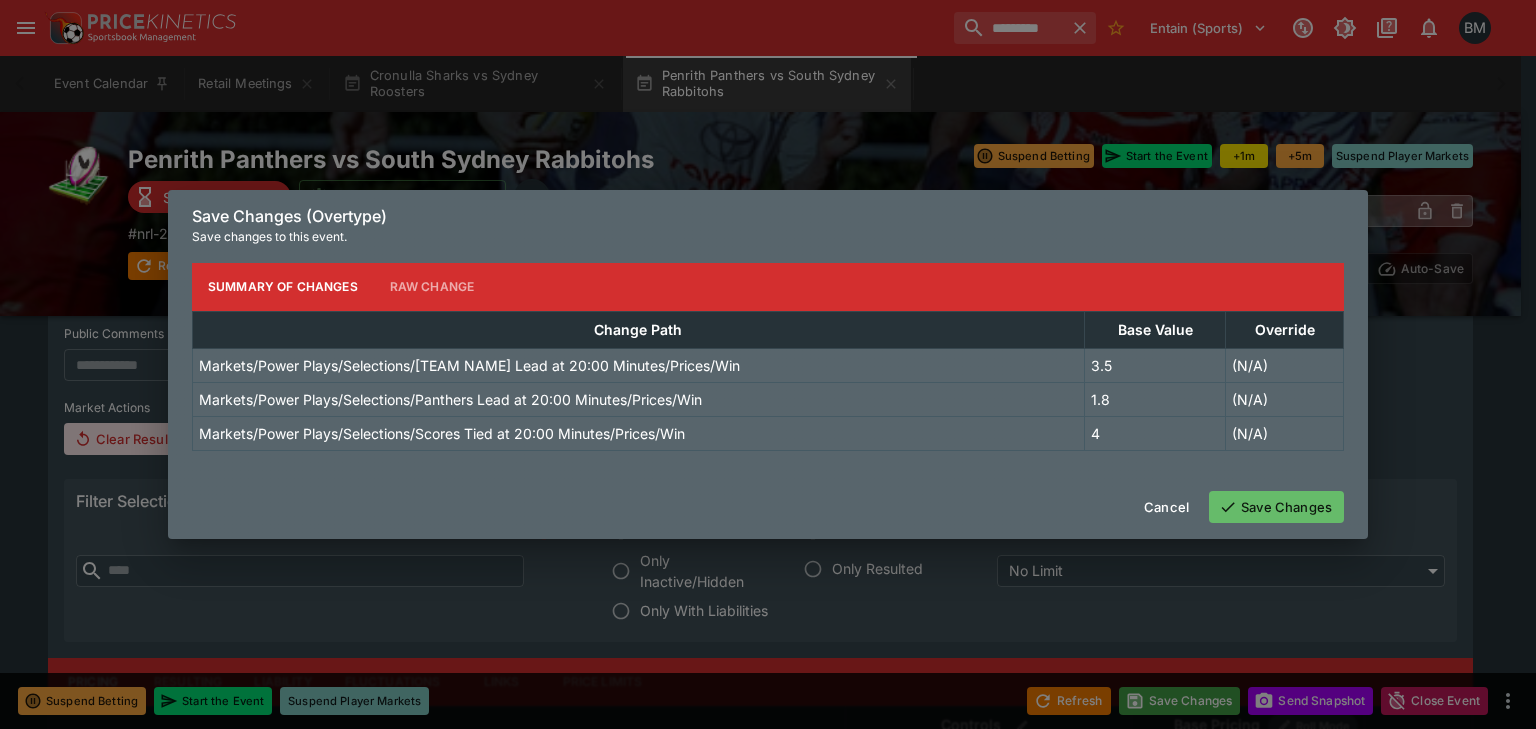 click on "Cancel" at bounding box center [1166, 507] 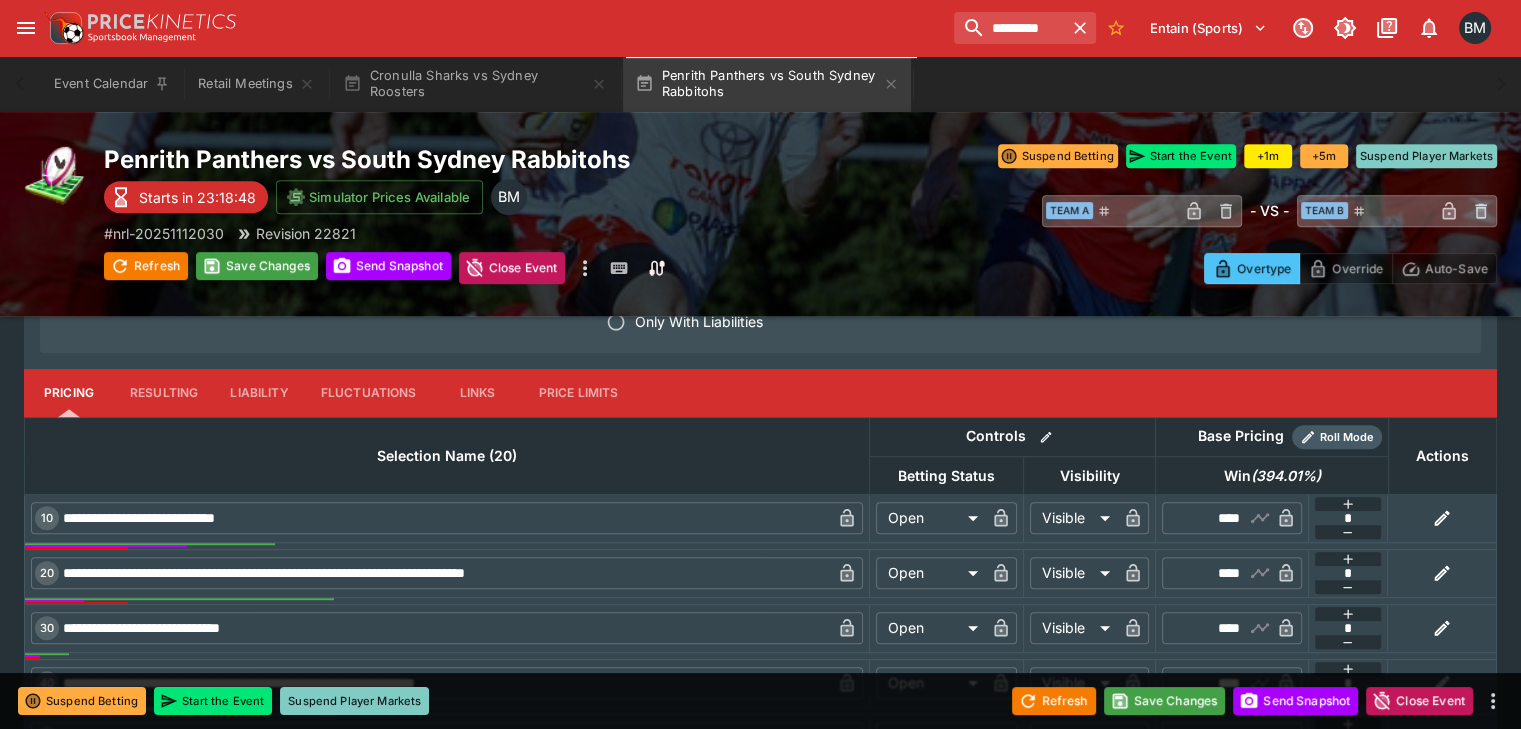 scroll, scrollTop: 1037, scrollLeft: 0, axis: vertical 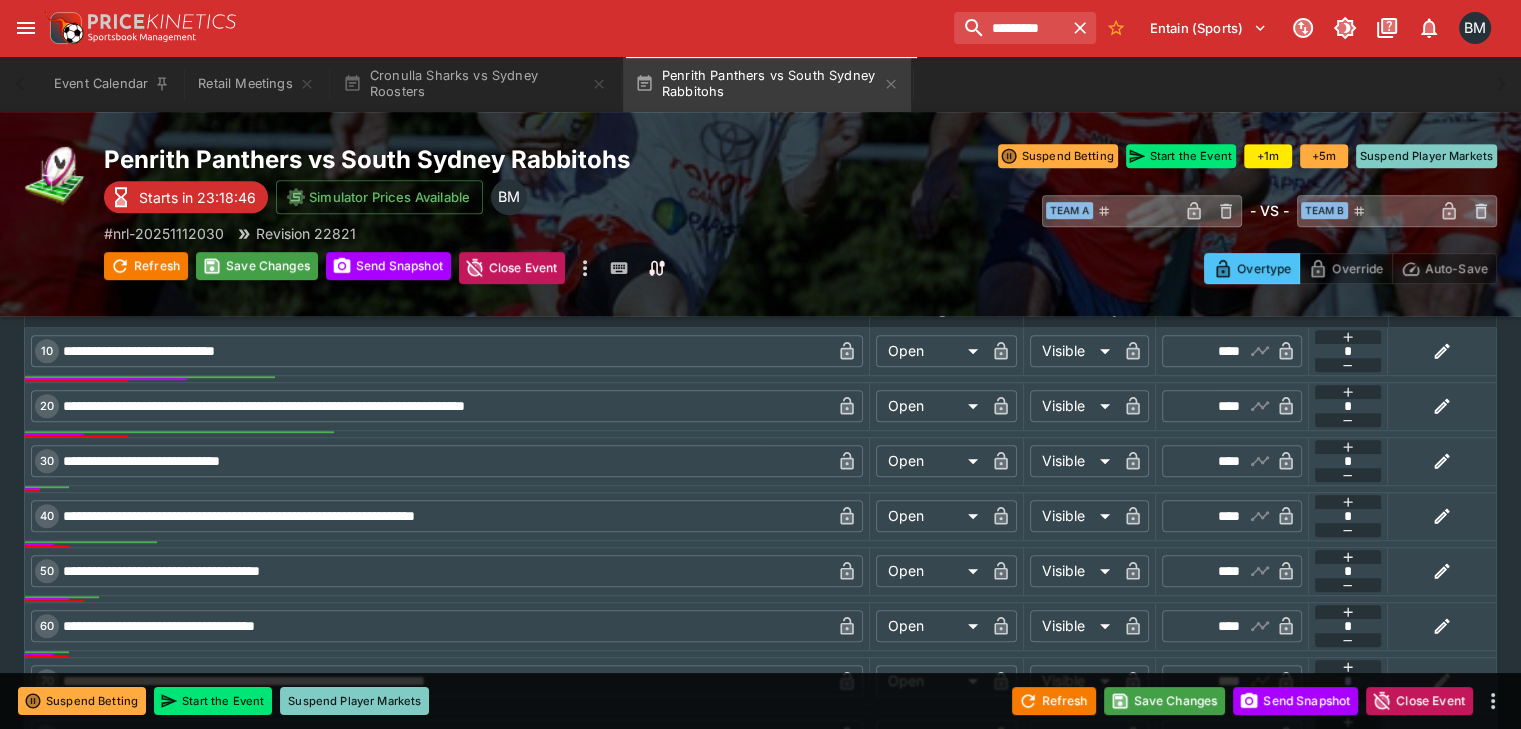 click on "****" at bounding box center [1215, 626] 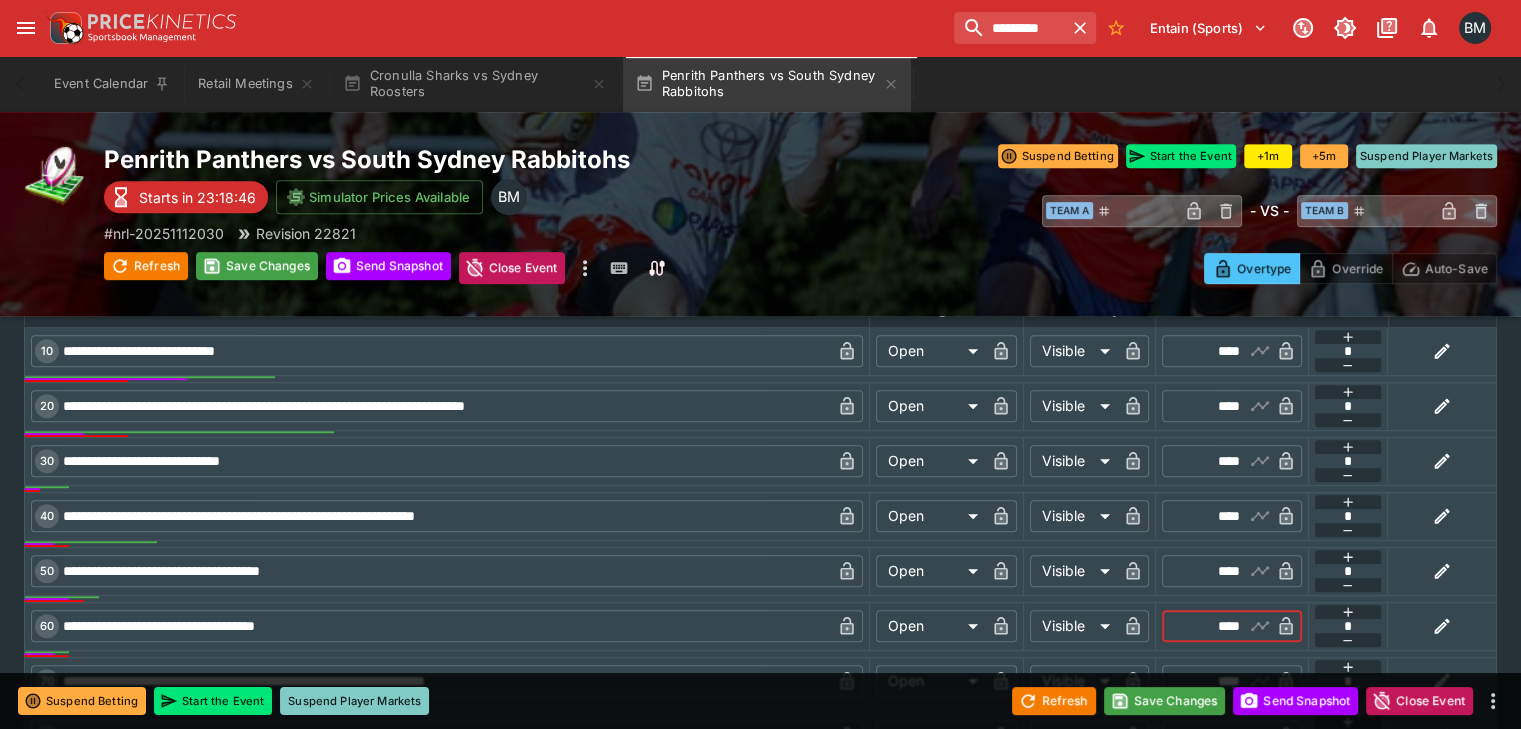 click on "****" at bounding box center (1215, 626) 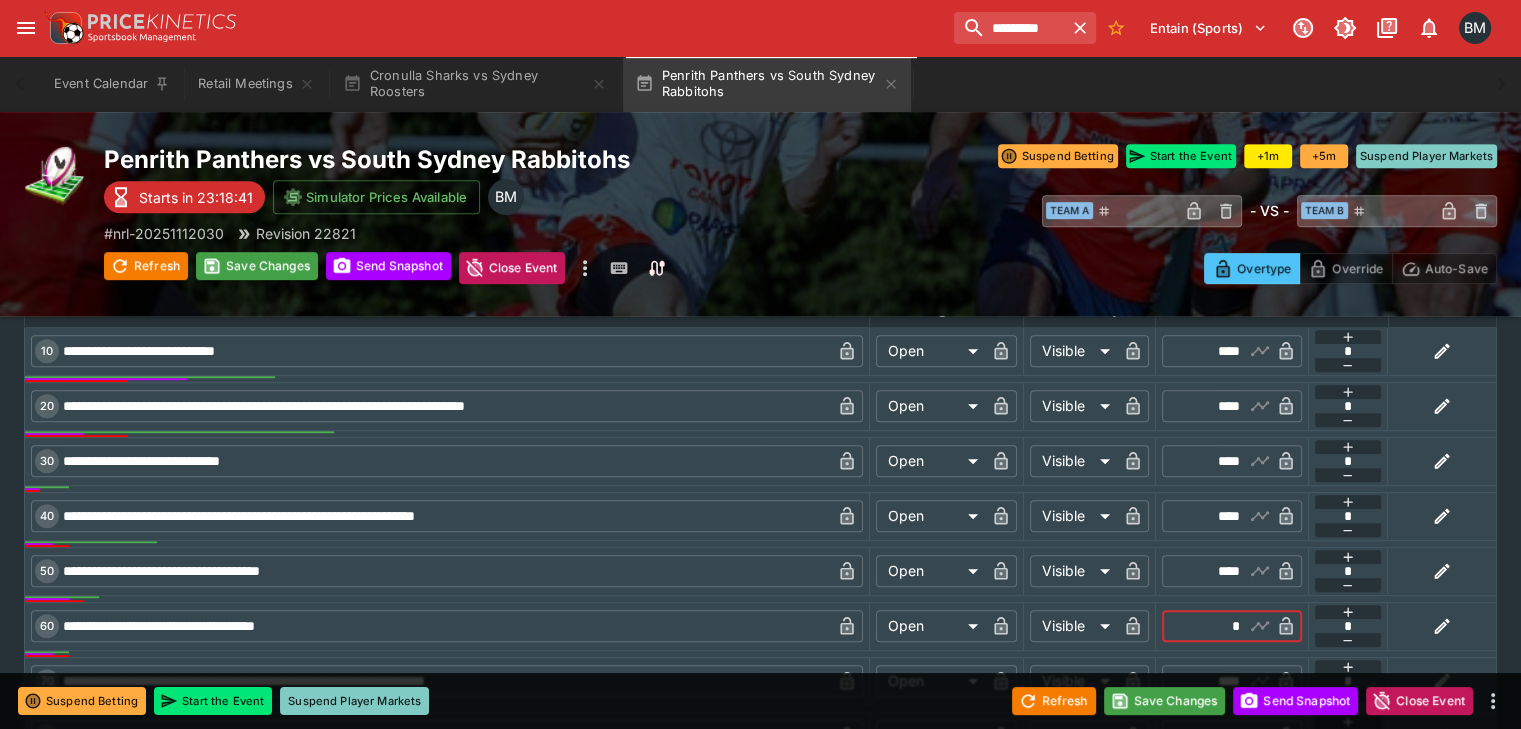 type on "****" 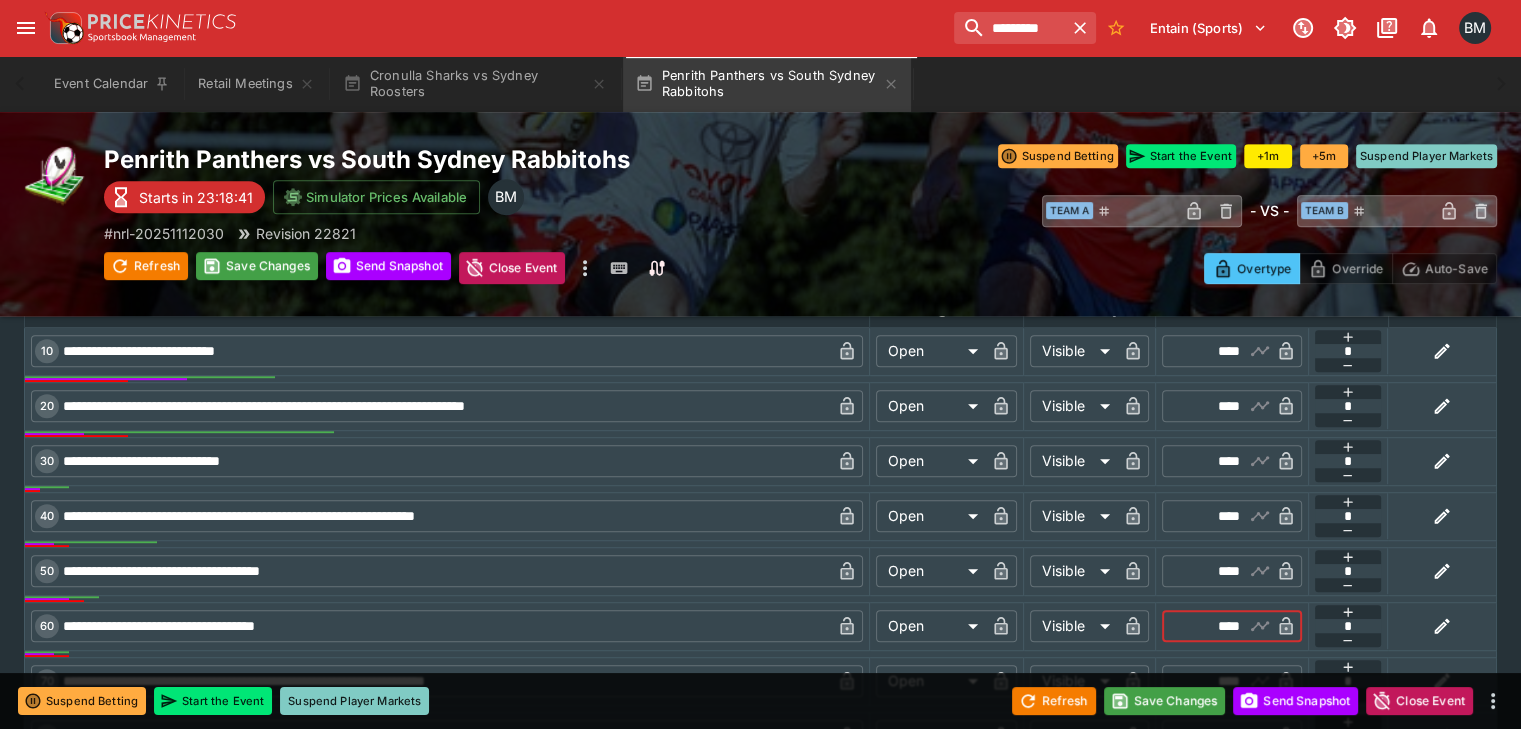click on "****" at bounding box center [1215, 571] 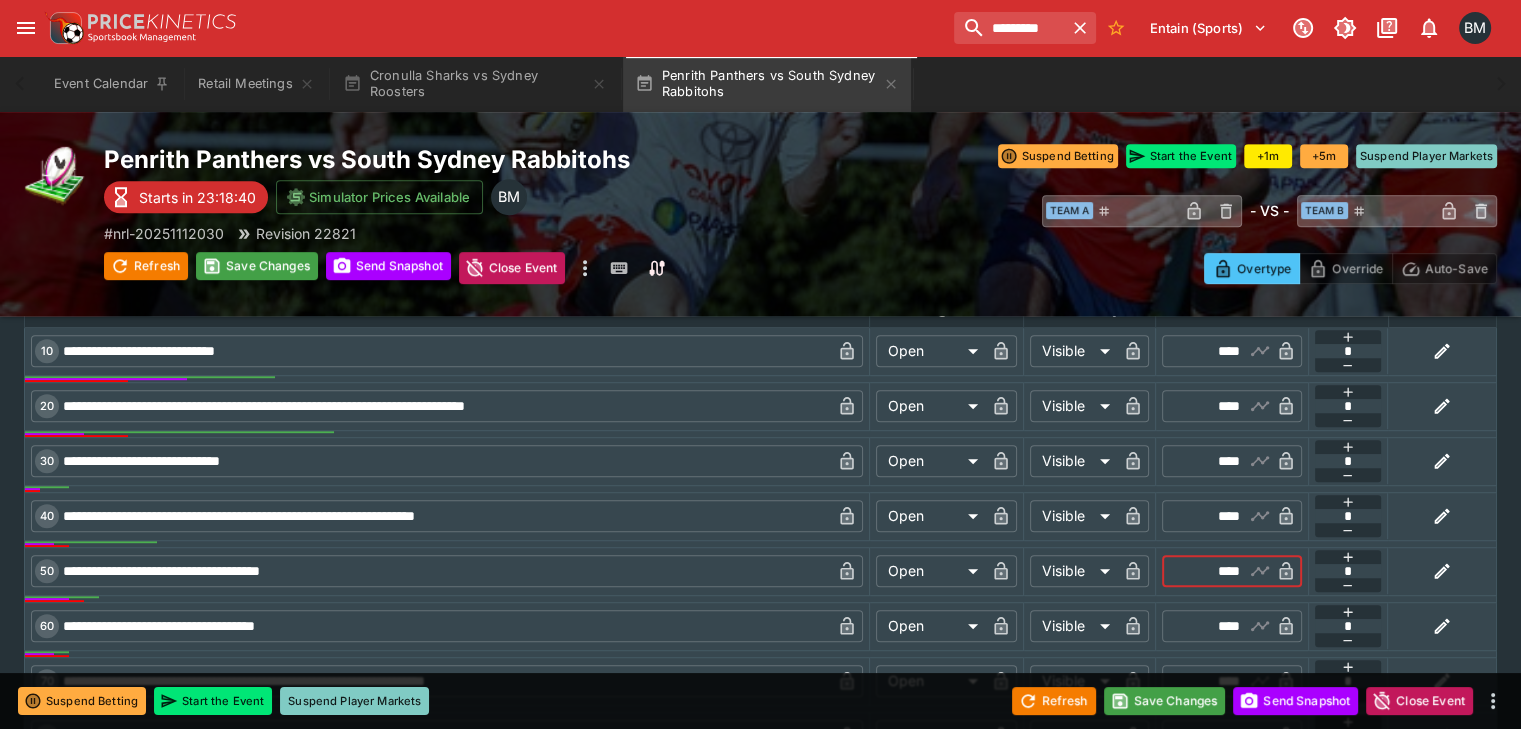 click on "****" at bounding box center (1215, 571) 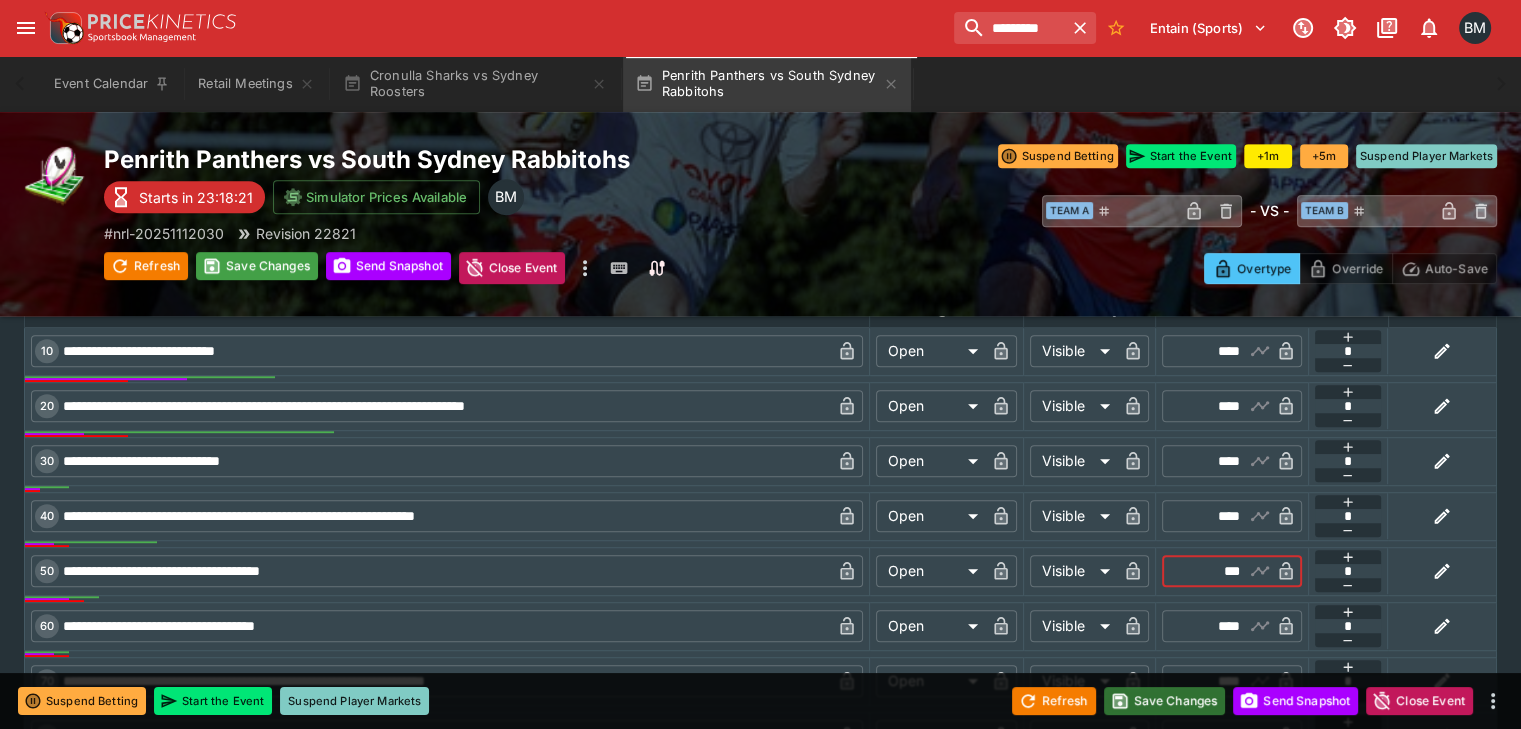 type on "****" 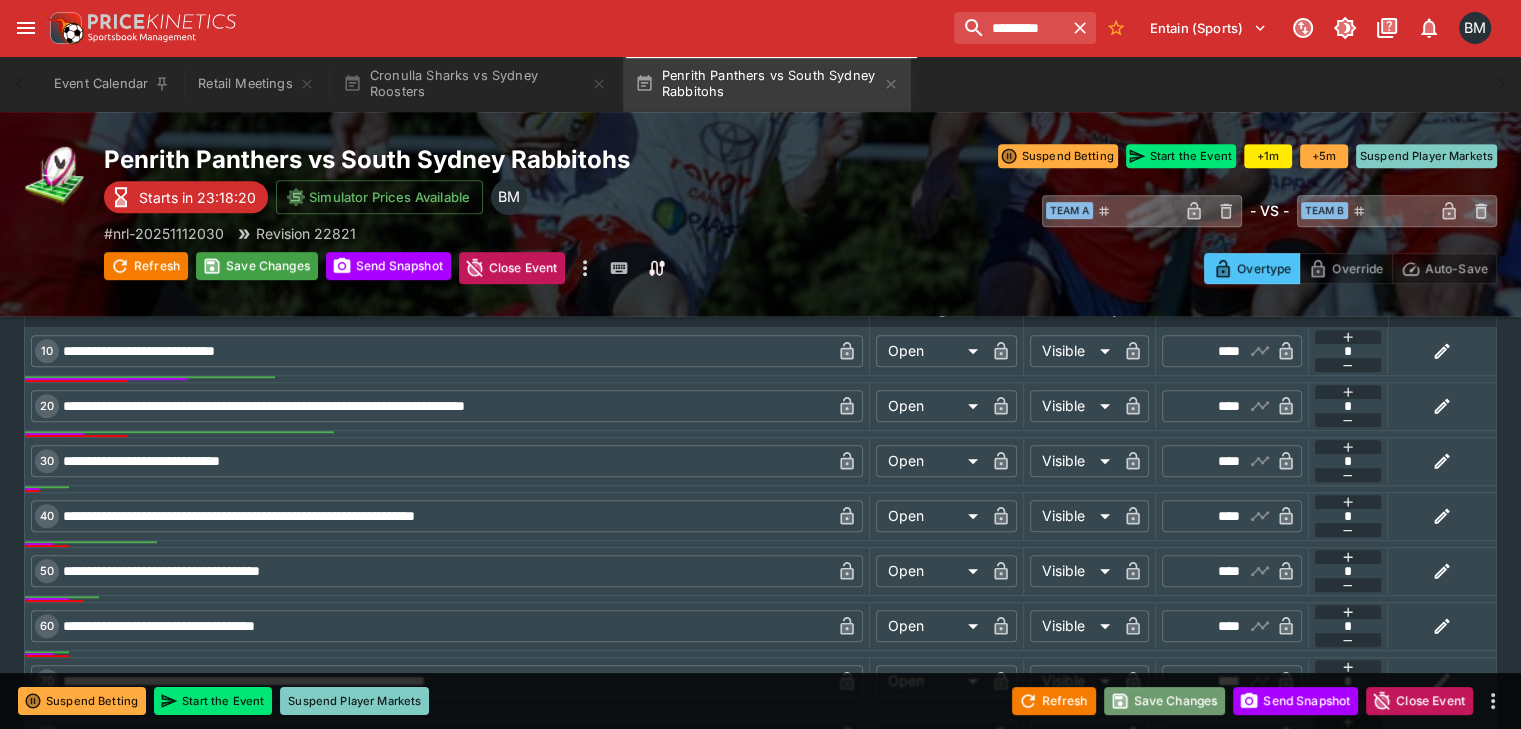 click on "Save Changes" at bounding box center [1165, 701] 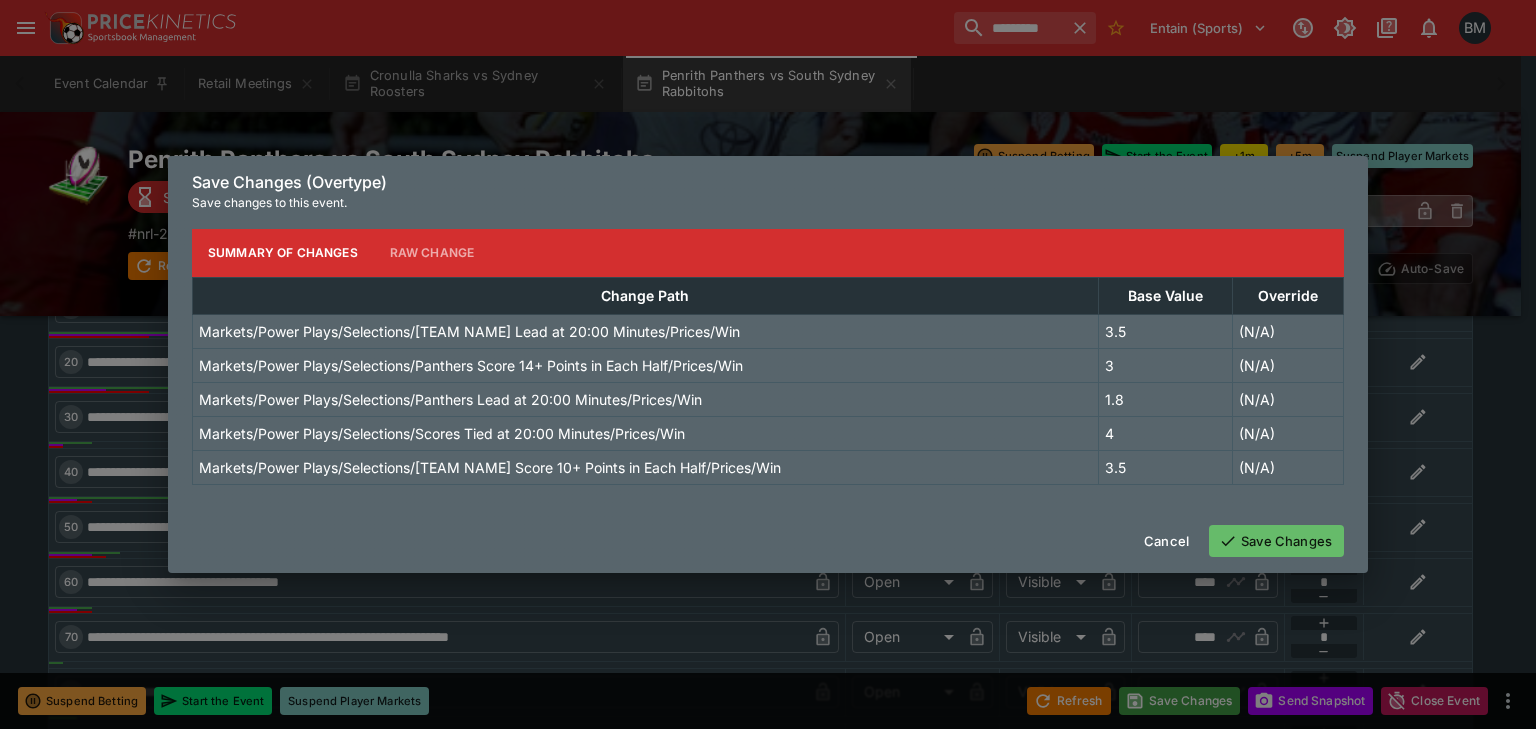 click on "Save Changes" at bounding box center (1276, 541) 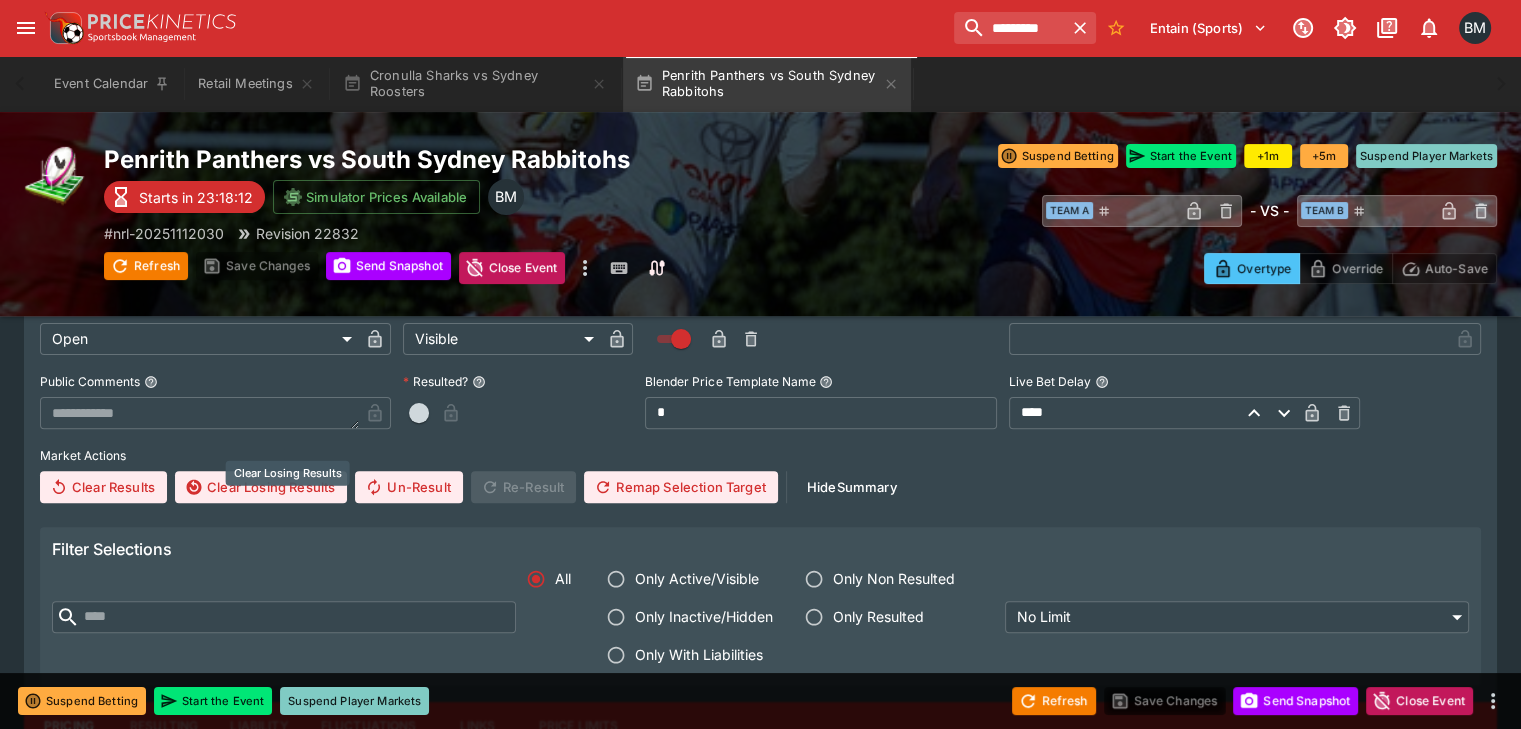 scroll, scrollTop: 704, scrollLeft: 0, axis: vertical 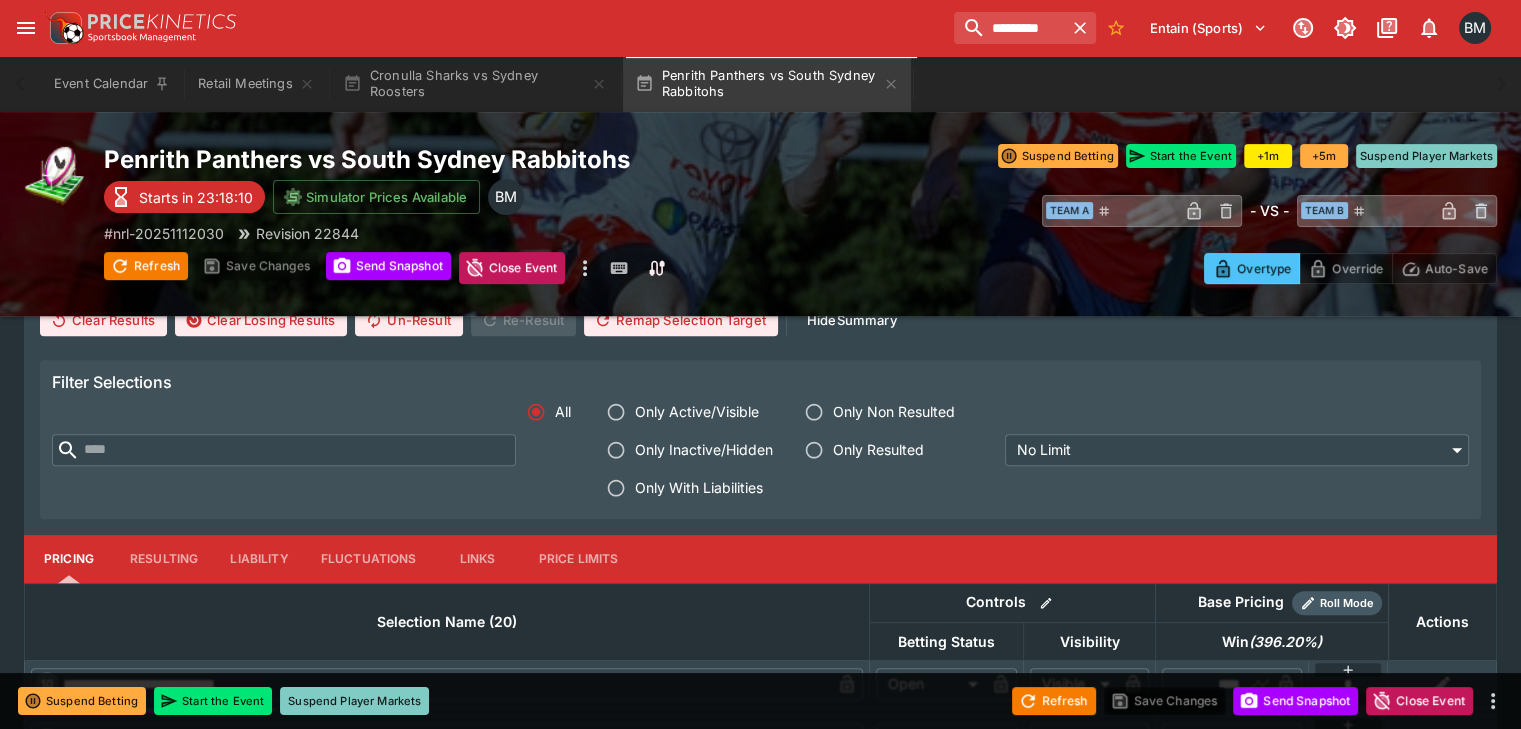 click on "Resulting" at bounding box center [164, 559] 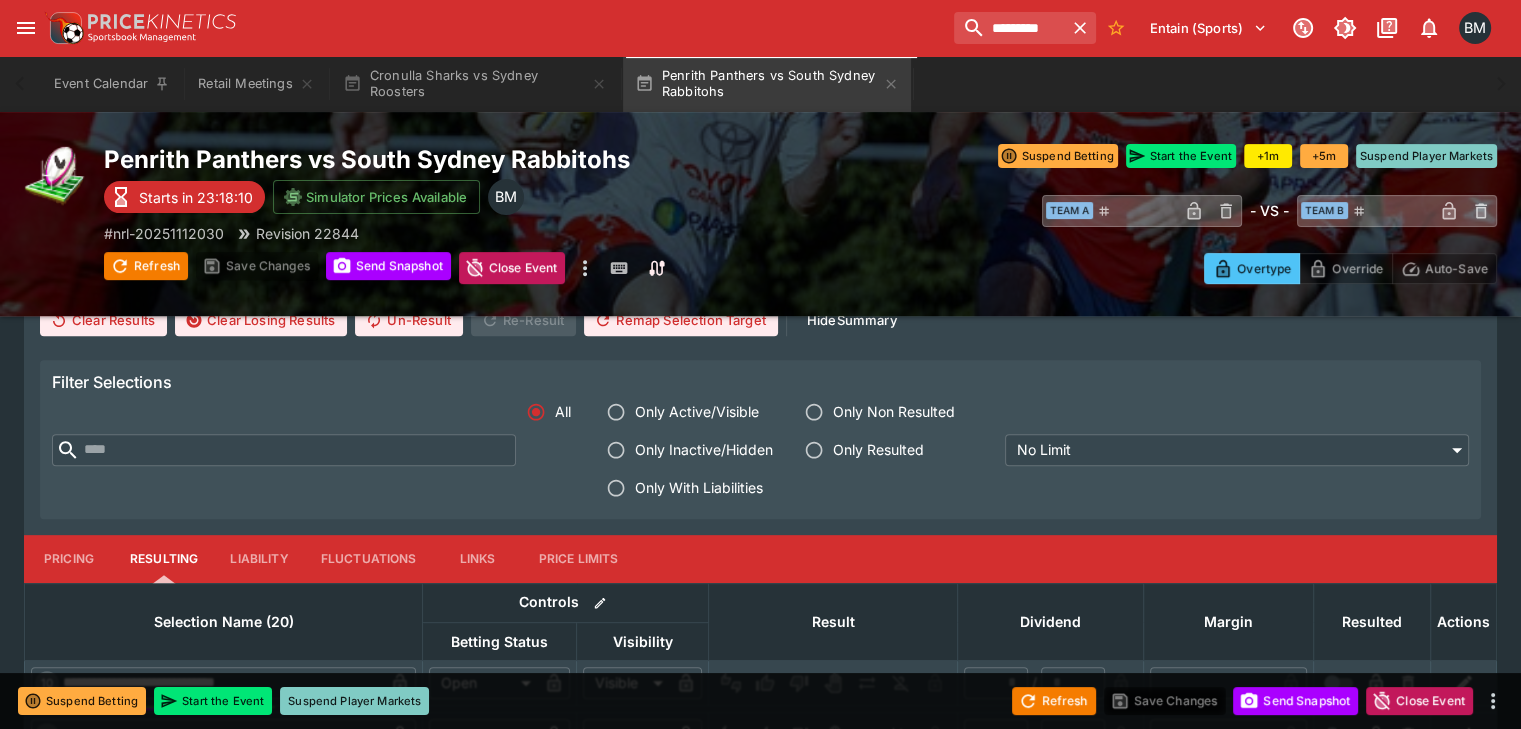 click at bounding box center (298, 450) 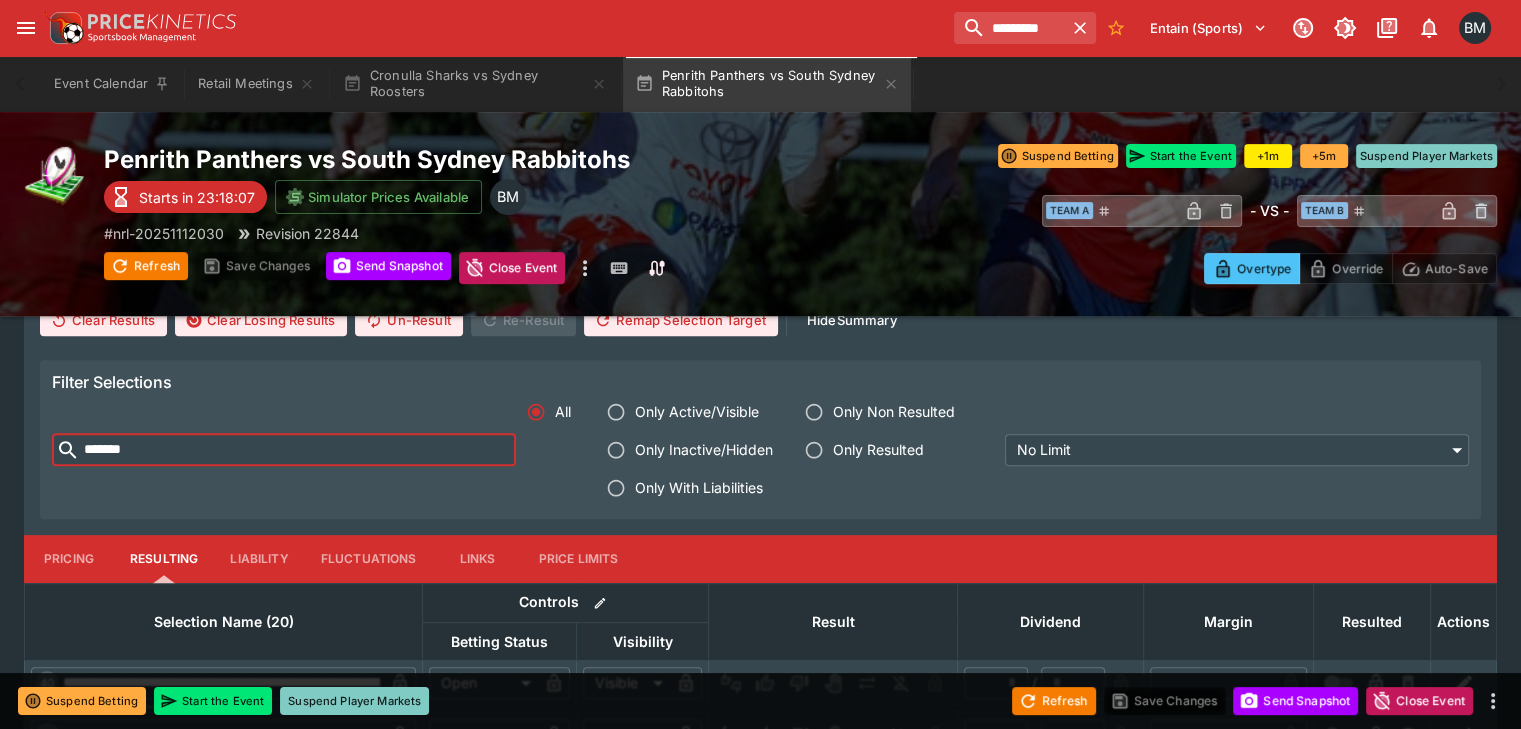 scroll, scrollTop: 870, scrollLeft: 0, axis: vertical 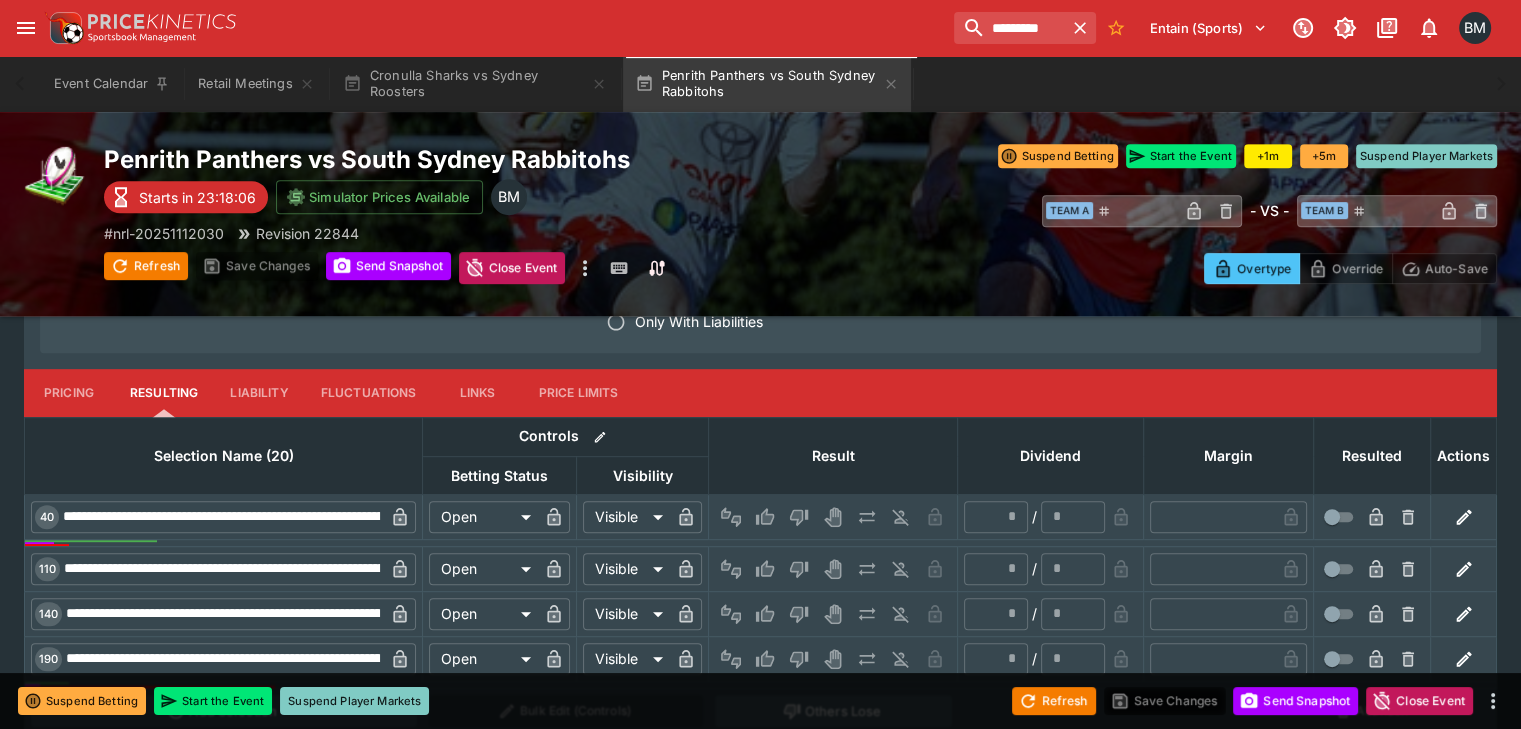 type on "*******" 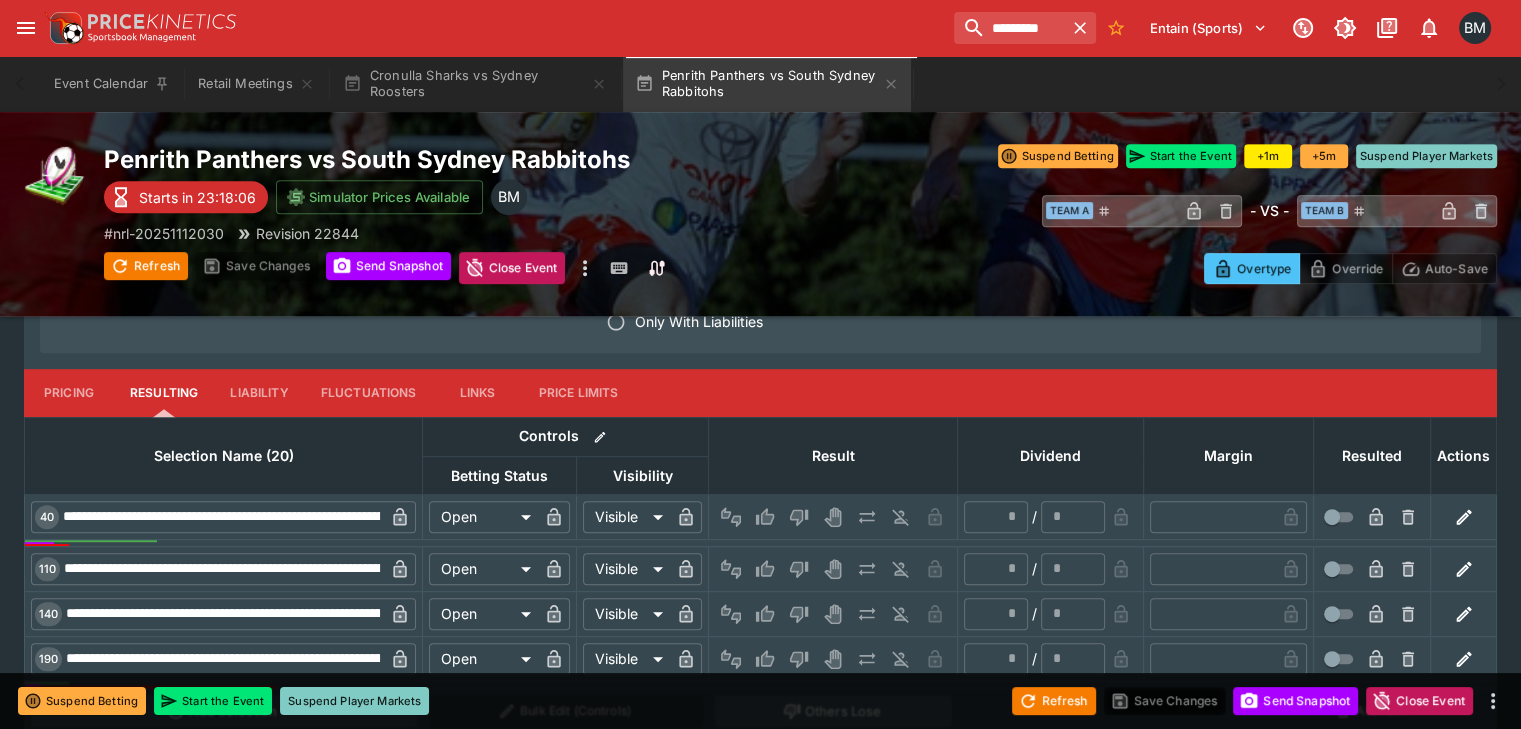 click on "**********" at bounding box center [760, -15] 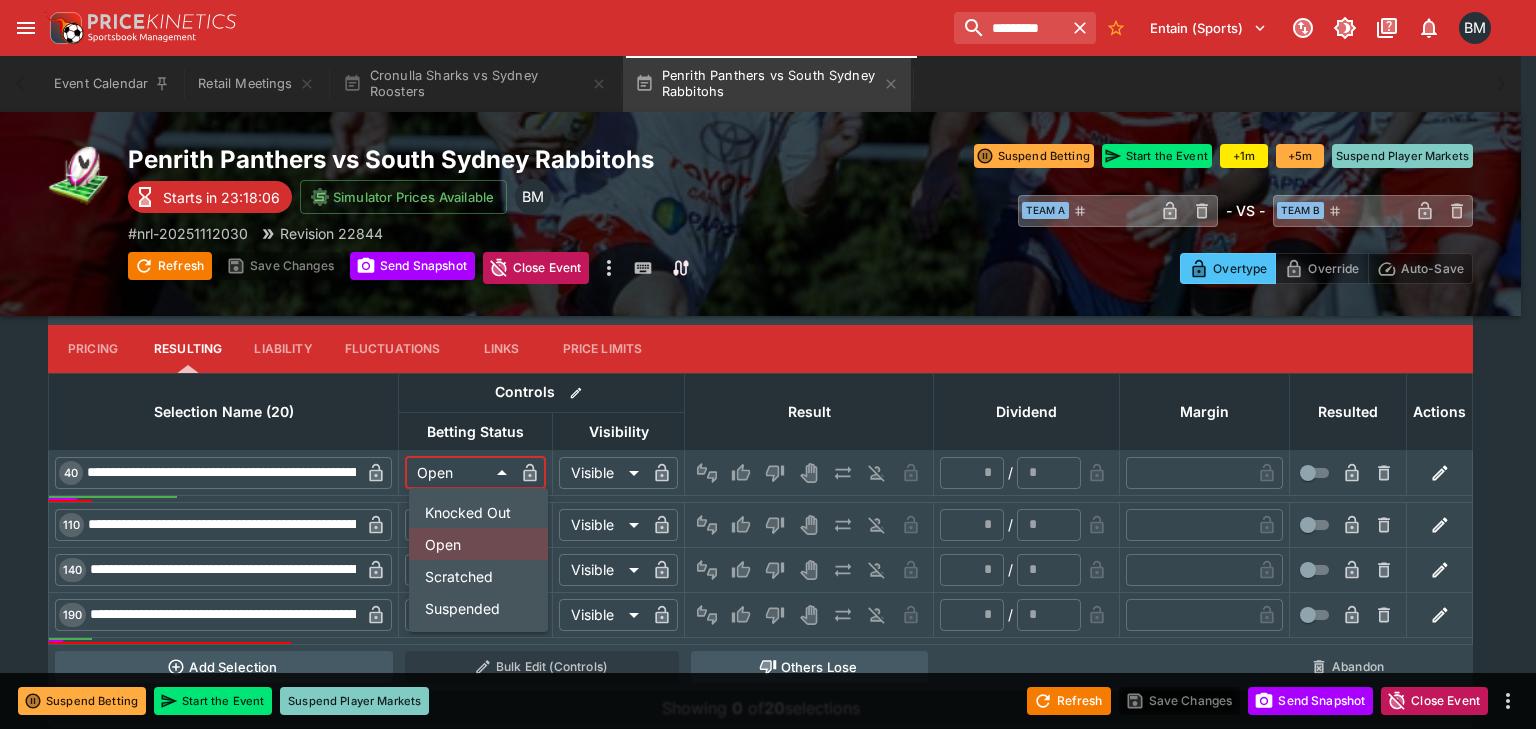 click on "Suspended" at bounding box center (478, 608) 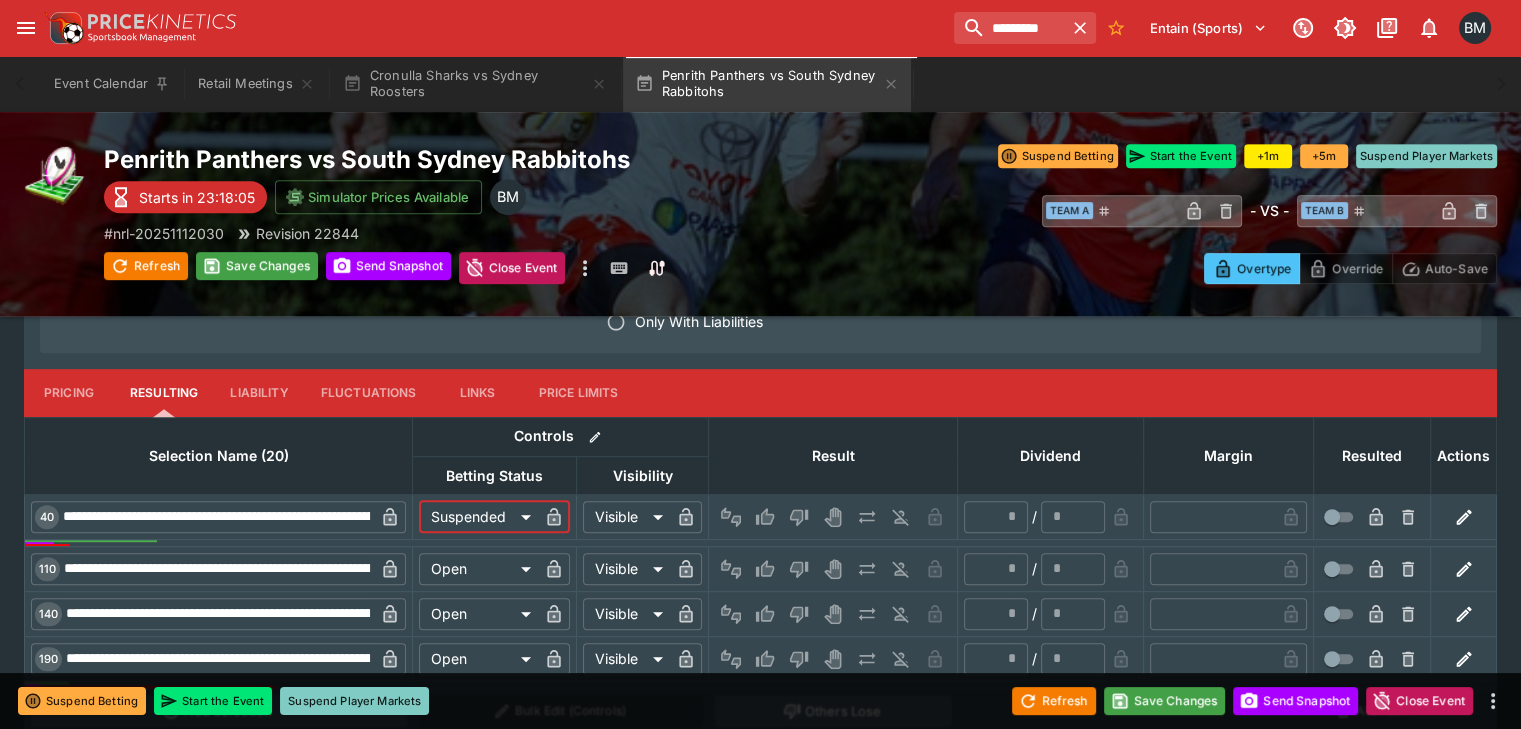 click on "**********" at bounding box center (760, -15) 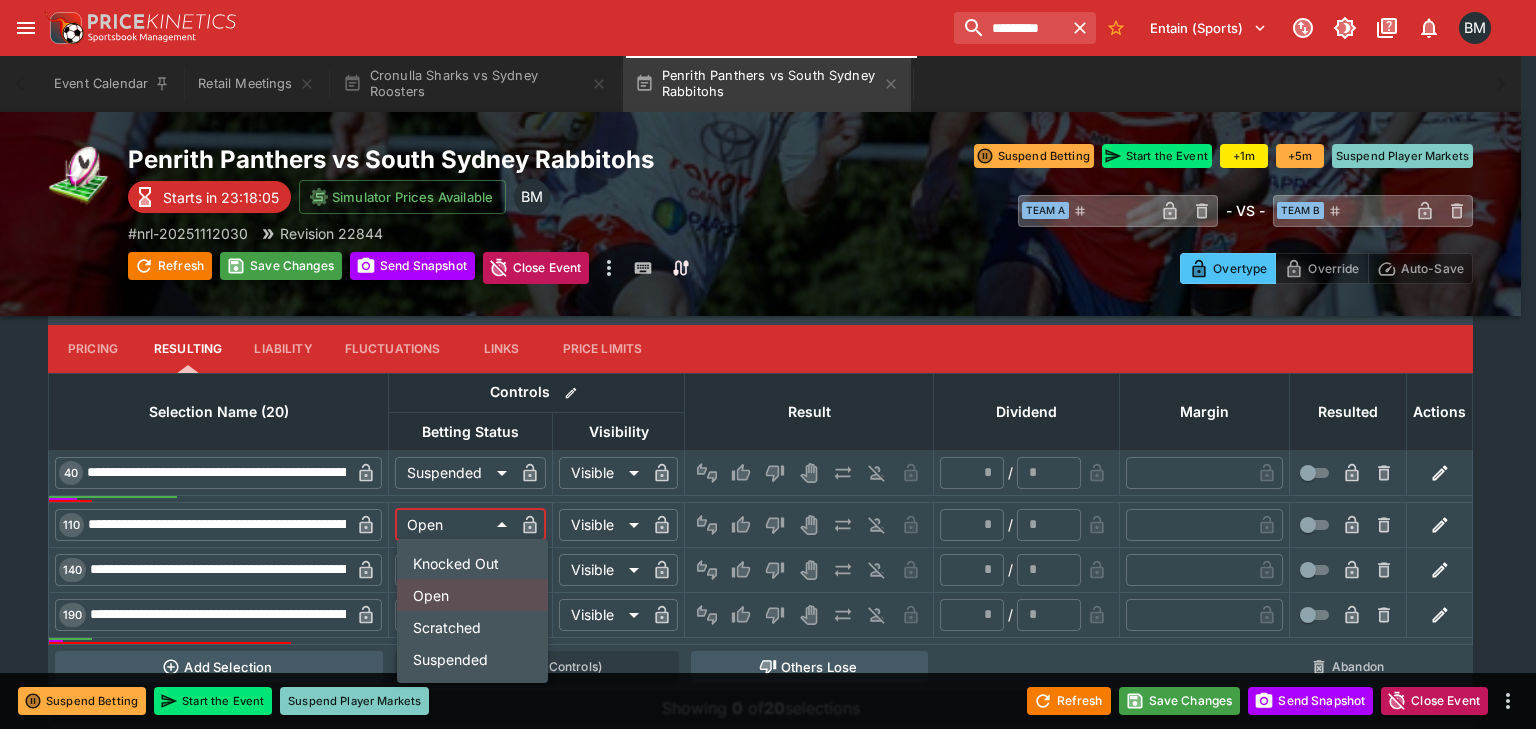 click on "Suspended" at bounding box center [472, 659] 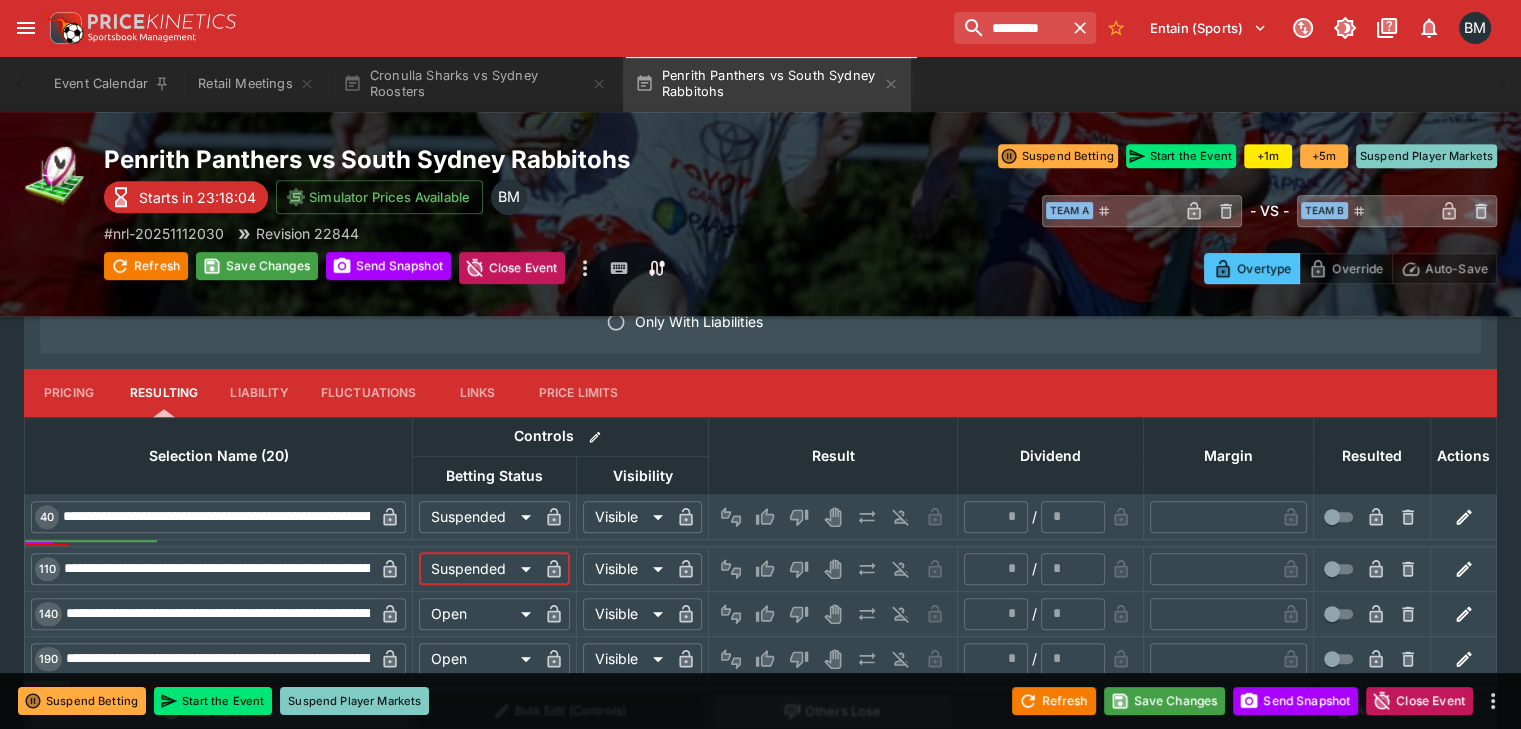 click on "**********" at bounding box center [760, -15] 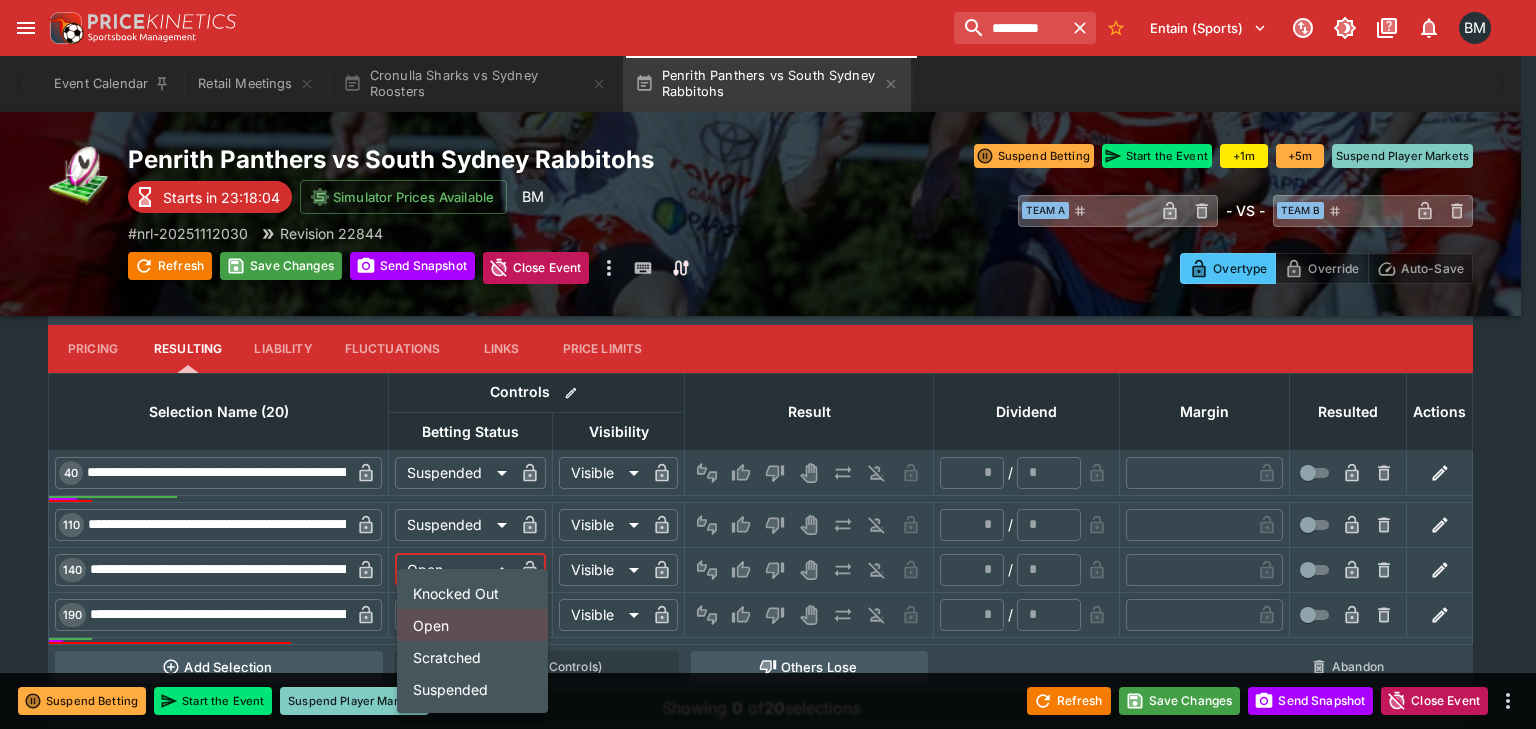 click on "Suspended" at bounding box center (472, 689) 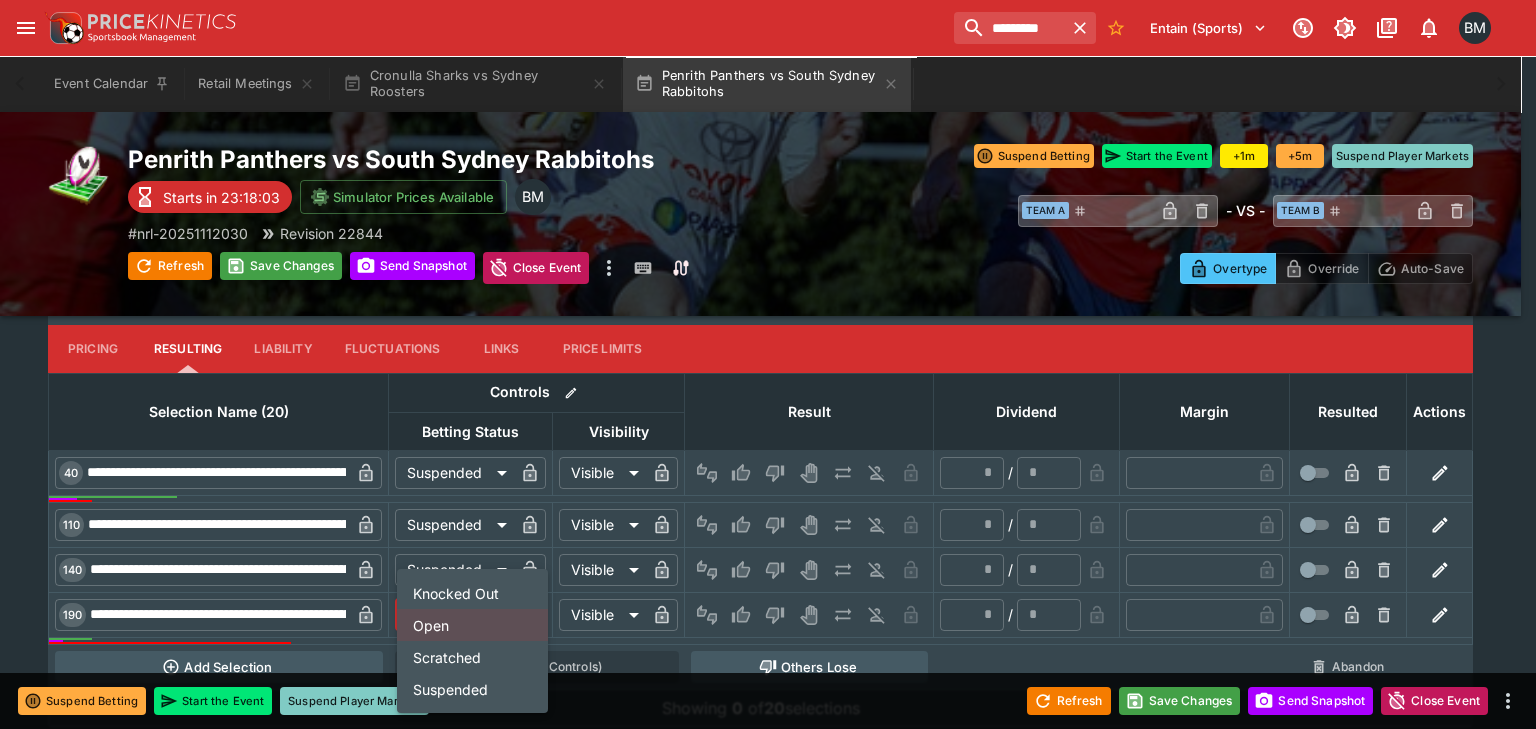 click on "**********" at bounding box center (768, -37) 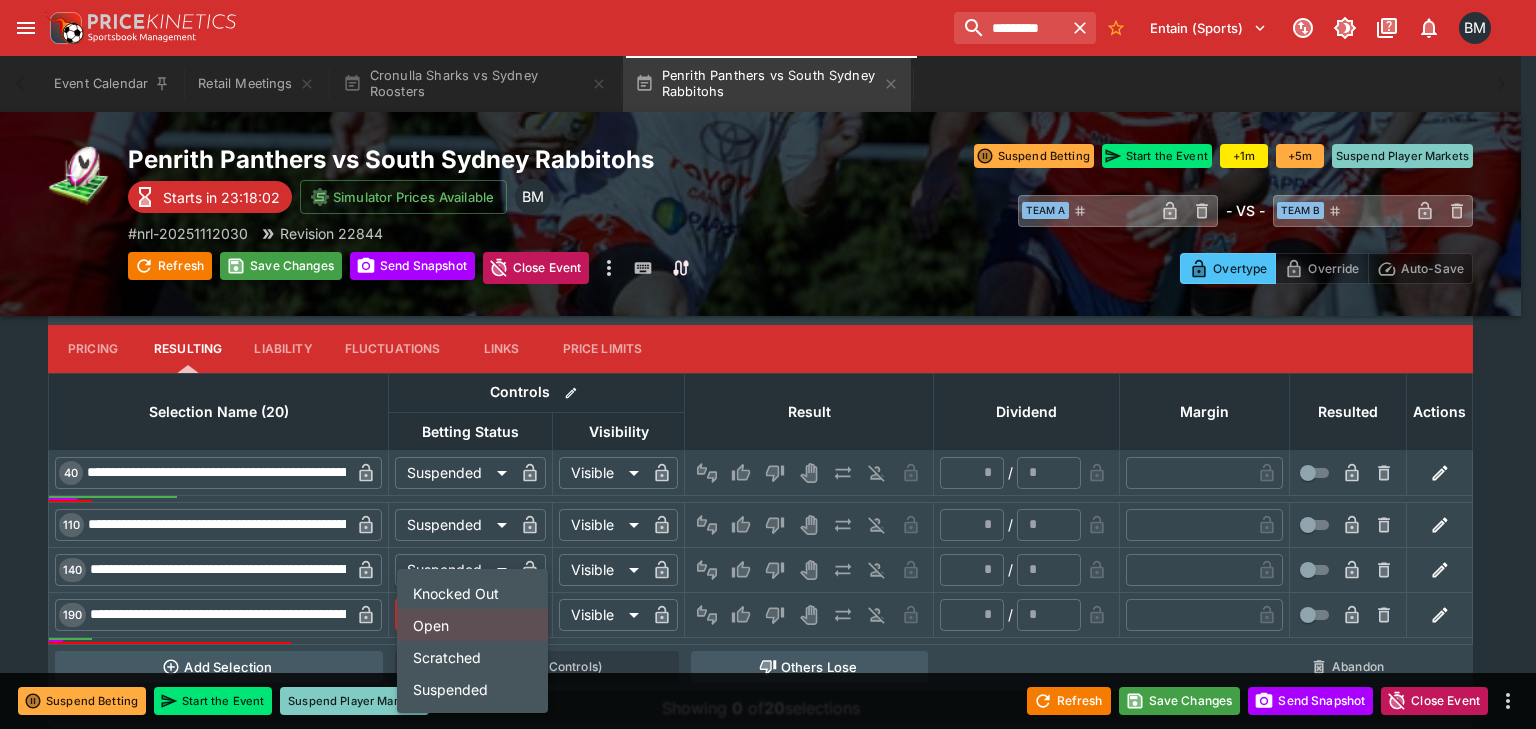click on "Suspended" at bounding box center [472, 689] 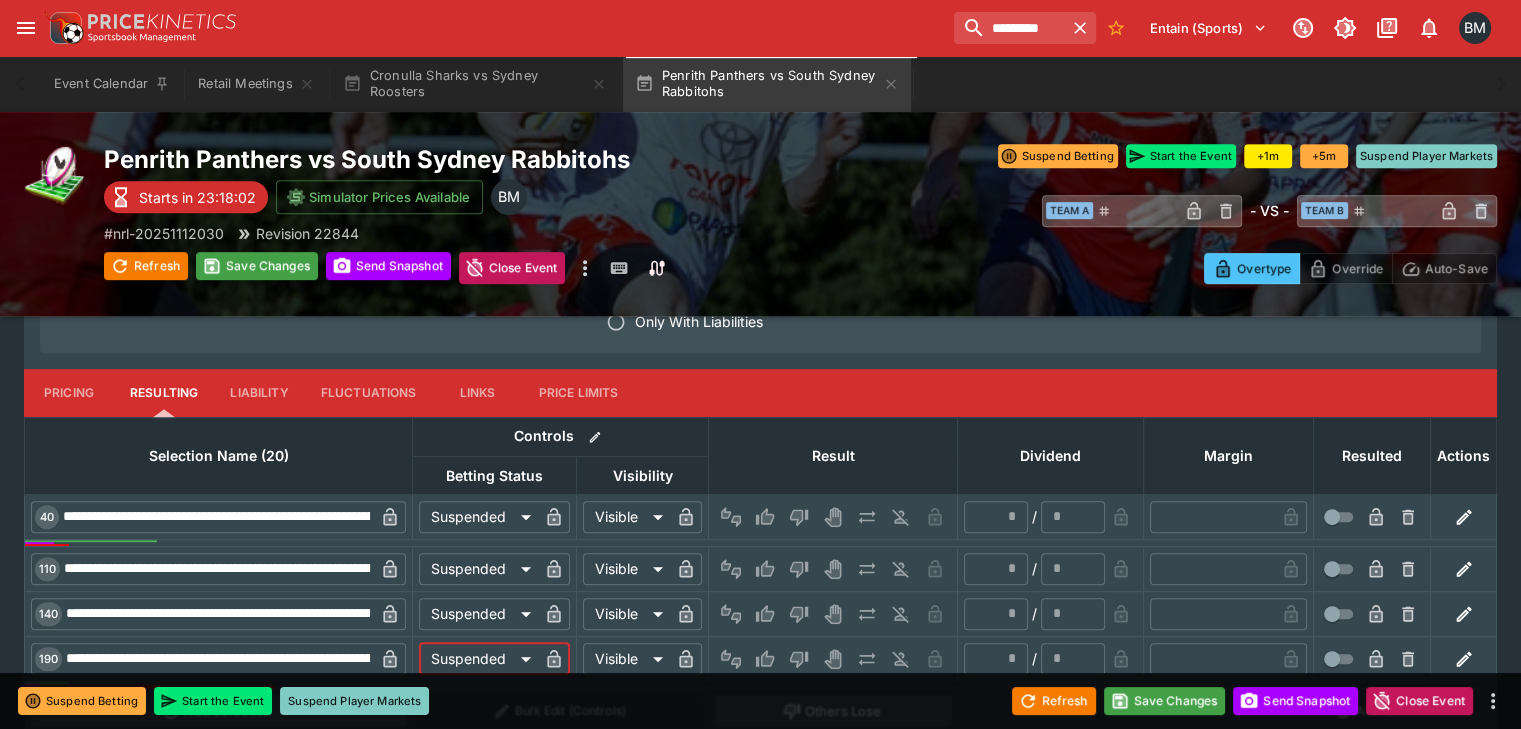 click on "**********" at bounding box center (760, -15) 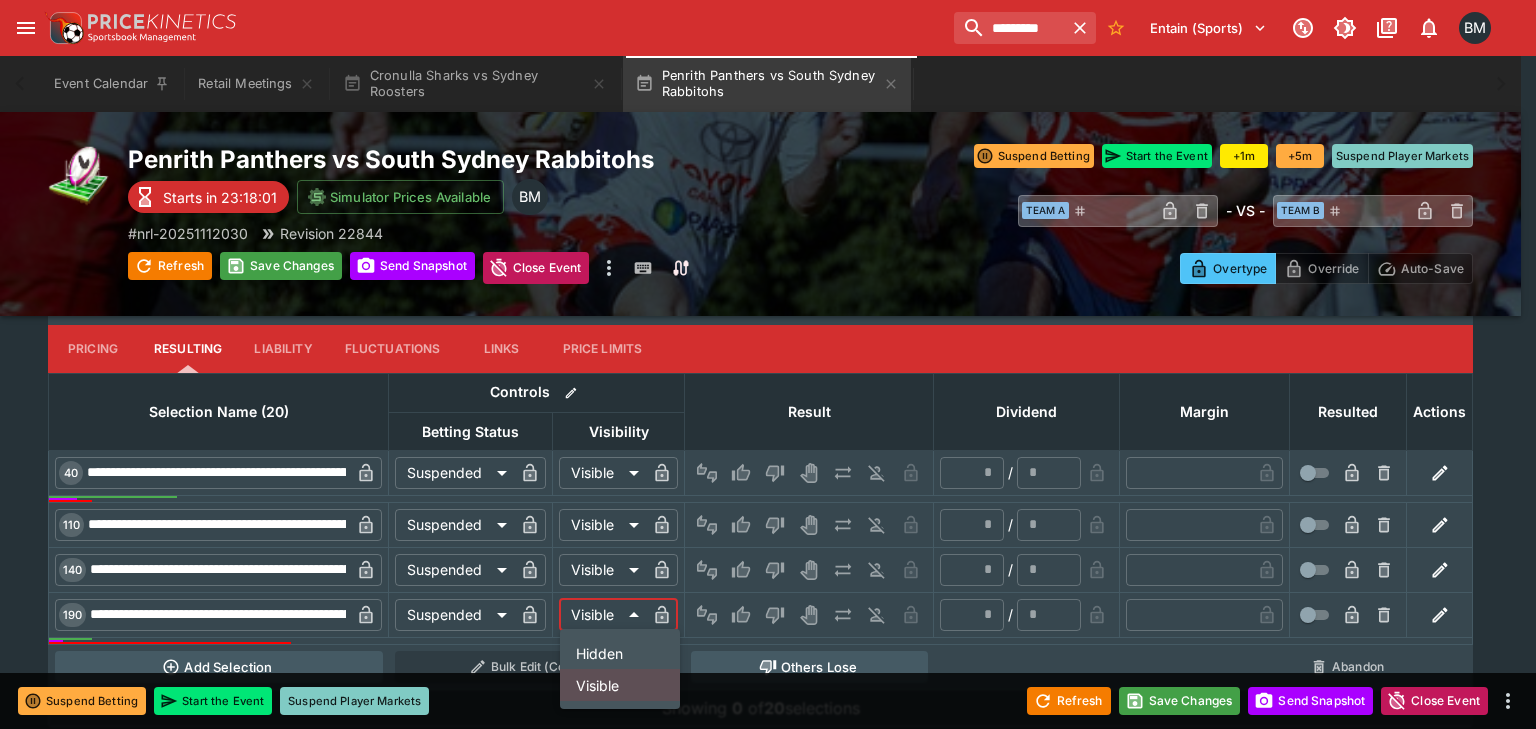 click on "Hidden" at bounding box center (620, 653) 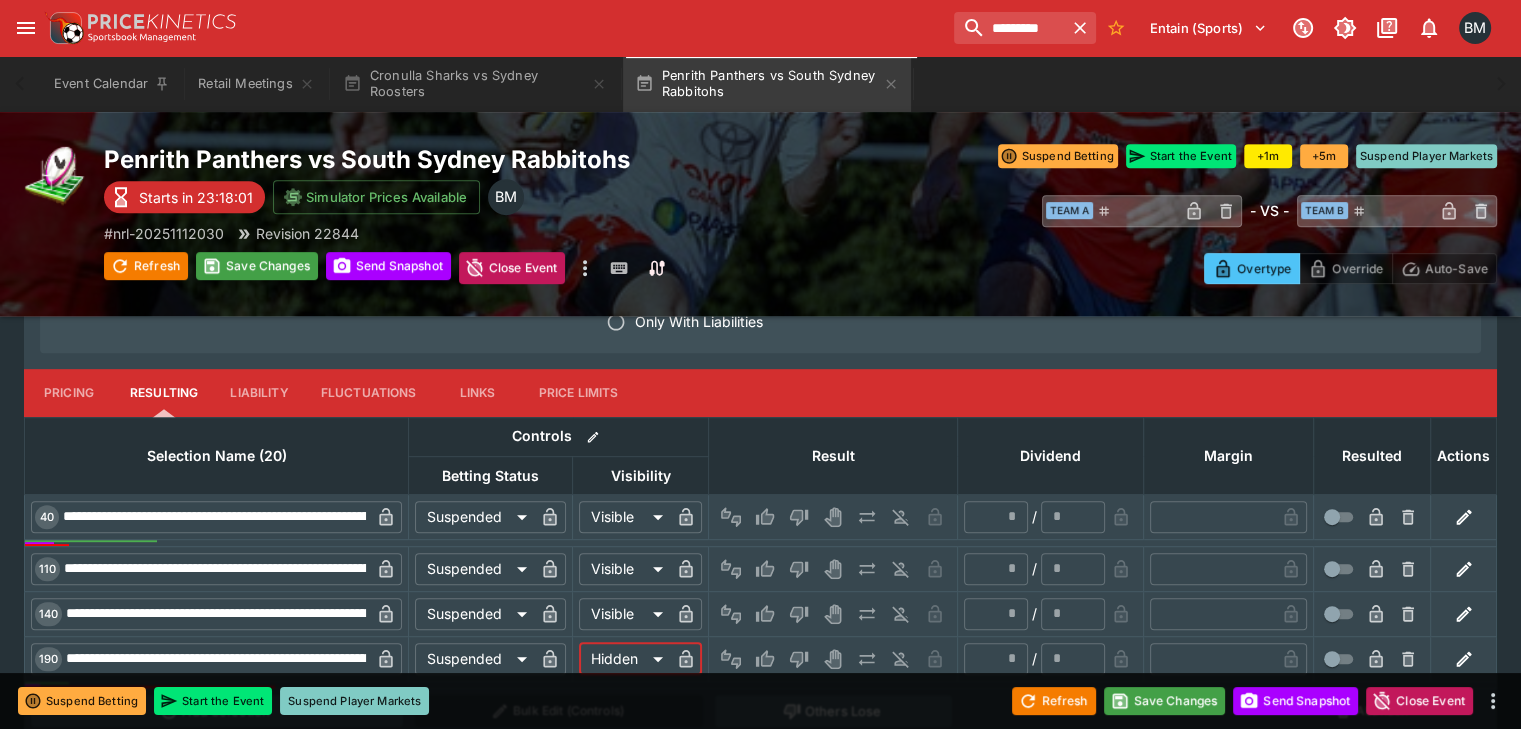 click on "**********" at bounding box center (760, -15) 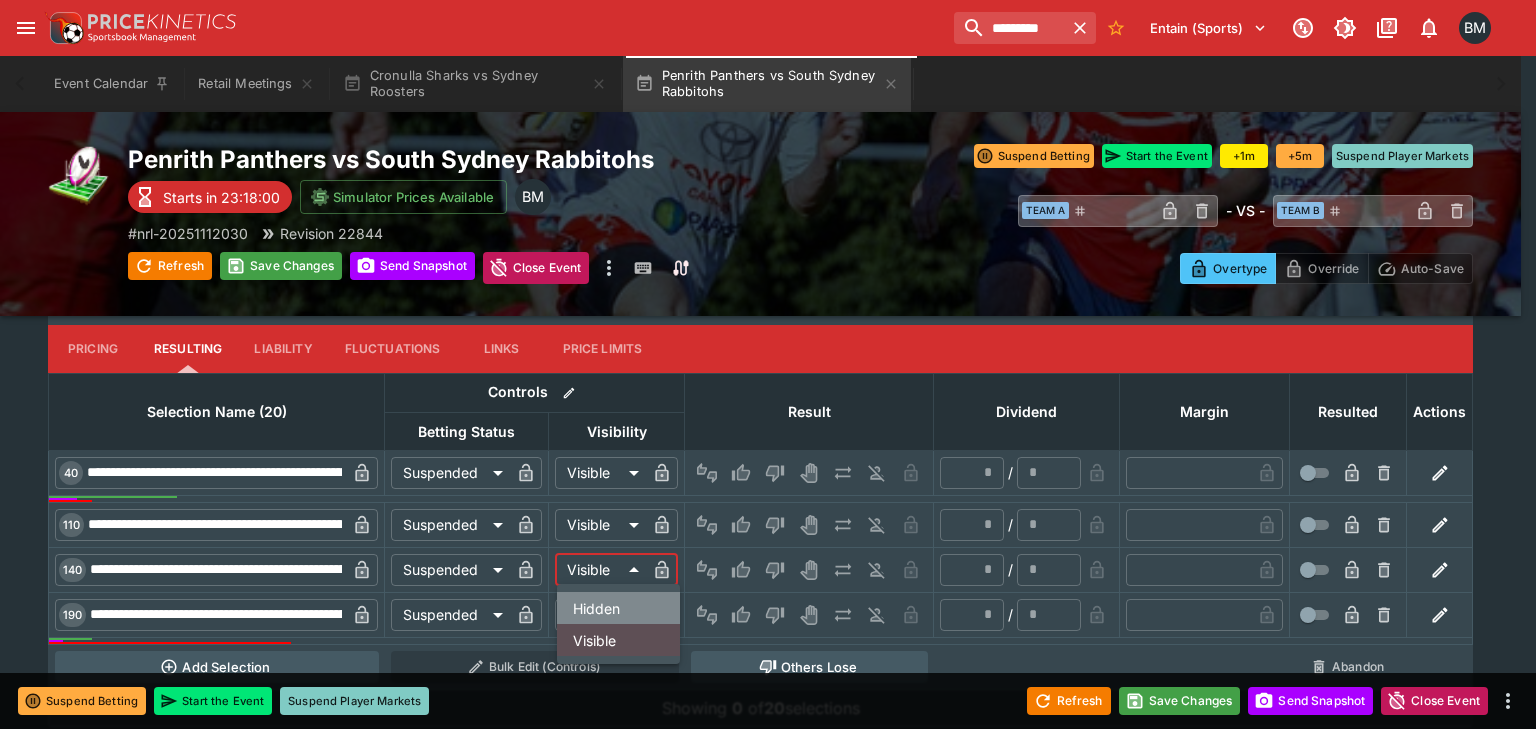 click on "Hidden" at bounding box center (618, 608) 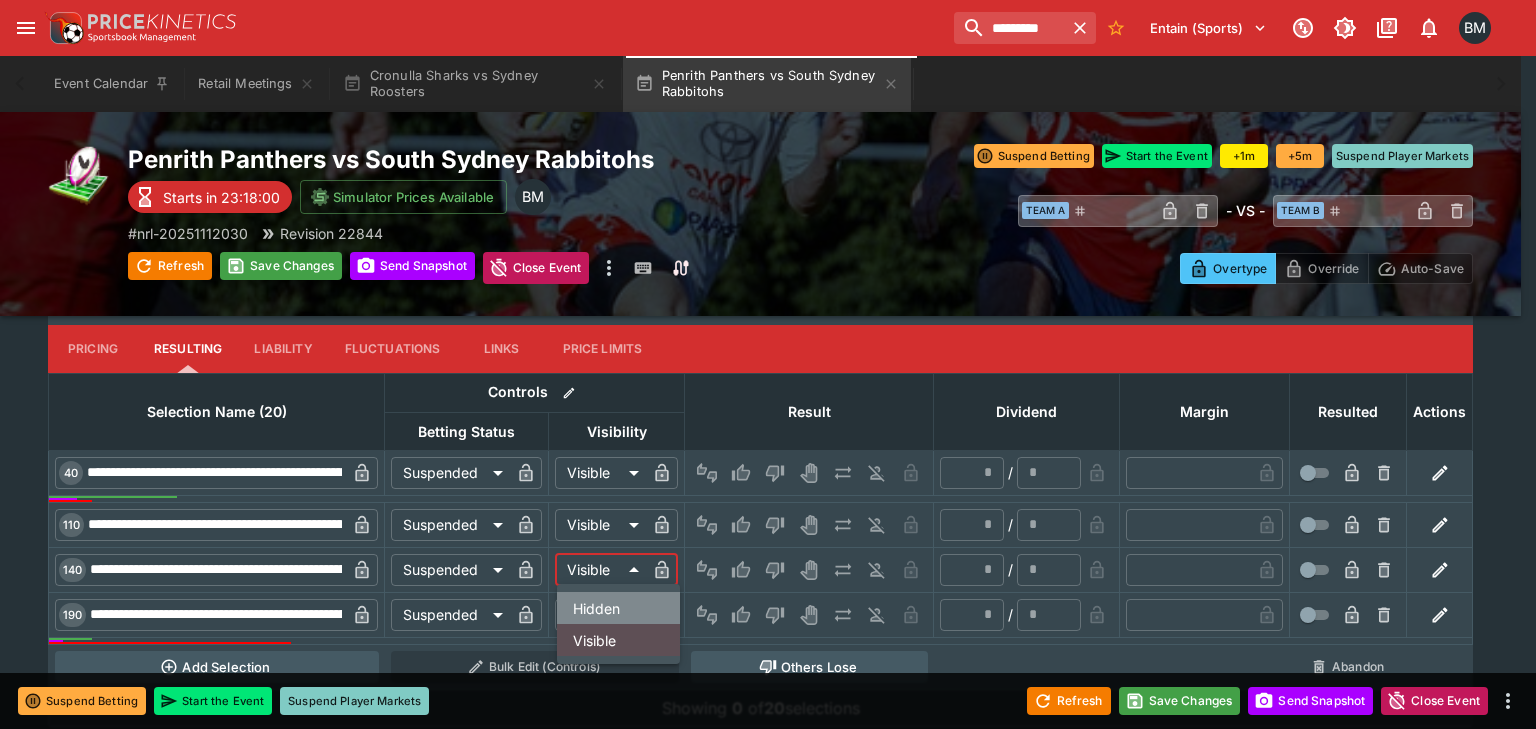 type on "******" 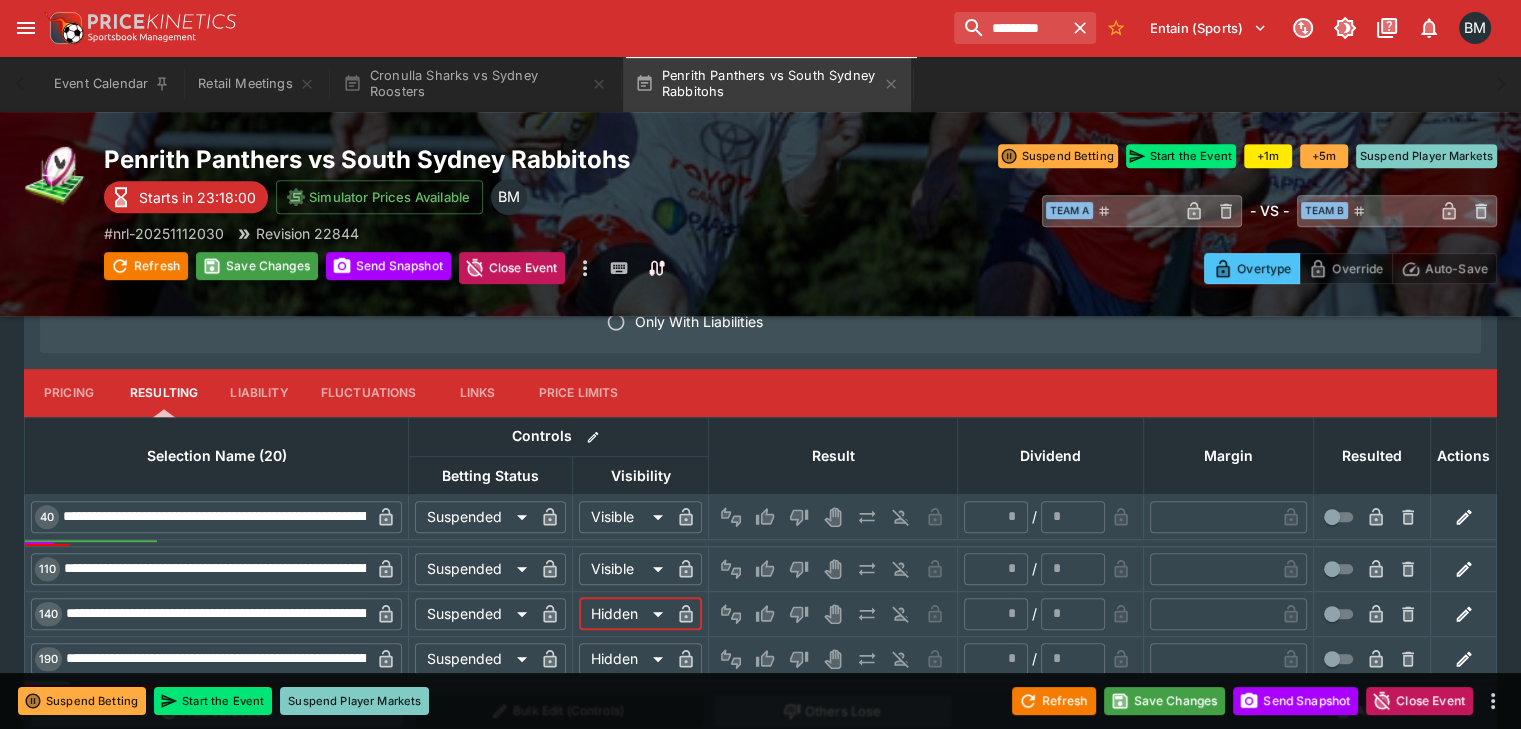 click on "**********" at bounding box center (760, -15) 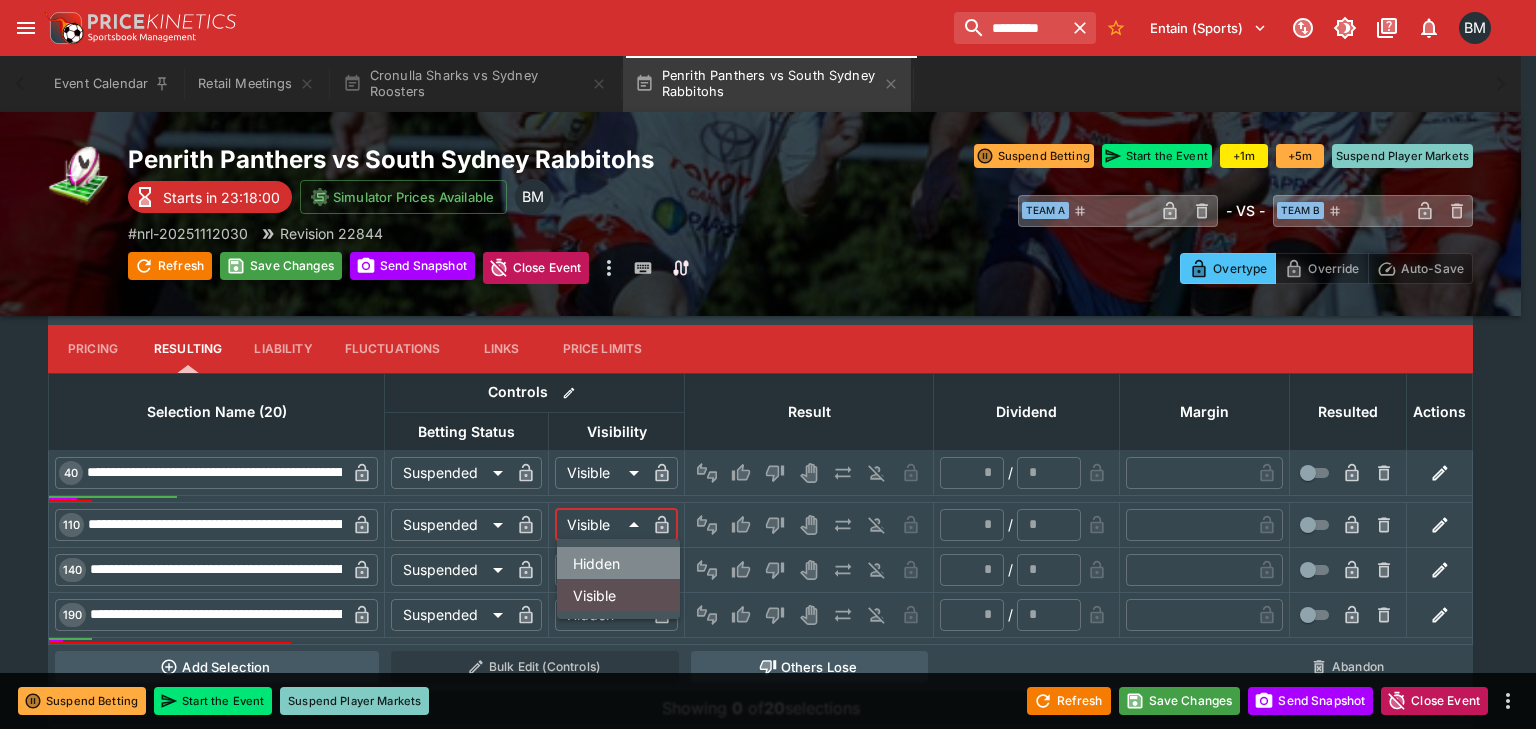 drag, startPoint x: 611, startPoint y: 558, endPoint x: 620, endPoint y: 480, distance: 78.51752 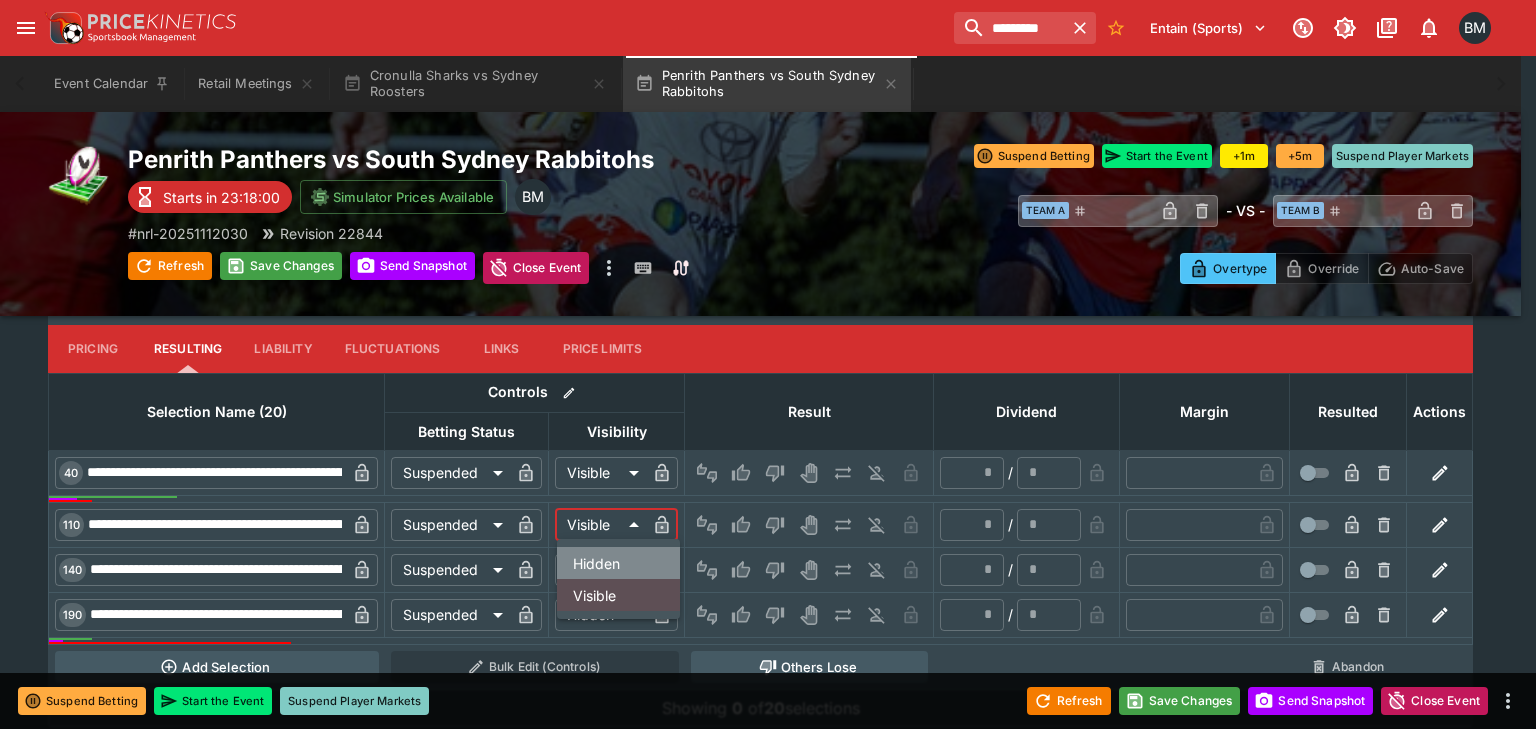 click on "Hidden" at bounding box center [618, 563] 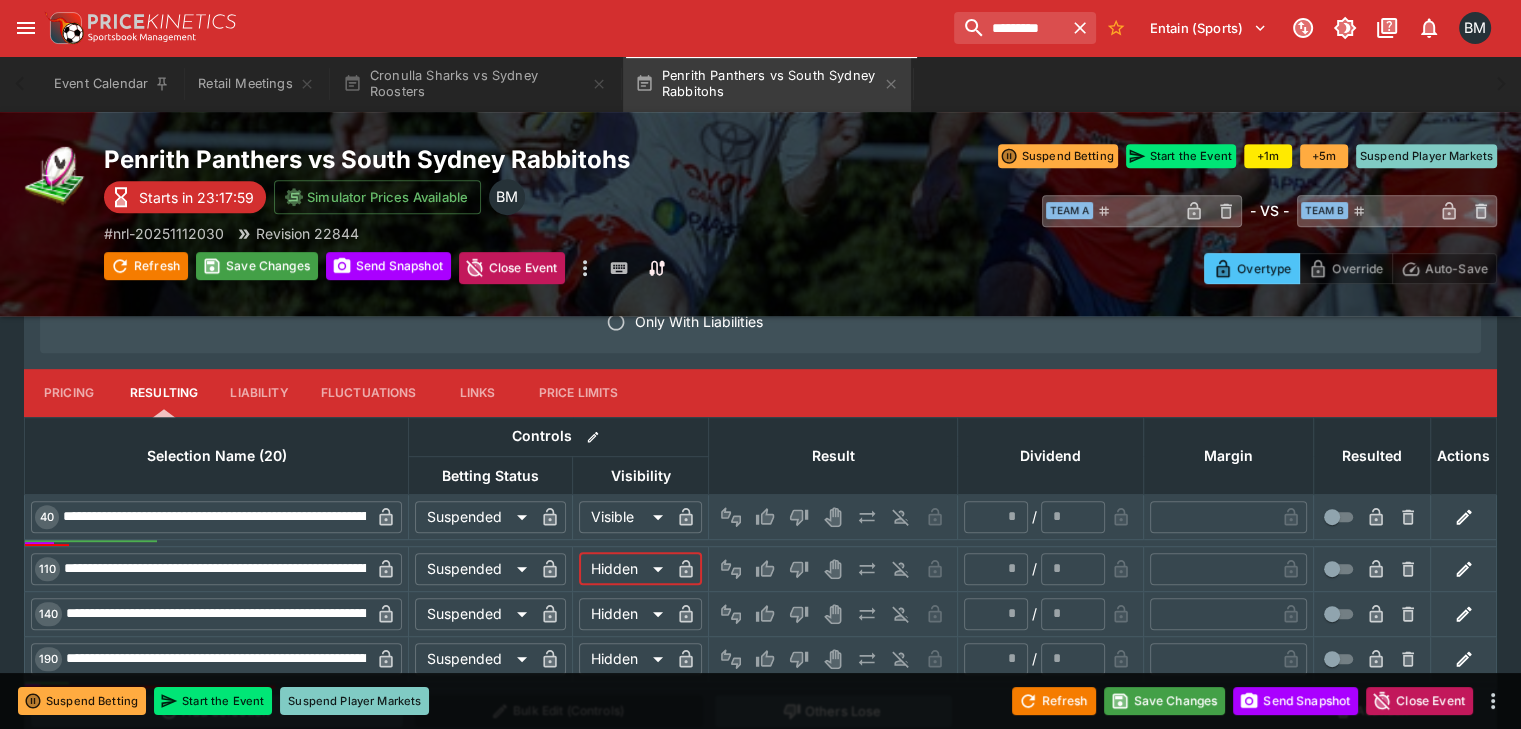 click on "**********" at bounding box center (760, -15) 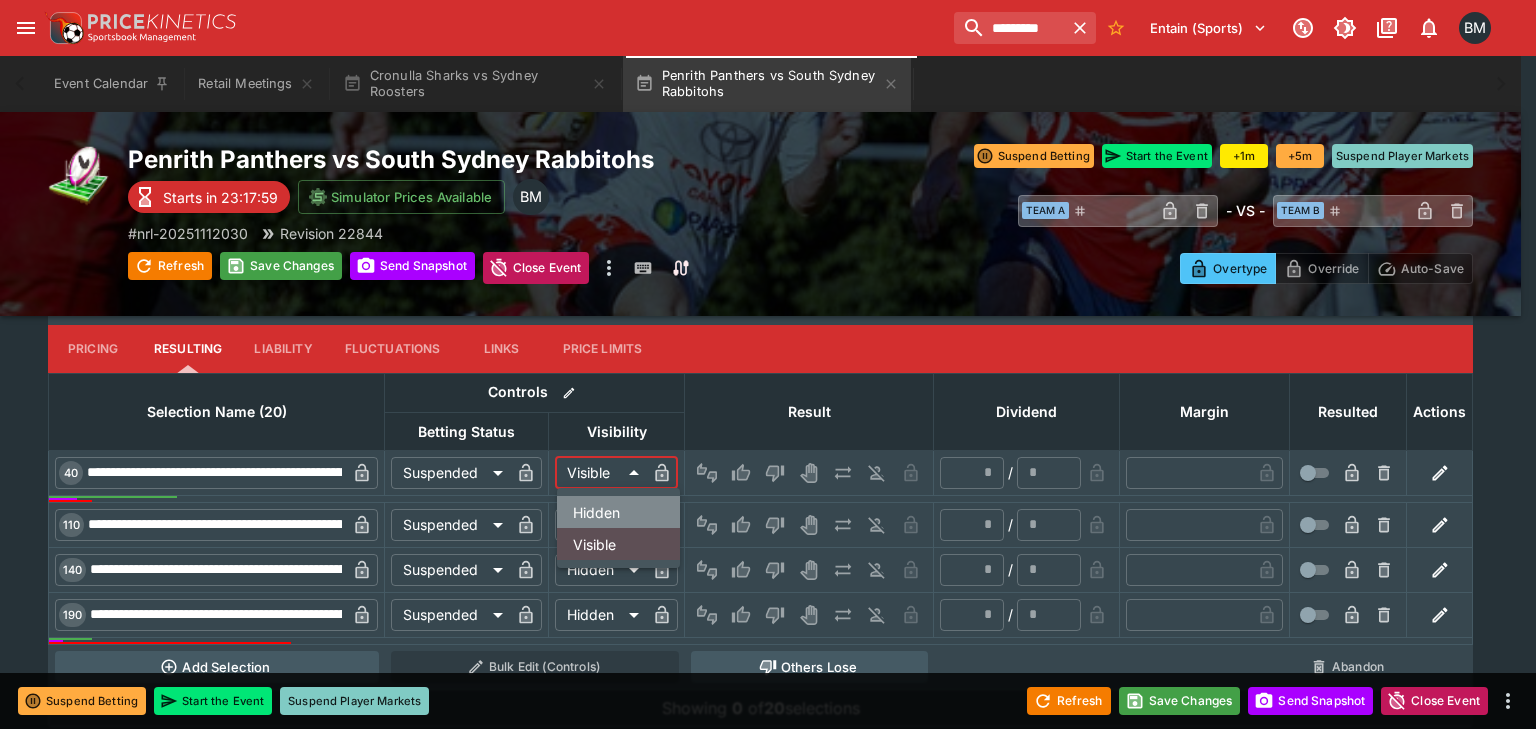 click on "Hidden" at bounding box center [618, 512] 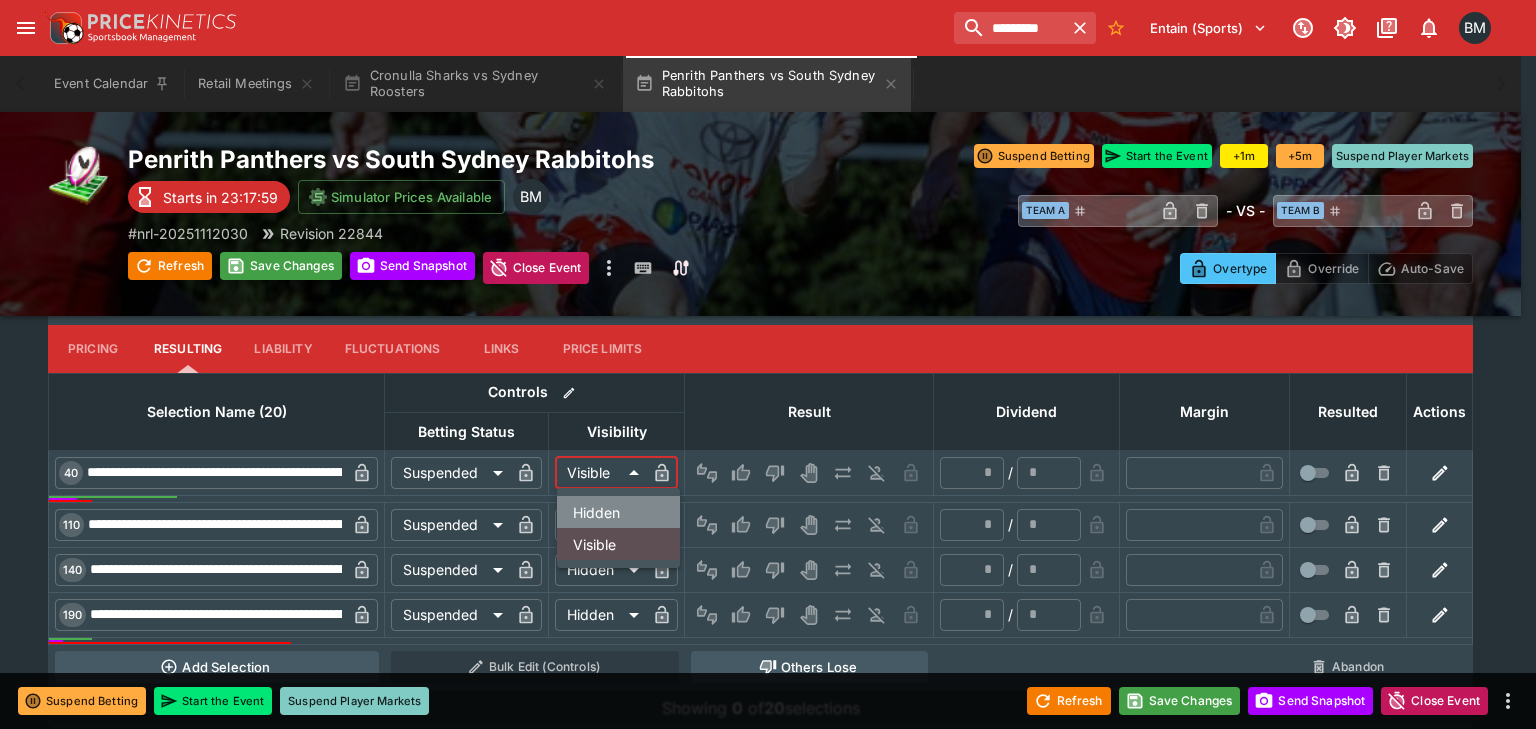 type on "******" 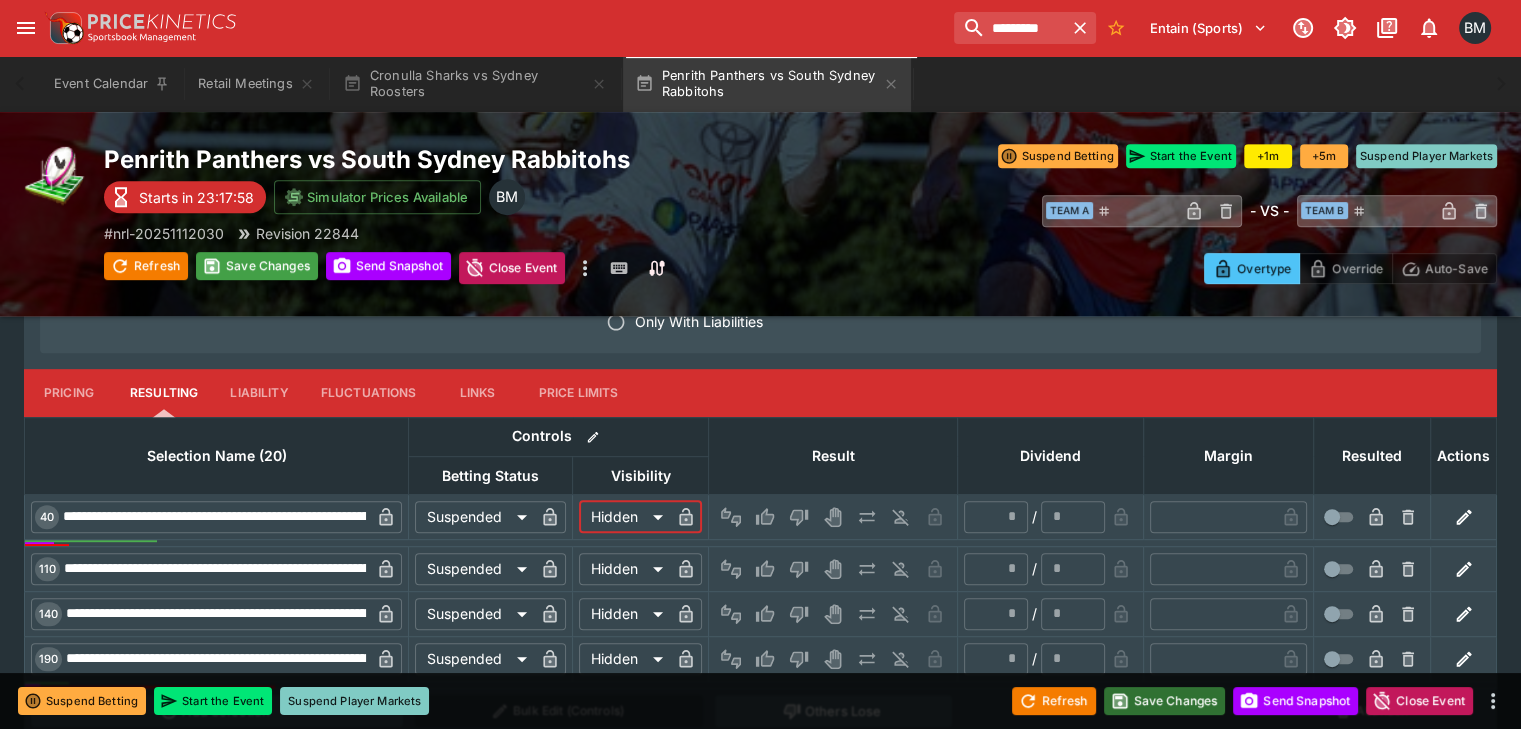 click on "Save Changes" at bounding box center [1165, 701] 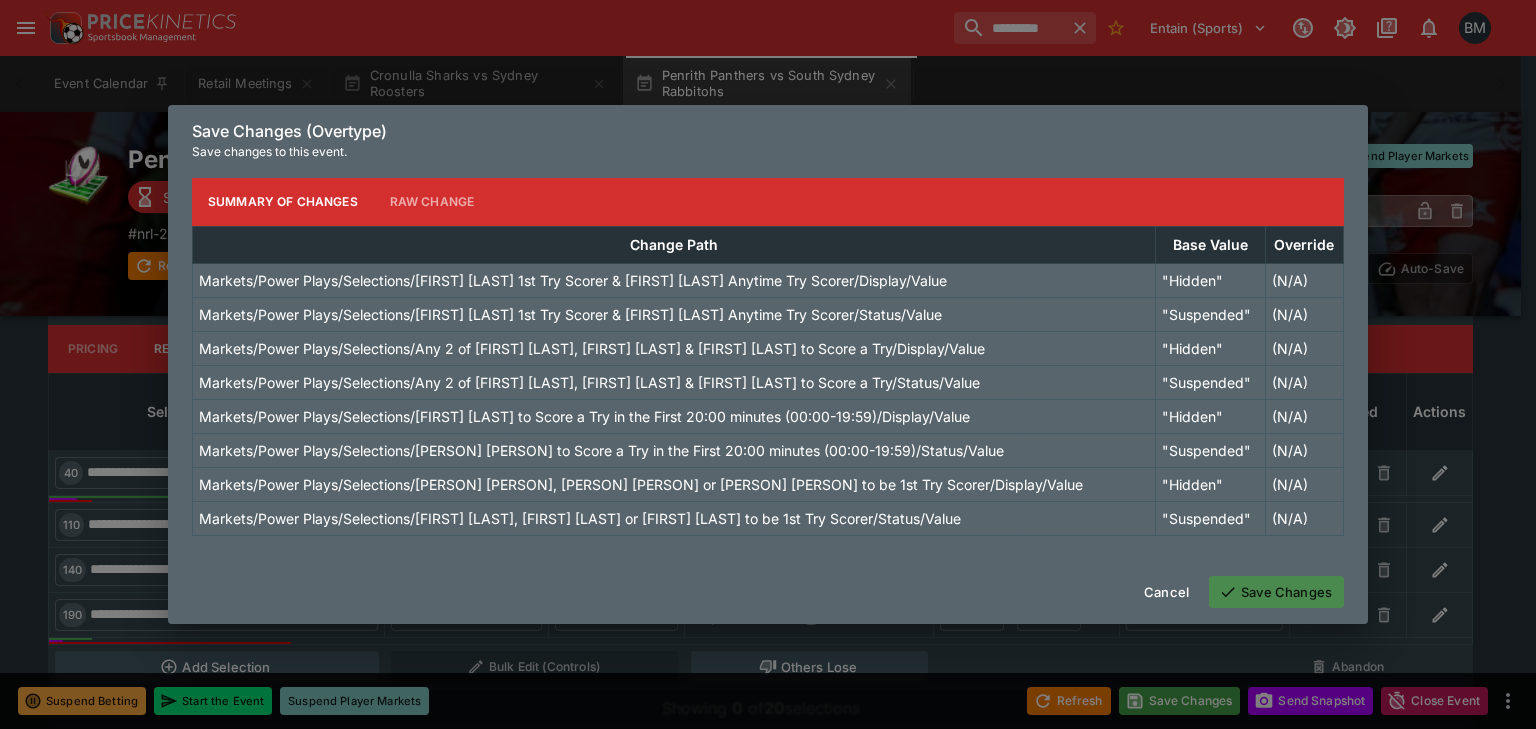 click on "Save Changes" at bounding box center [1276, 592] 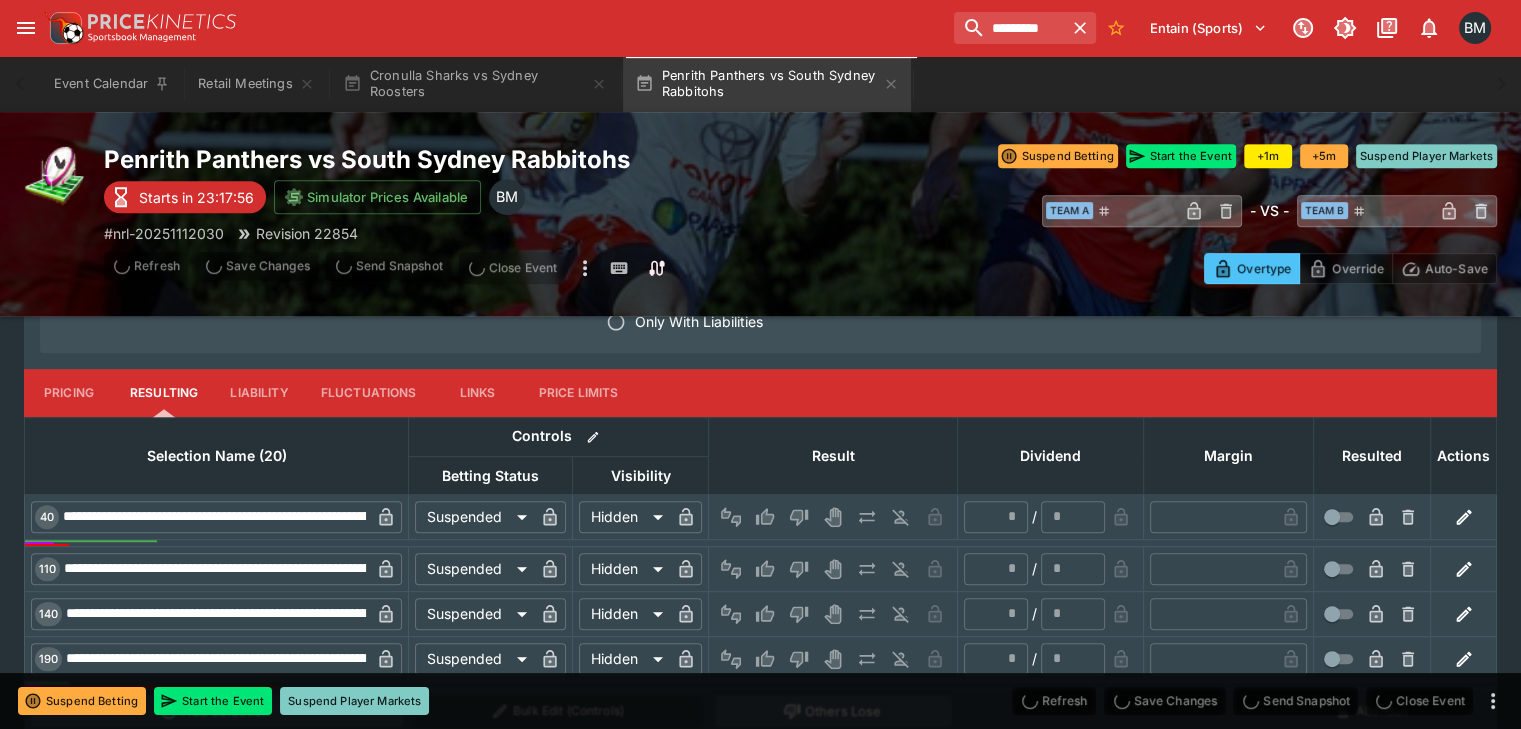 click on "Pricing" at bounding box center [69, 393] 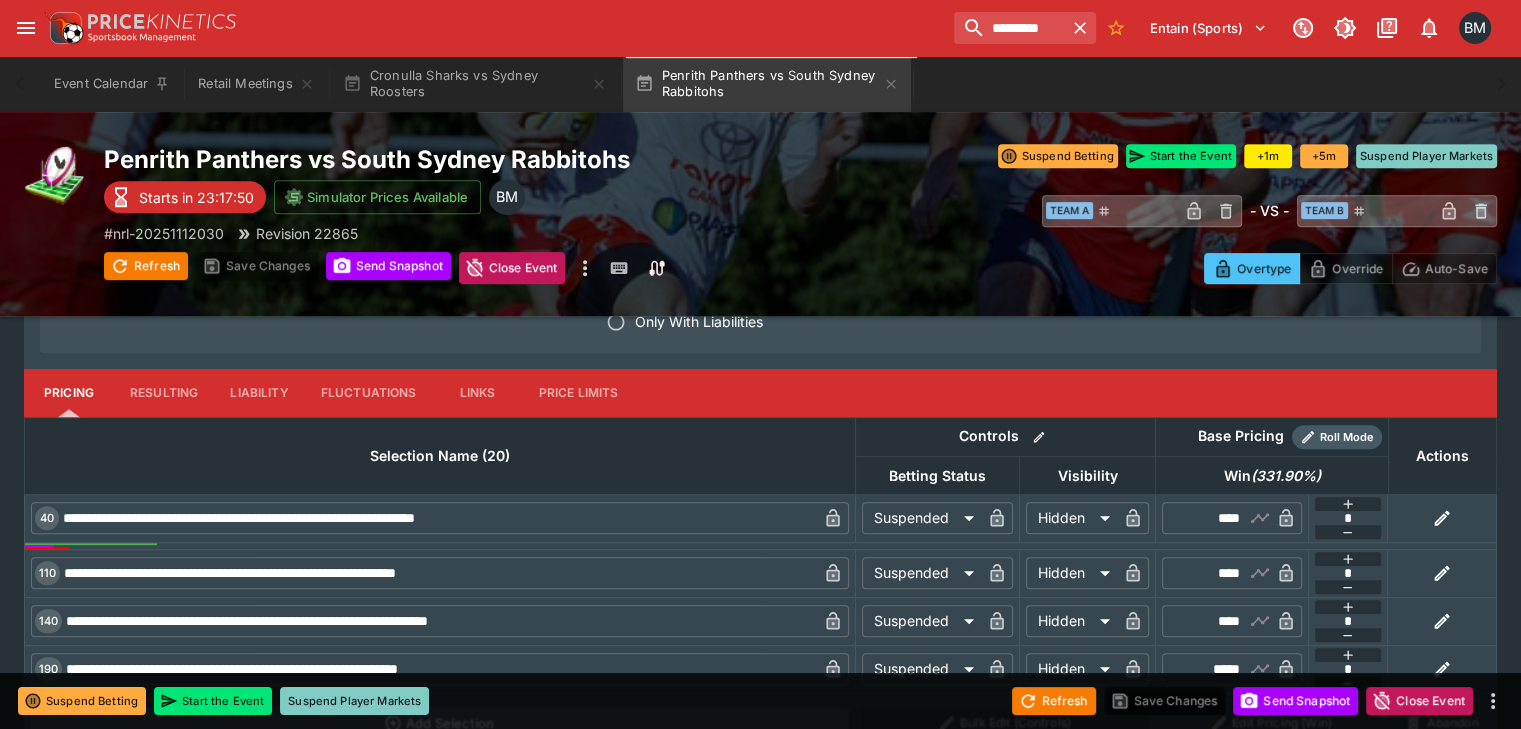 scroll, scrollTop: 704, scrollLeft: 0, axis: vertical 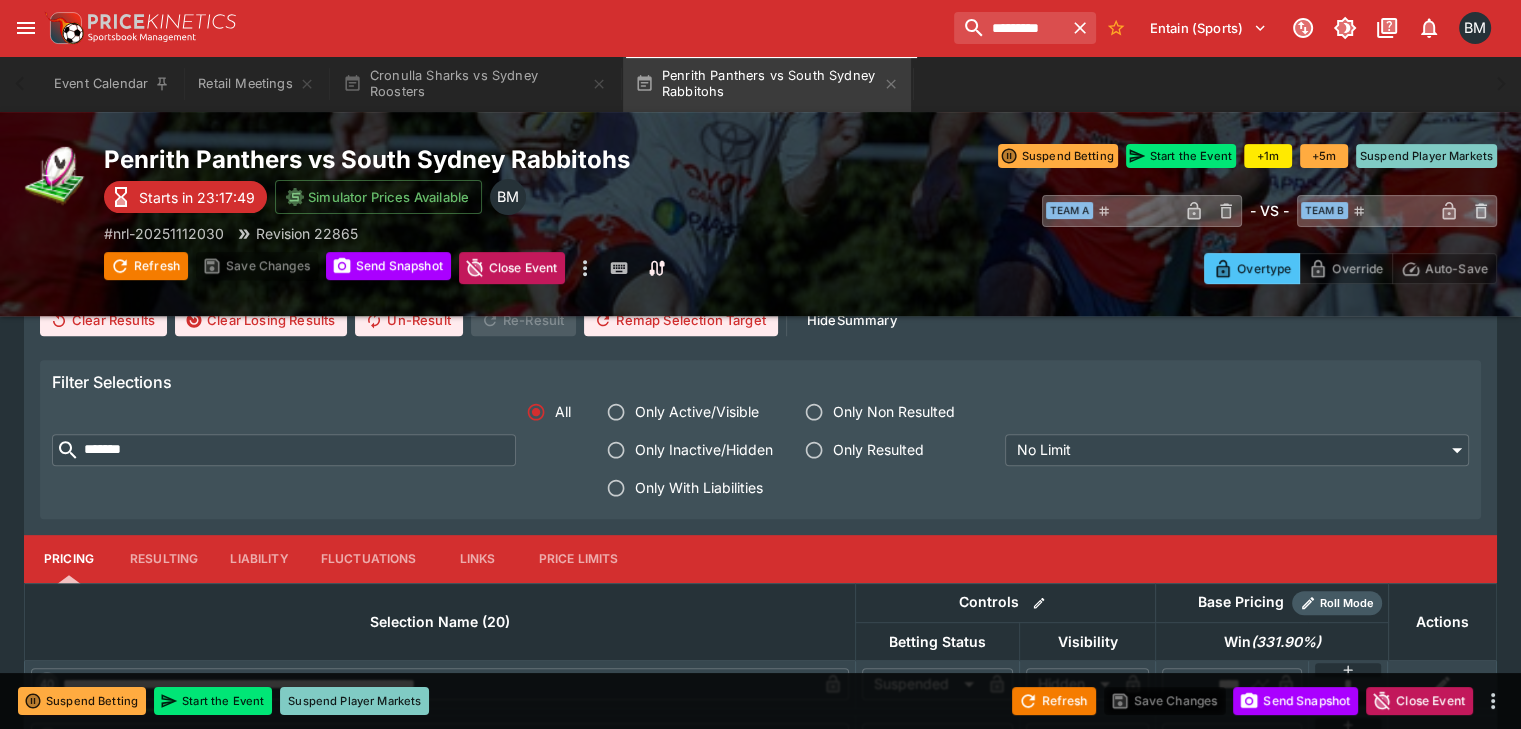click on "*******" at bounding box center (298, 450) 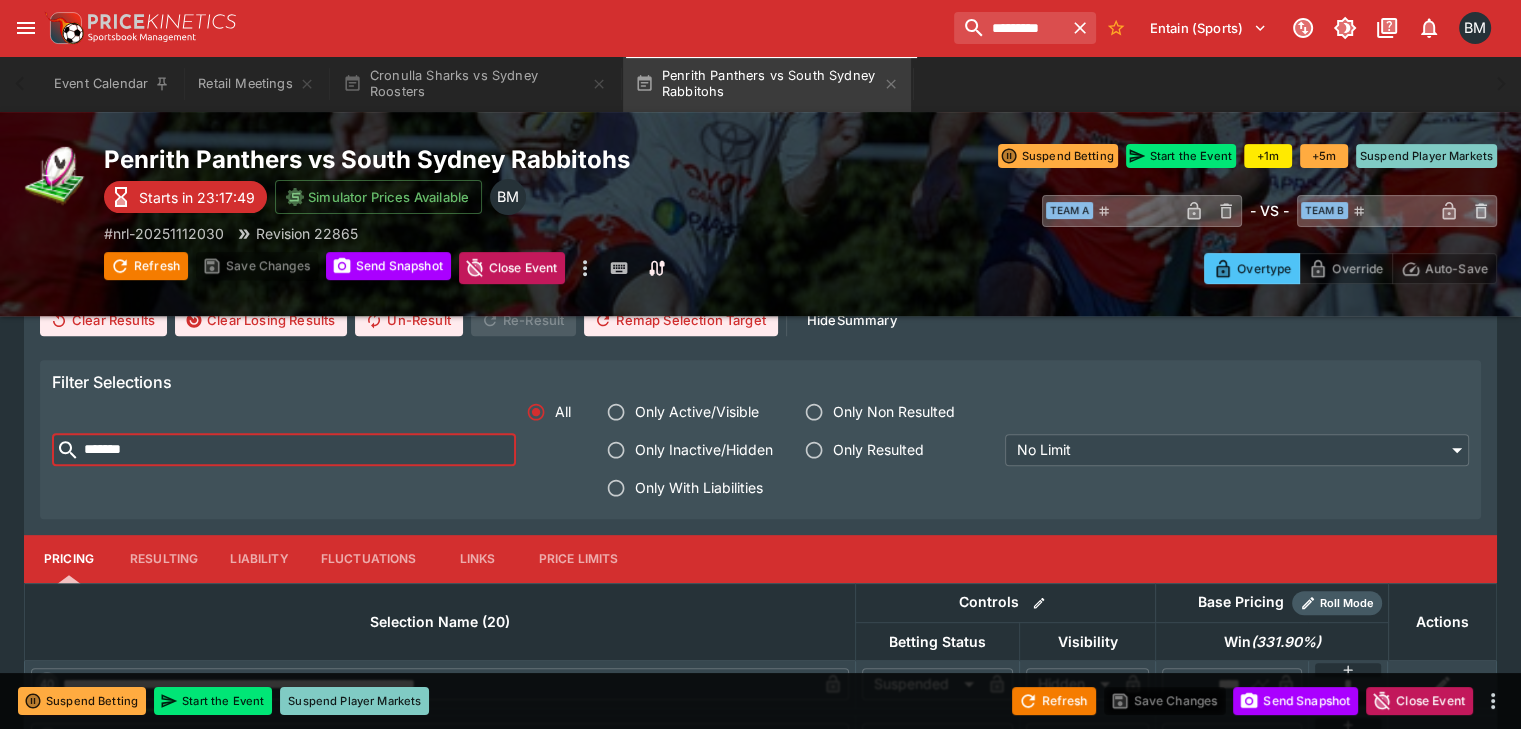 click on "*******" at bounding box center (298, 450) 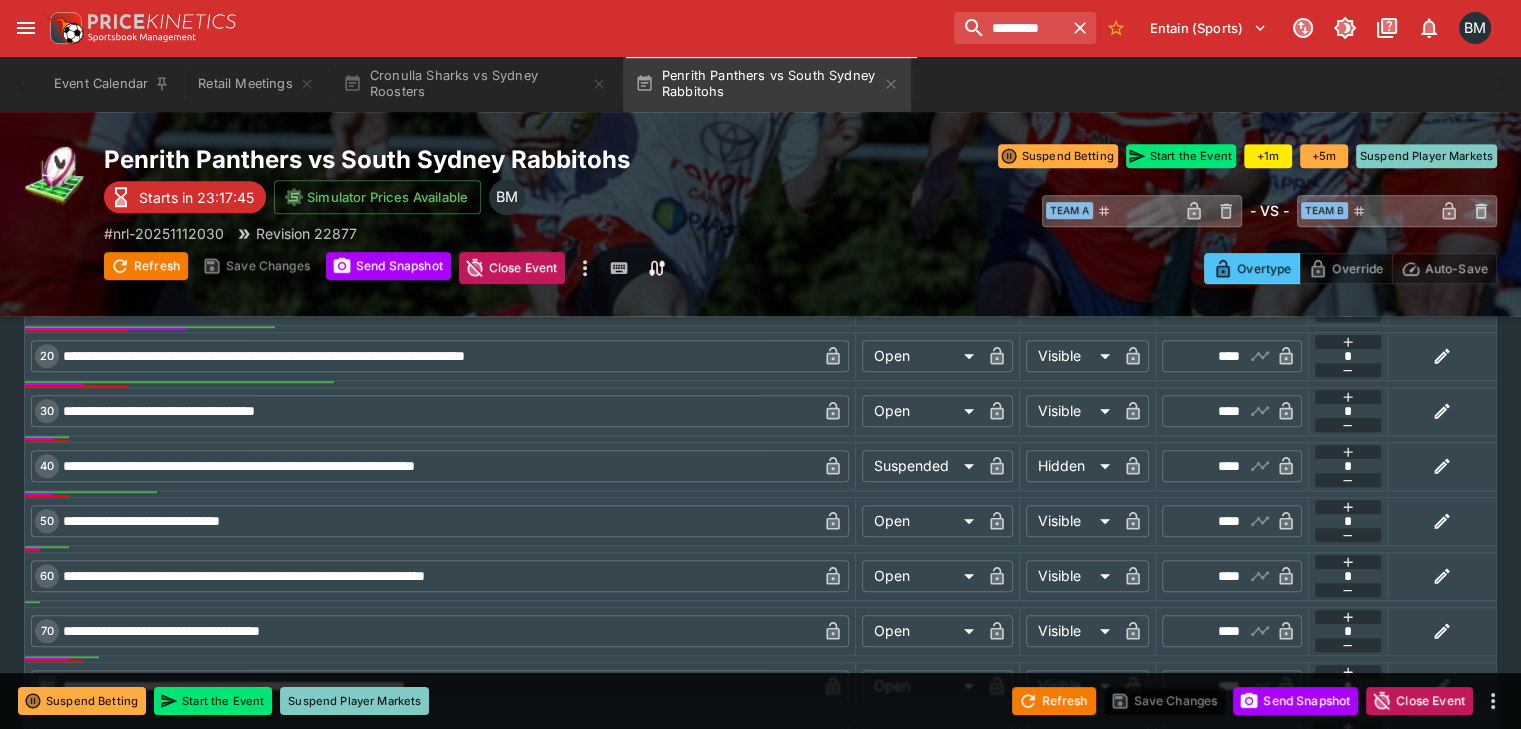scroll, scrollTop: 1037, scrollLeft: 0, axis: vertical 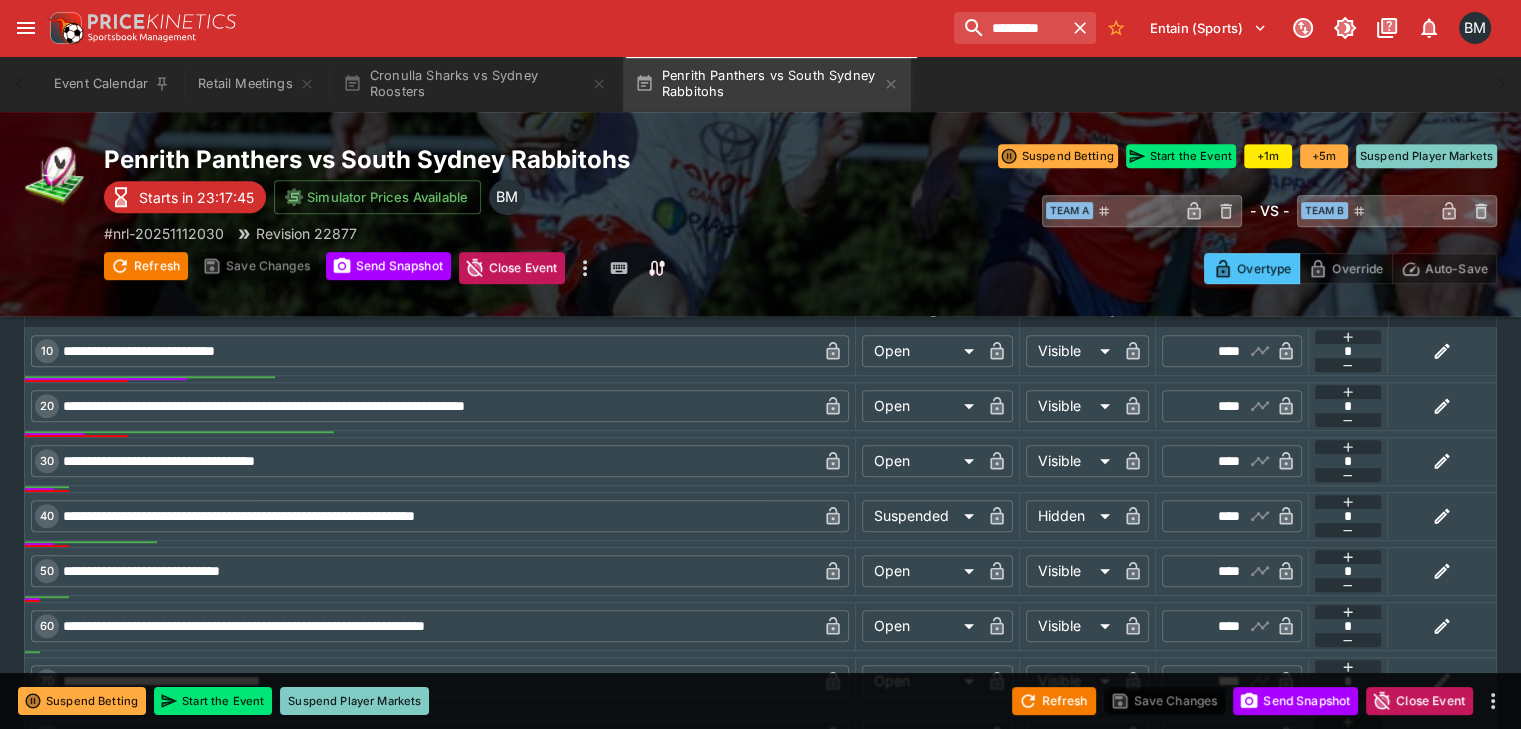 type 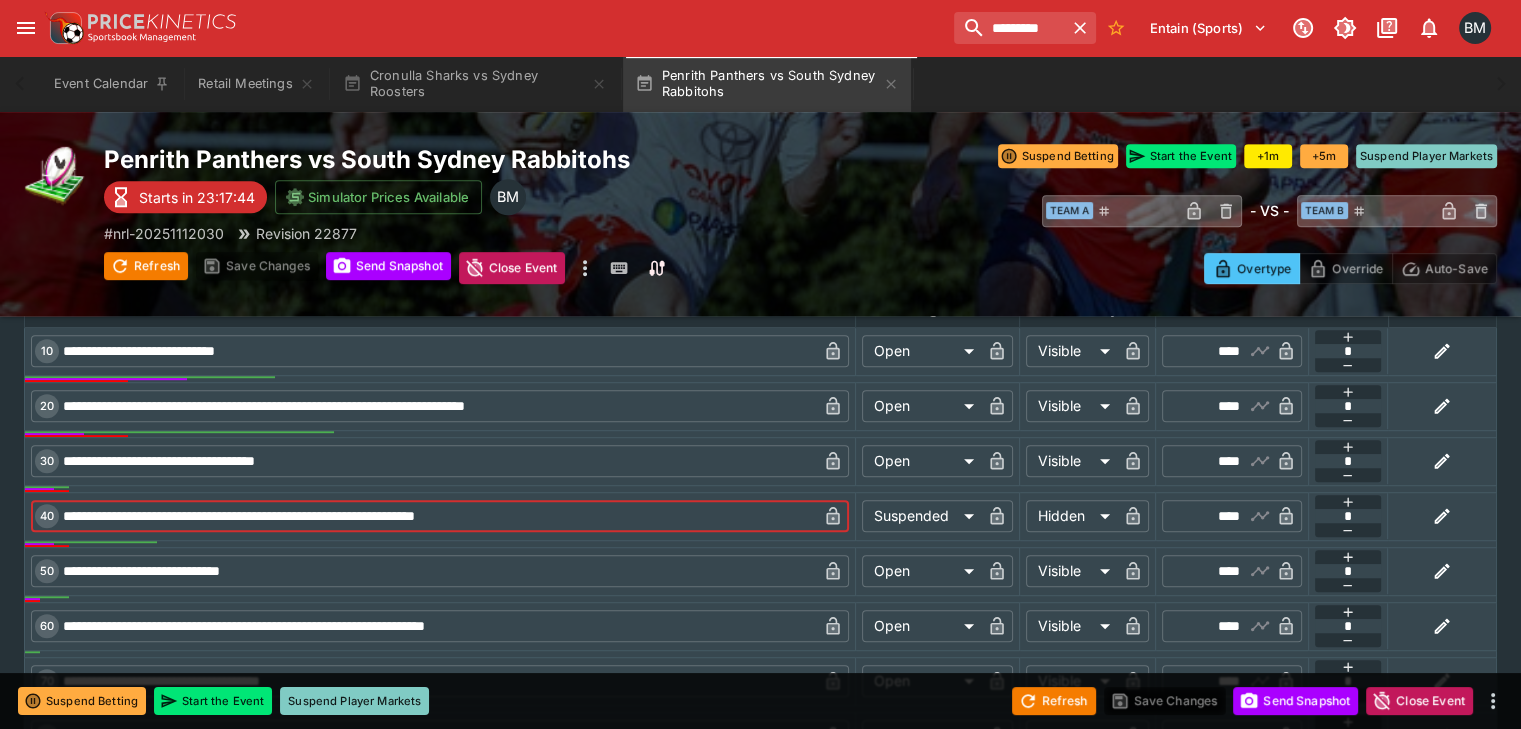 click on "**********" at bounding box center (438, 516) 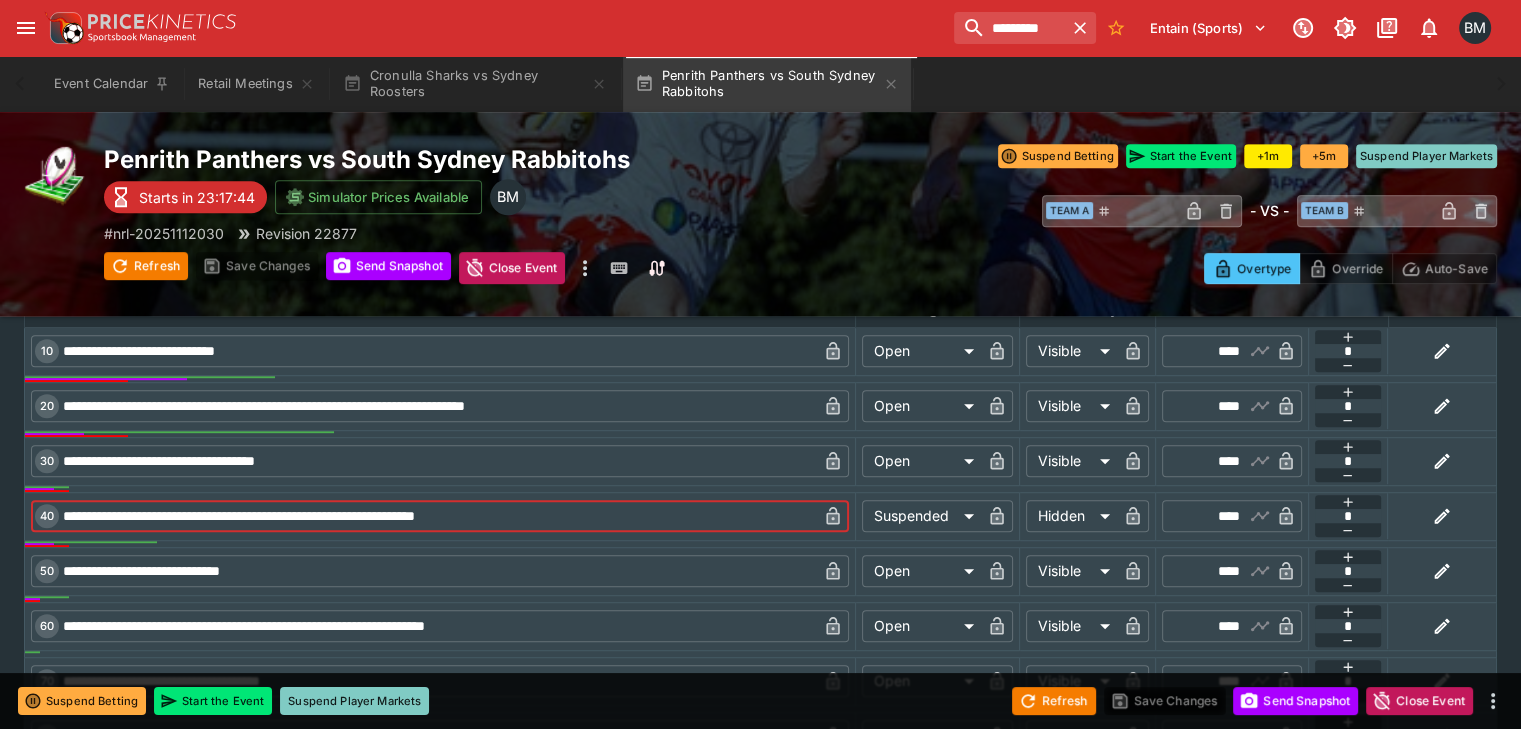 click on "**********" at bounding box center [438, 516] 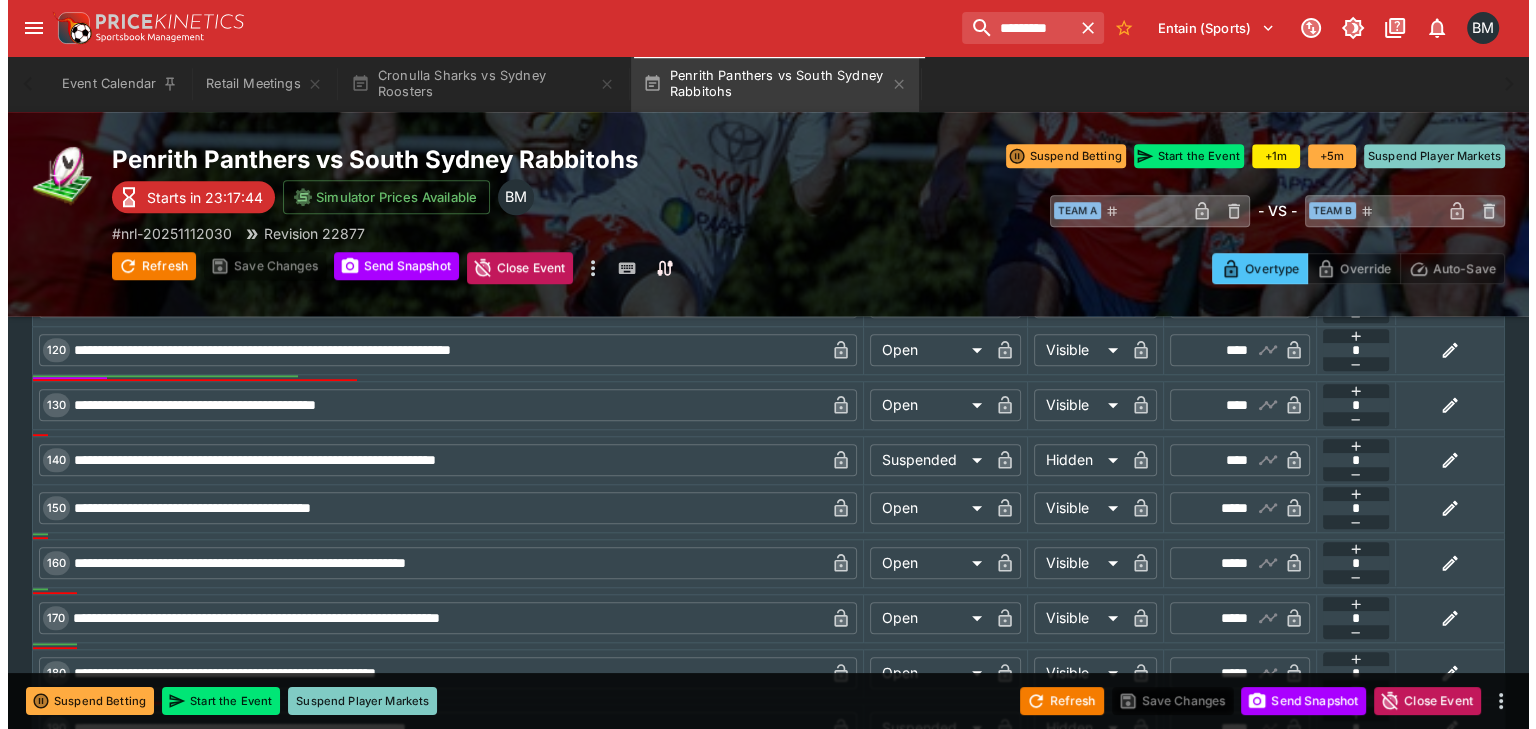 scroll, scrollTop: 1824, scrollLeft: 0, axis: vertical 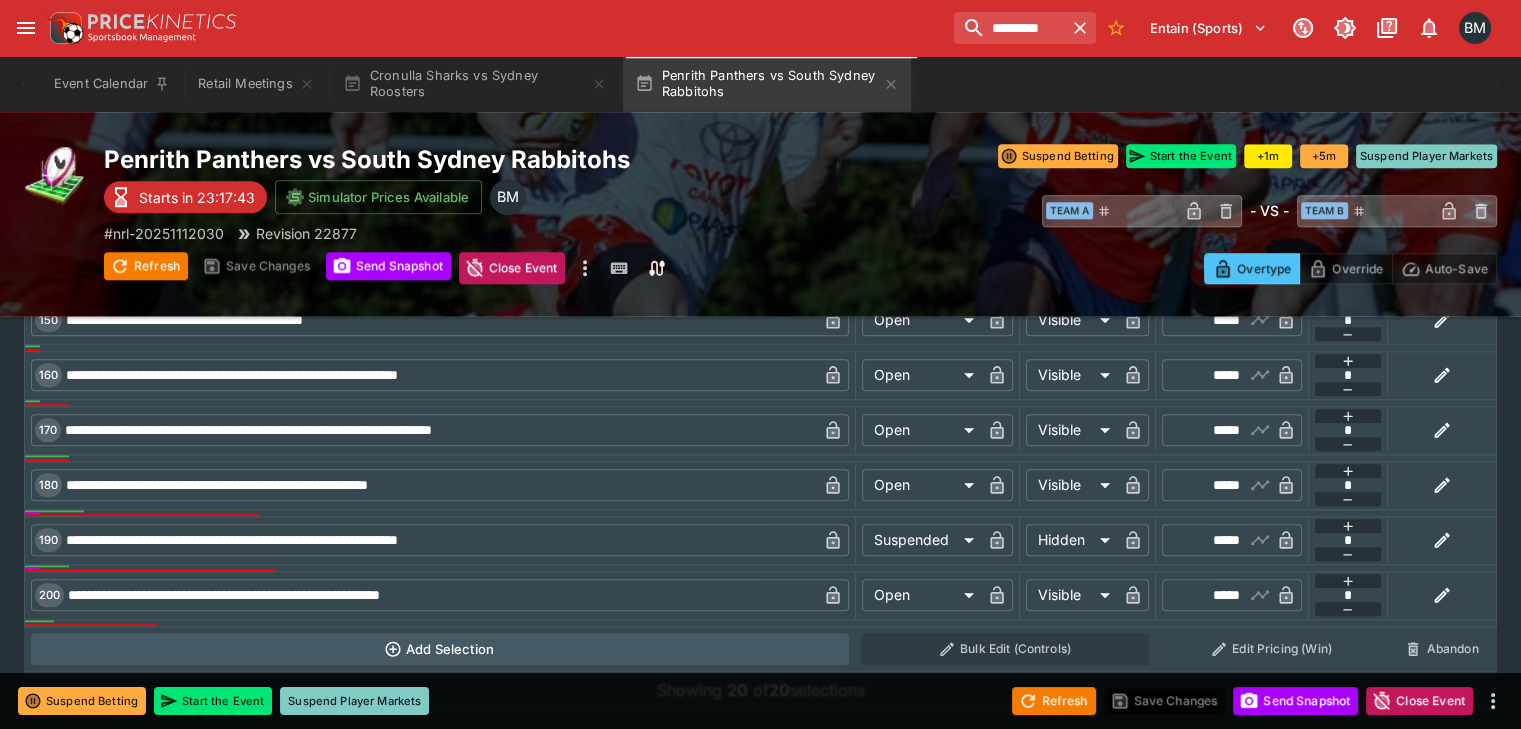 click on "Add Selection" at bounding box center (440, 649) 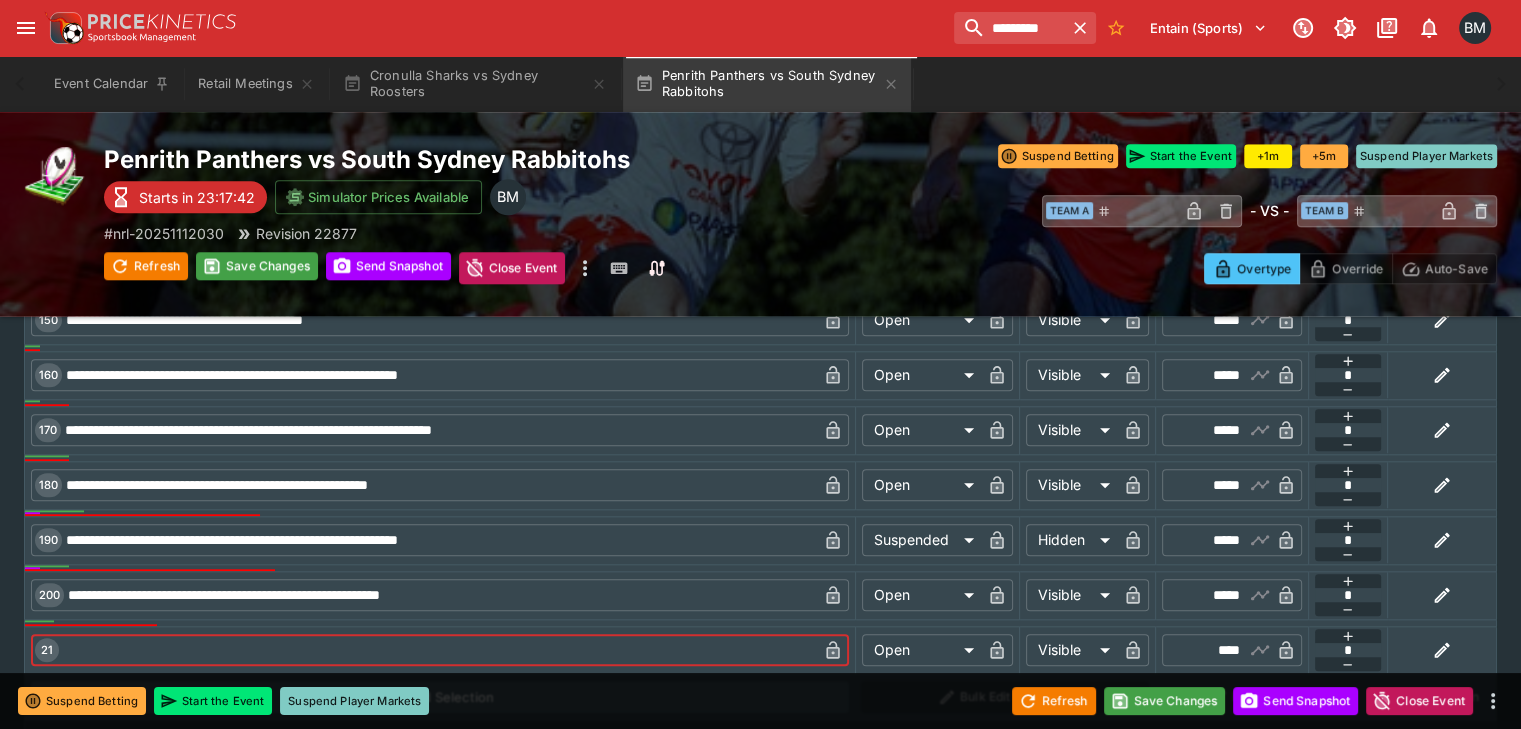 click at bounding box center [438, 650] 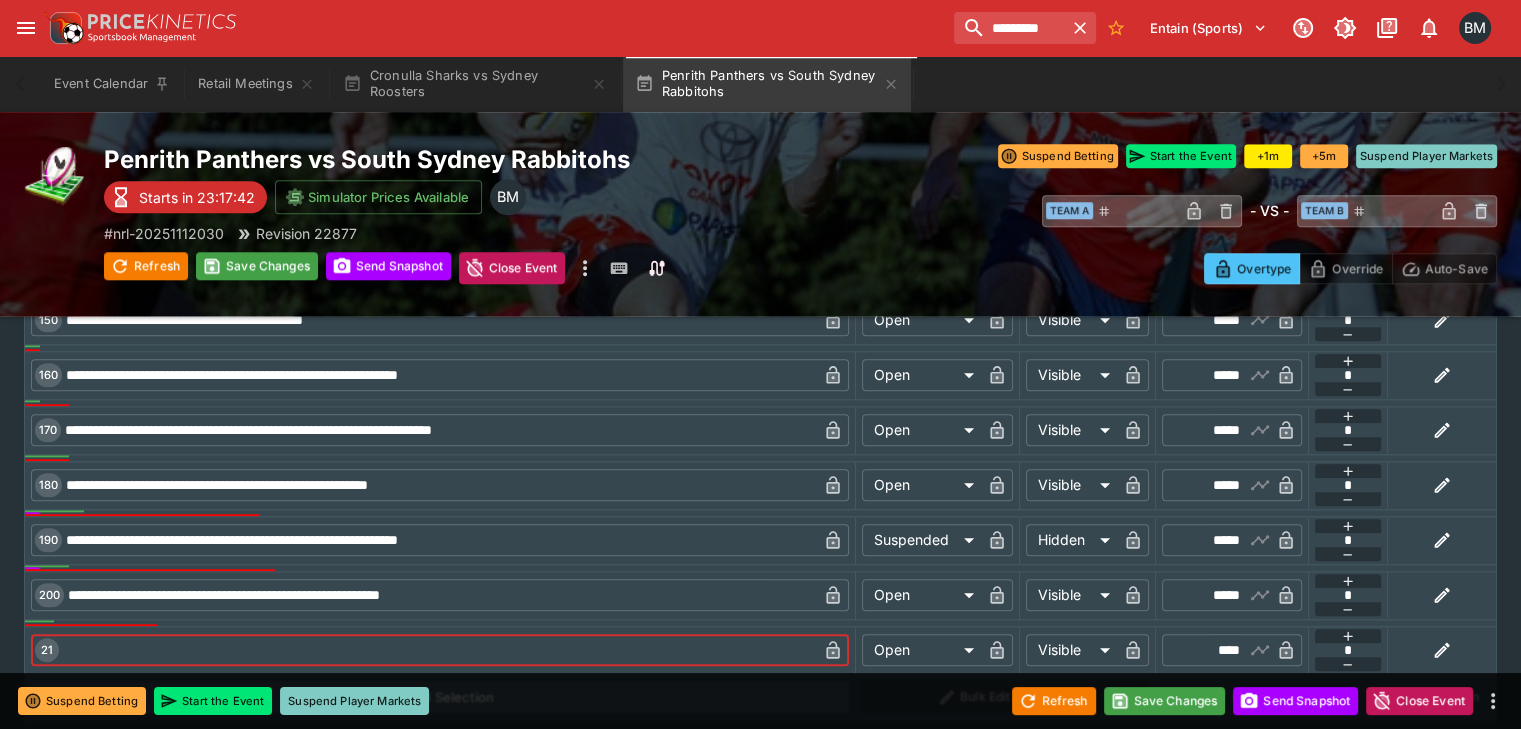 paste on "**********" 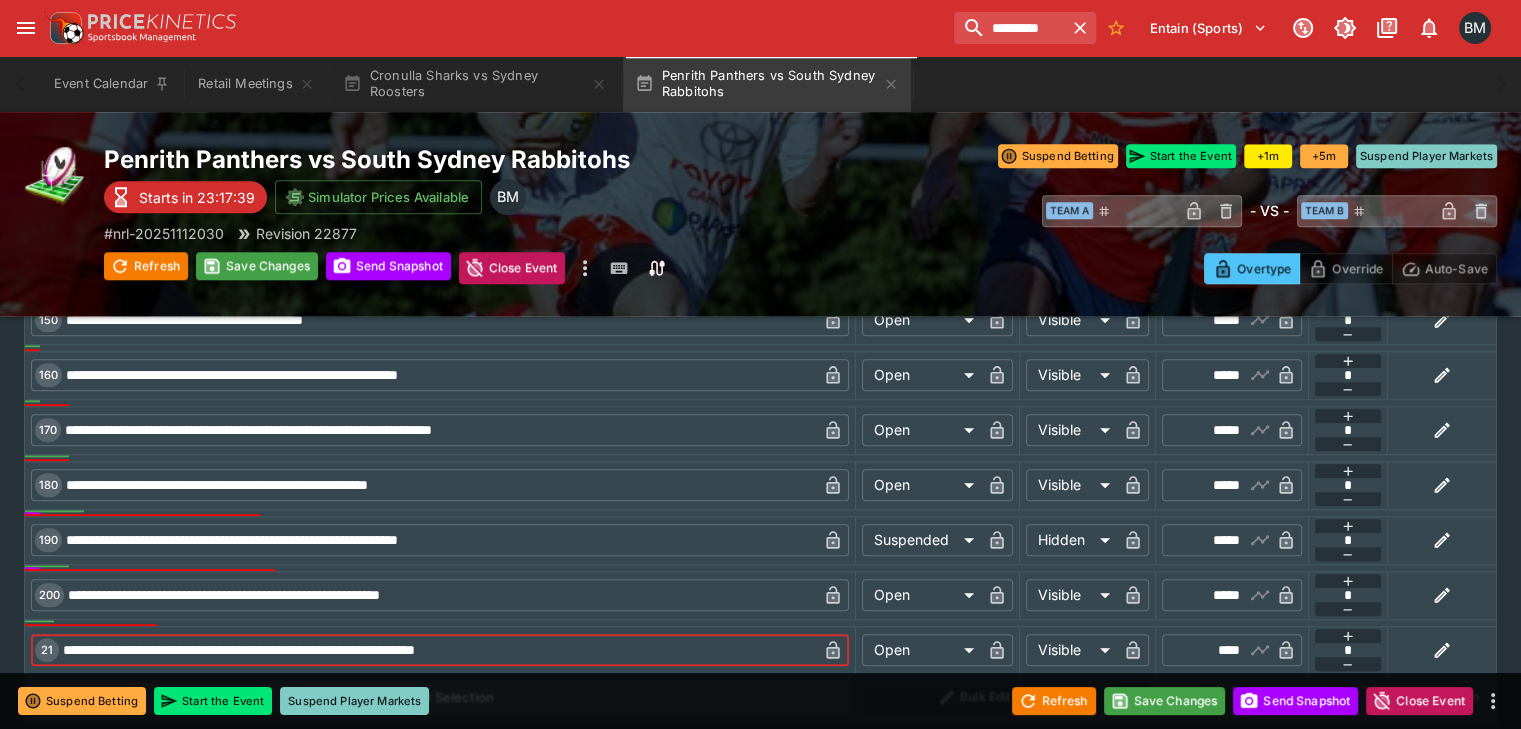 drag, startPoint x: 332, startPoint y: 601, endPoint x: 238, endPoint y: 604, distance: 94.04786 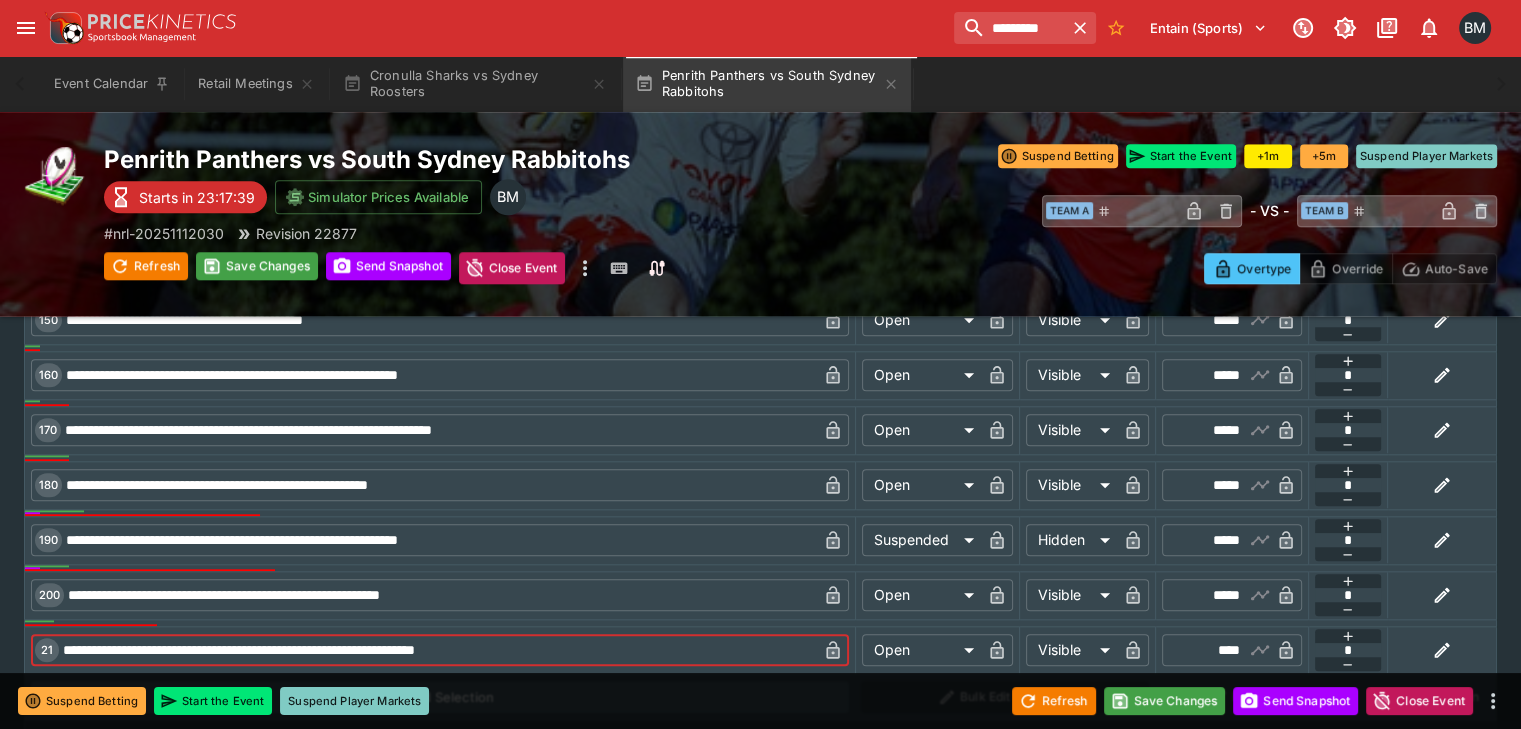 click on "**********" at bounding box center [438, 650] 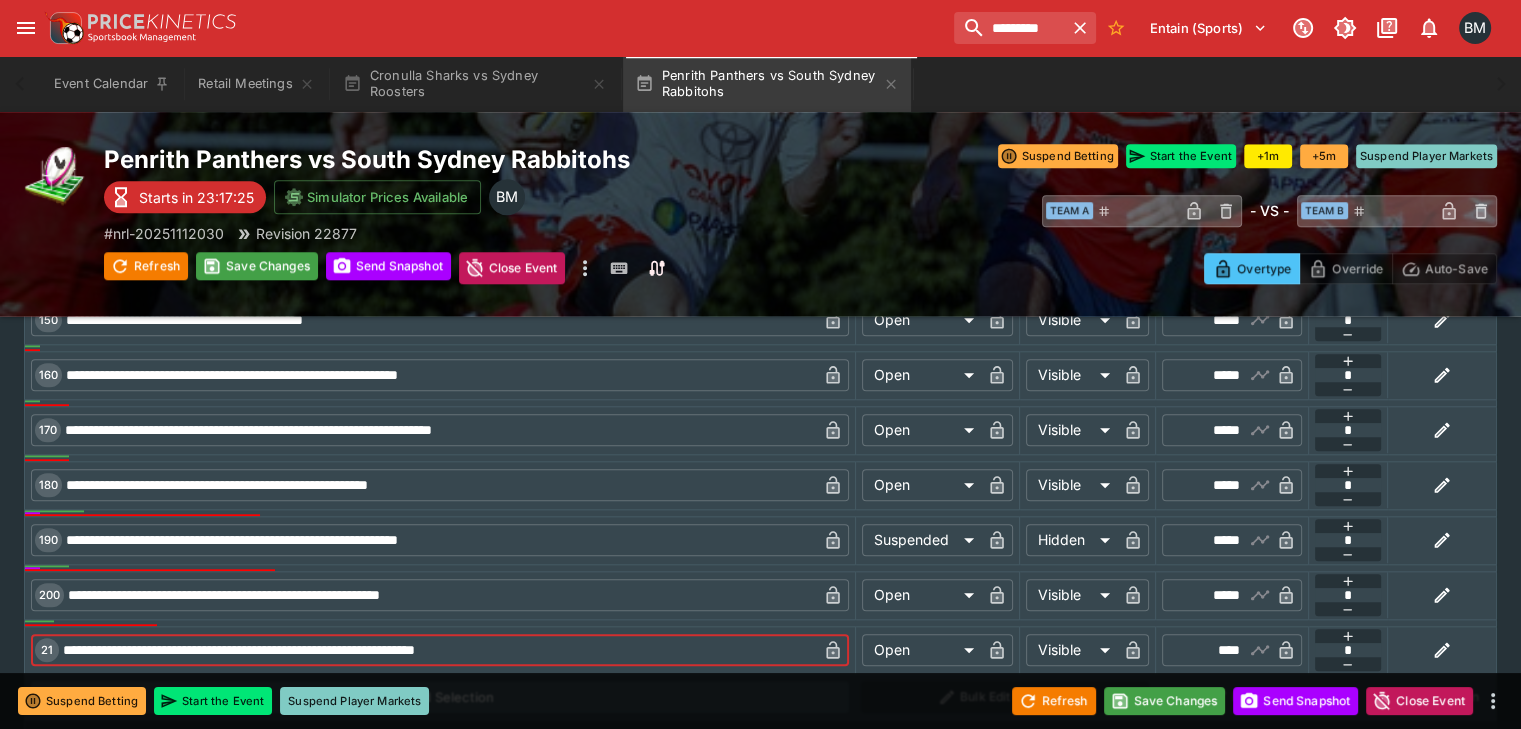 click on "**********" at bounding box center (760, -499) 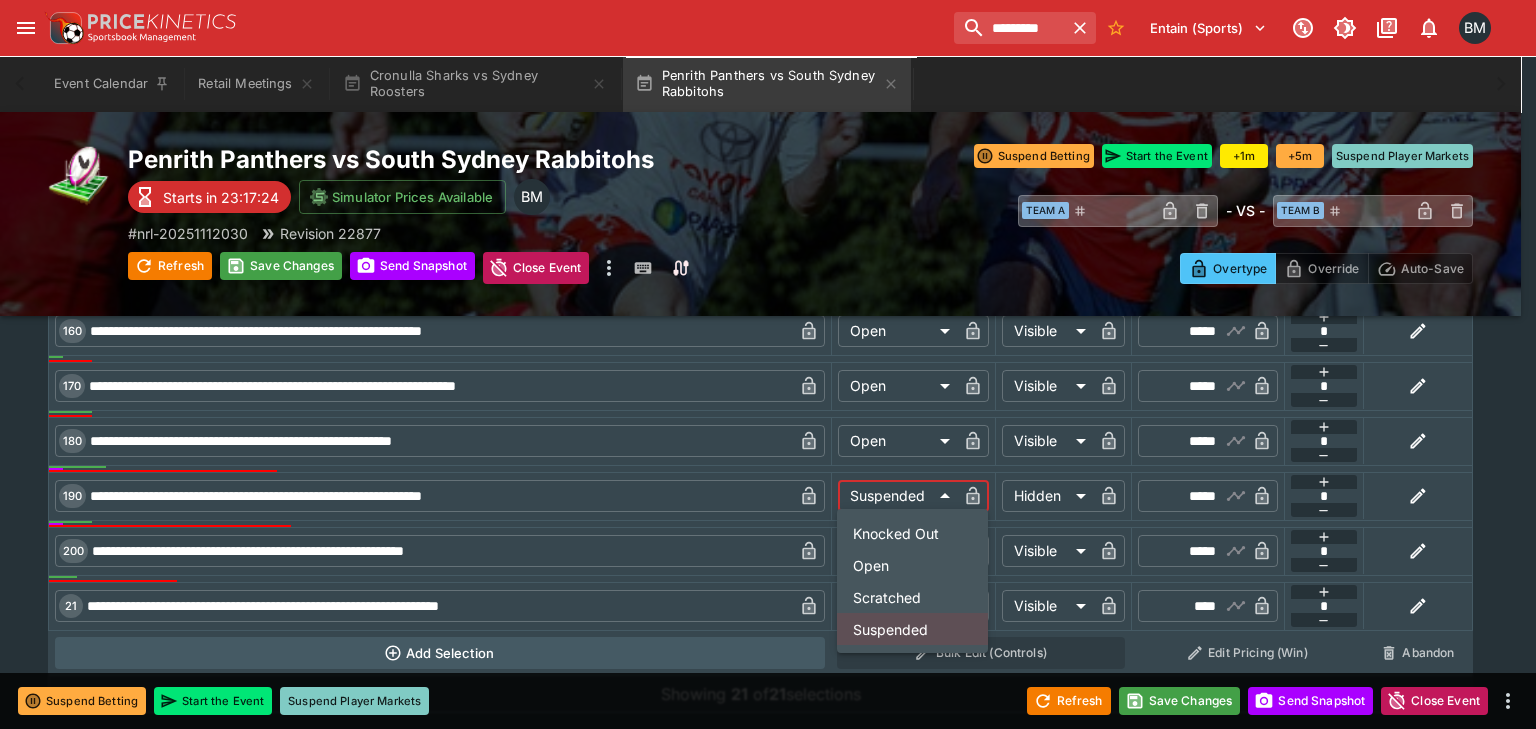 click at bounding box center [768, 364] 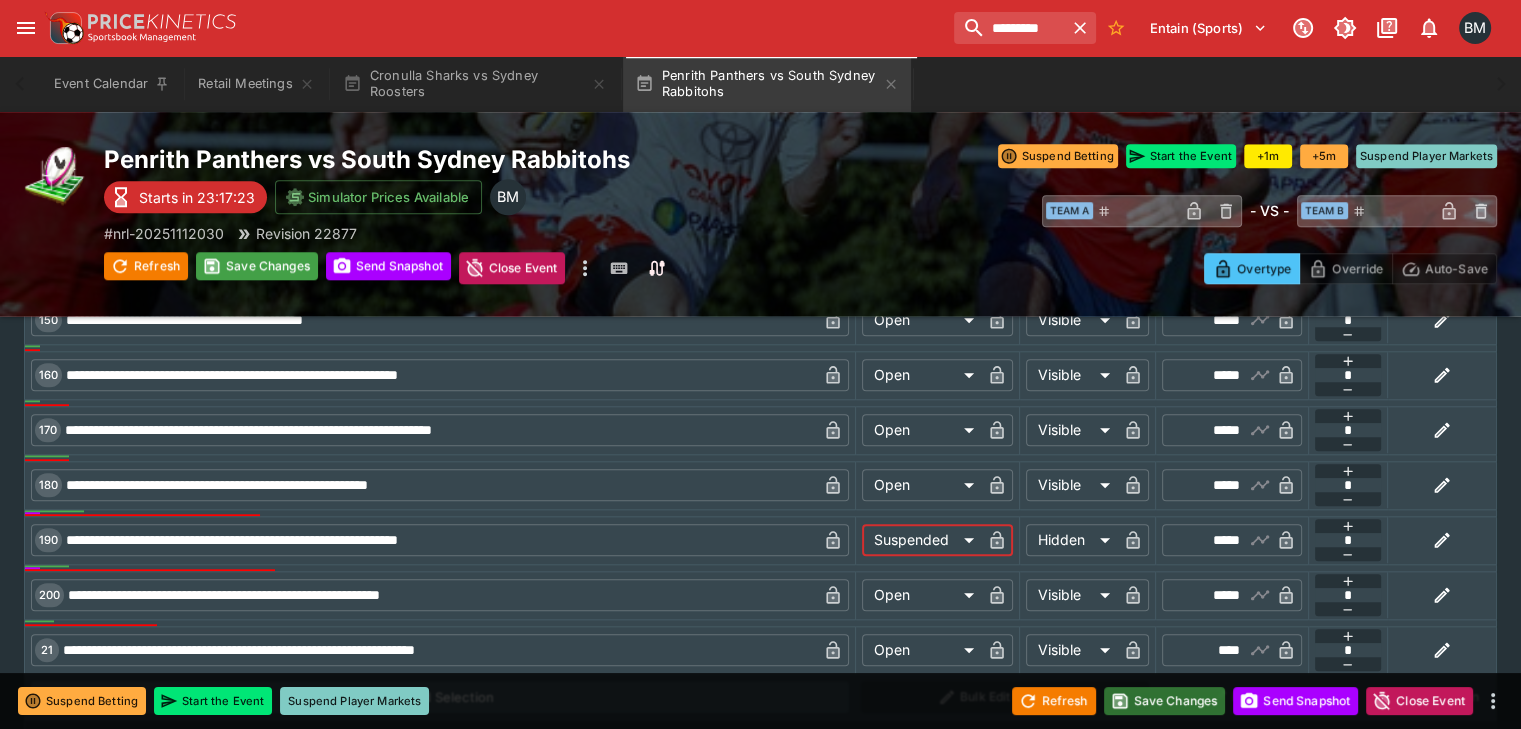 click on "Save Changes" at bounding box center (1165, 701) 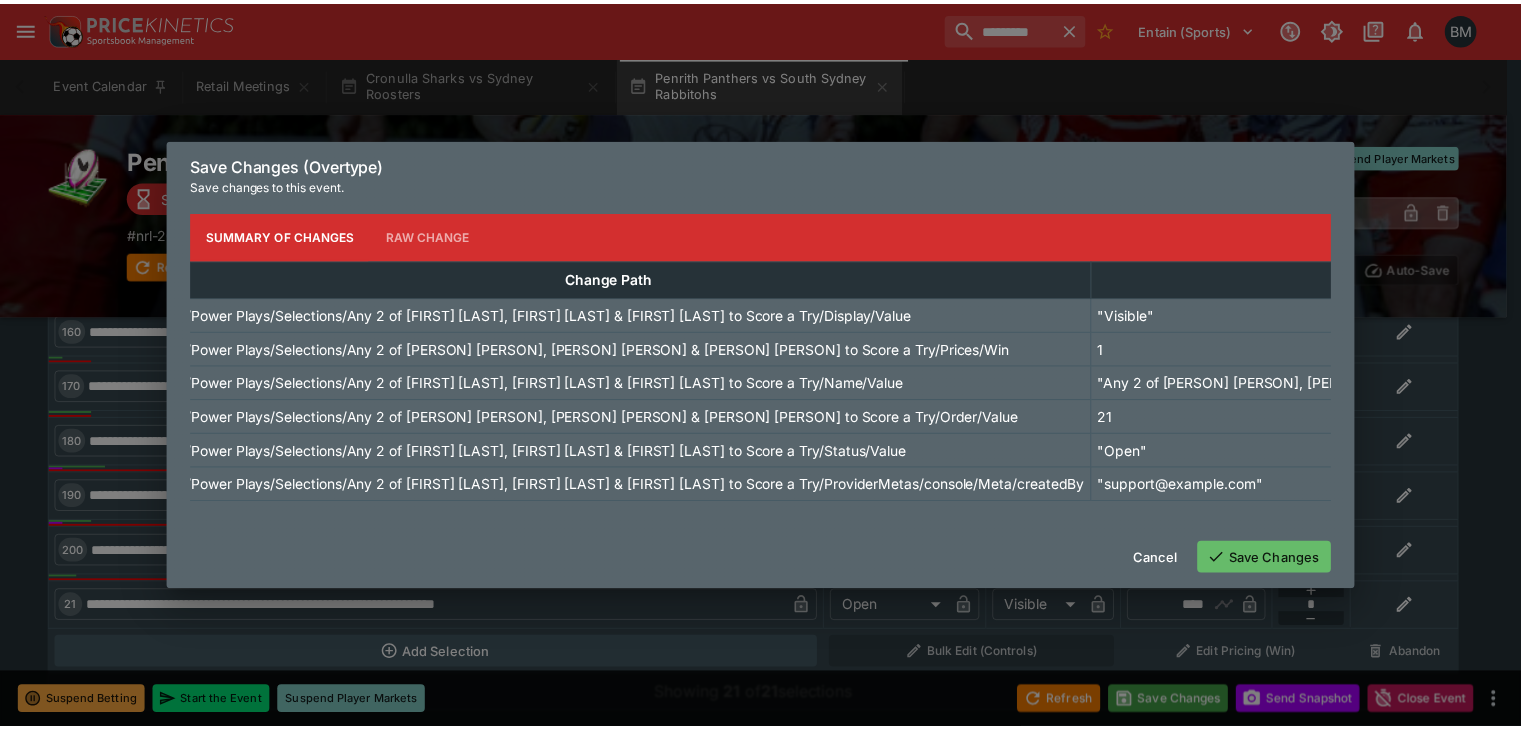 scroll, scrollTop: 0, scrollLeft: 142, axis: horizontal 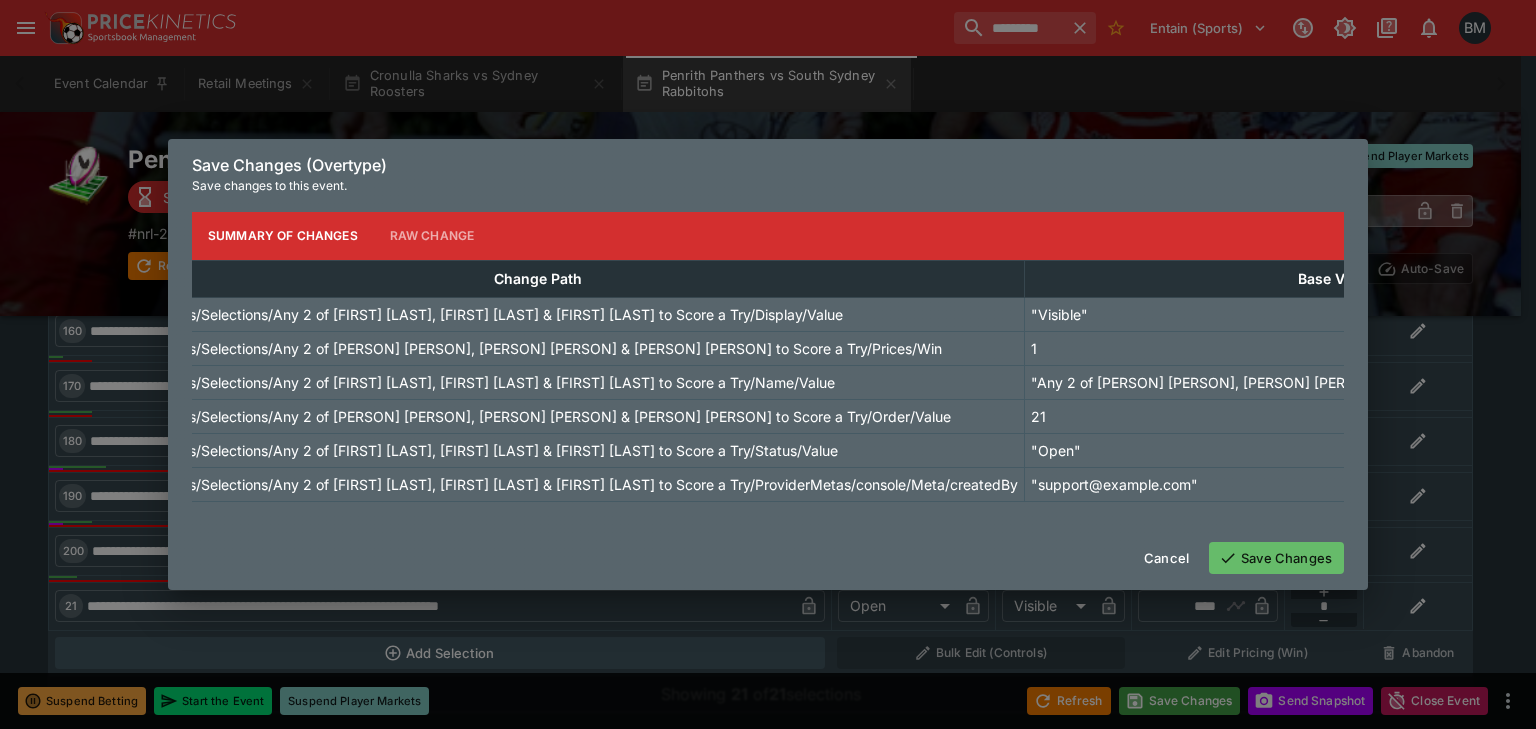 click on "Cancel" at bounding box center (1166, 558) 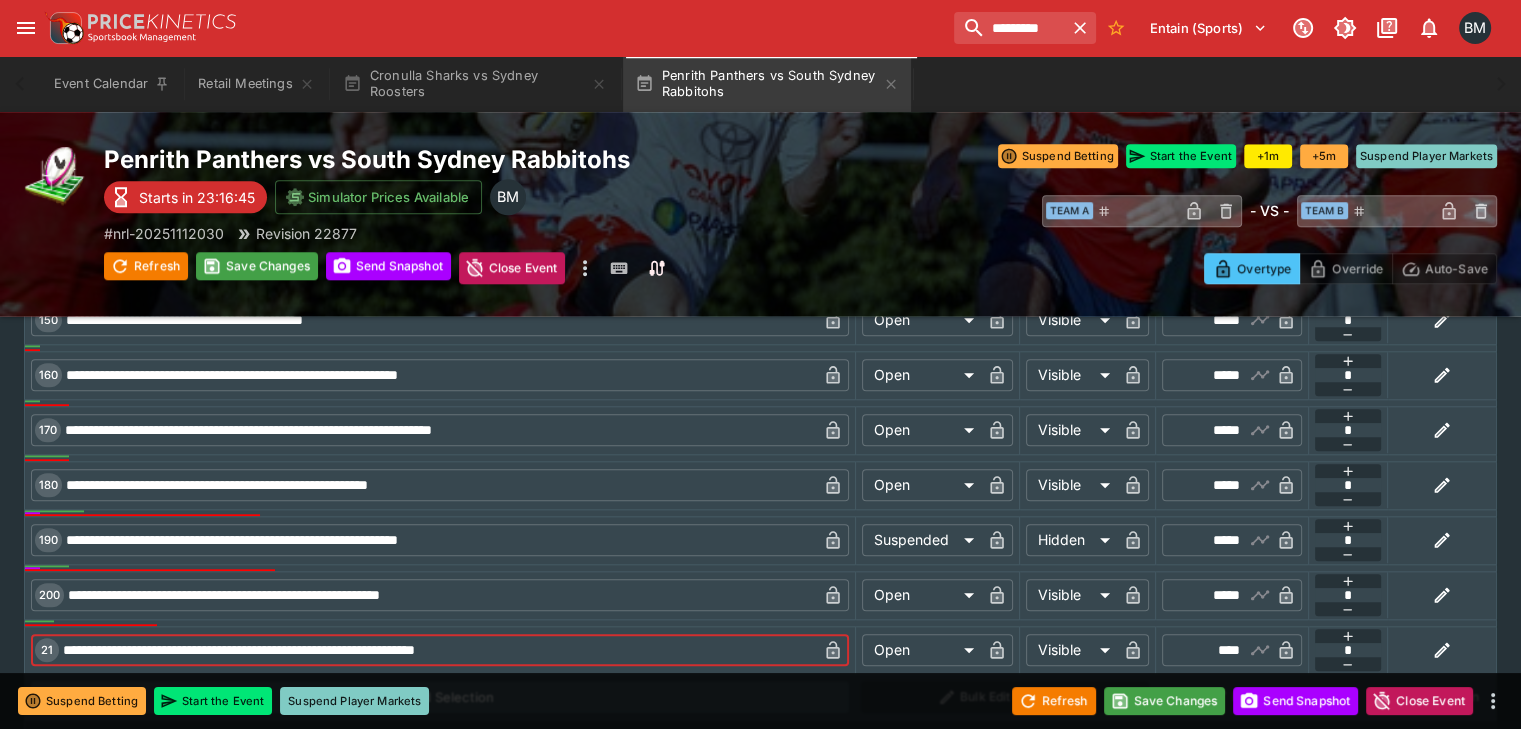 drag, startPoint x: 332, startPoint y: 601, endPoint x: 240, endPoint y: 610, distance: 92.43917 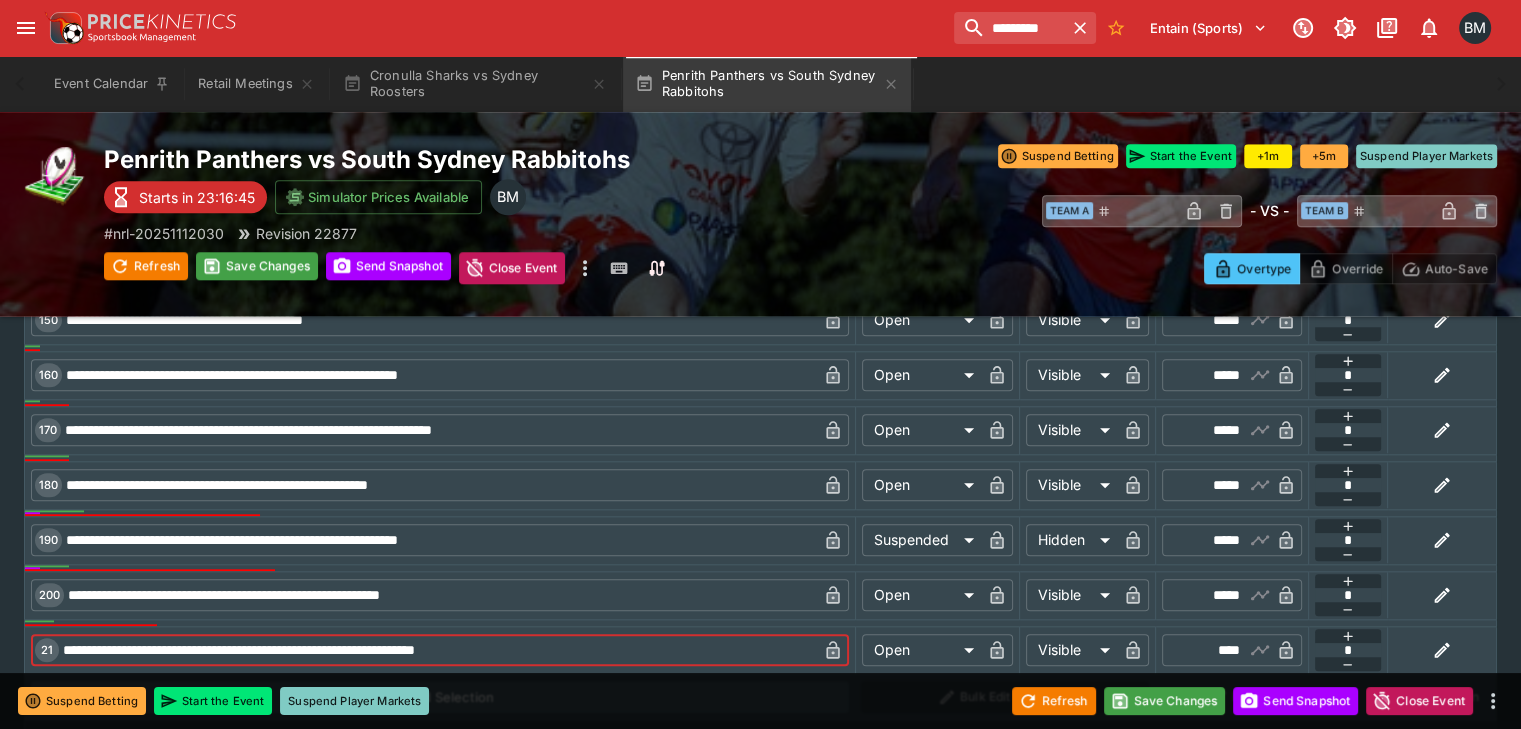click on "**********" at bounding box center (438, 650) 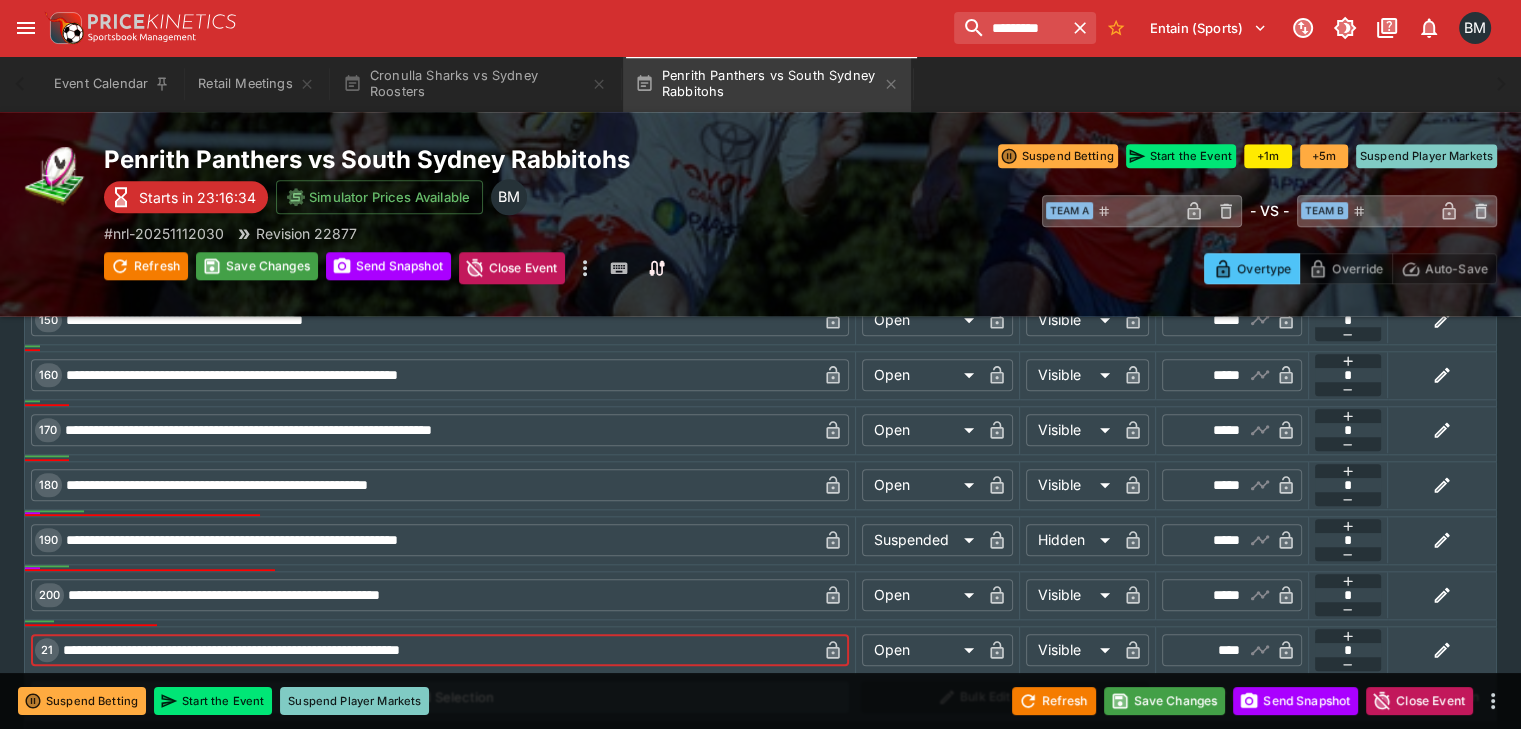 type on "**********" 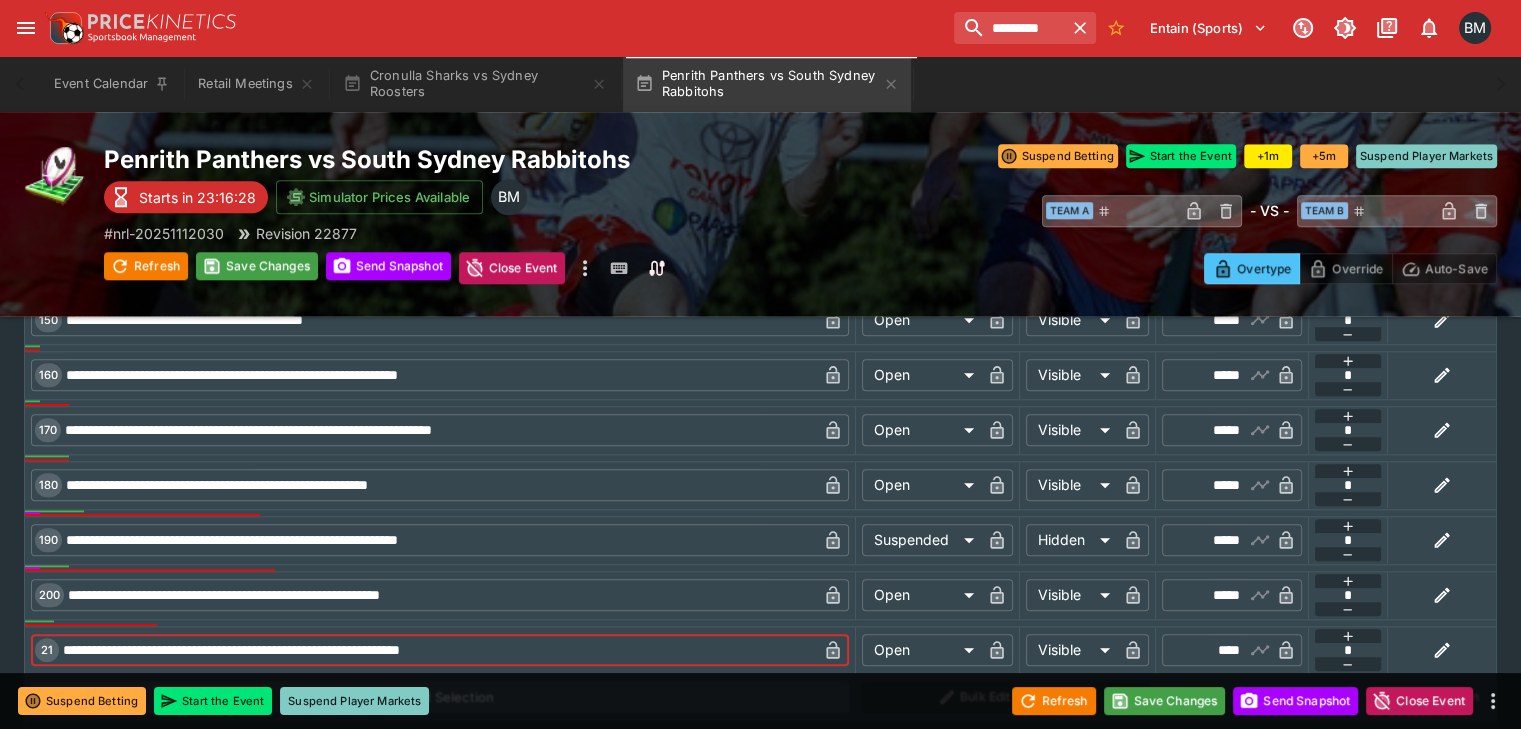 click on "****" at bounding box center (1215, 650) 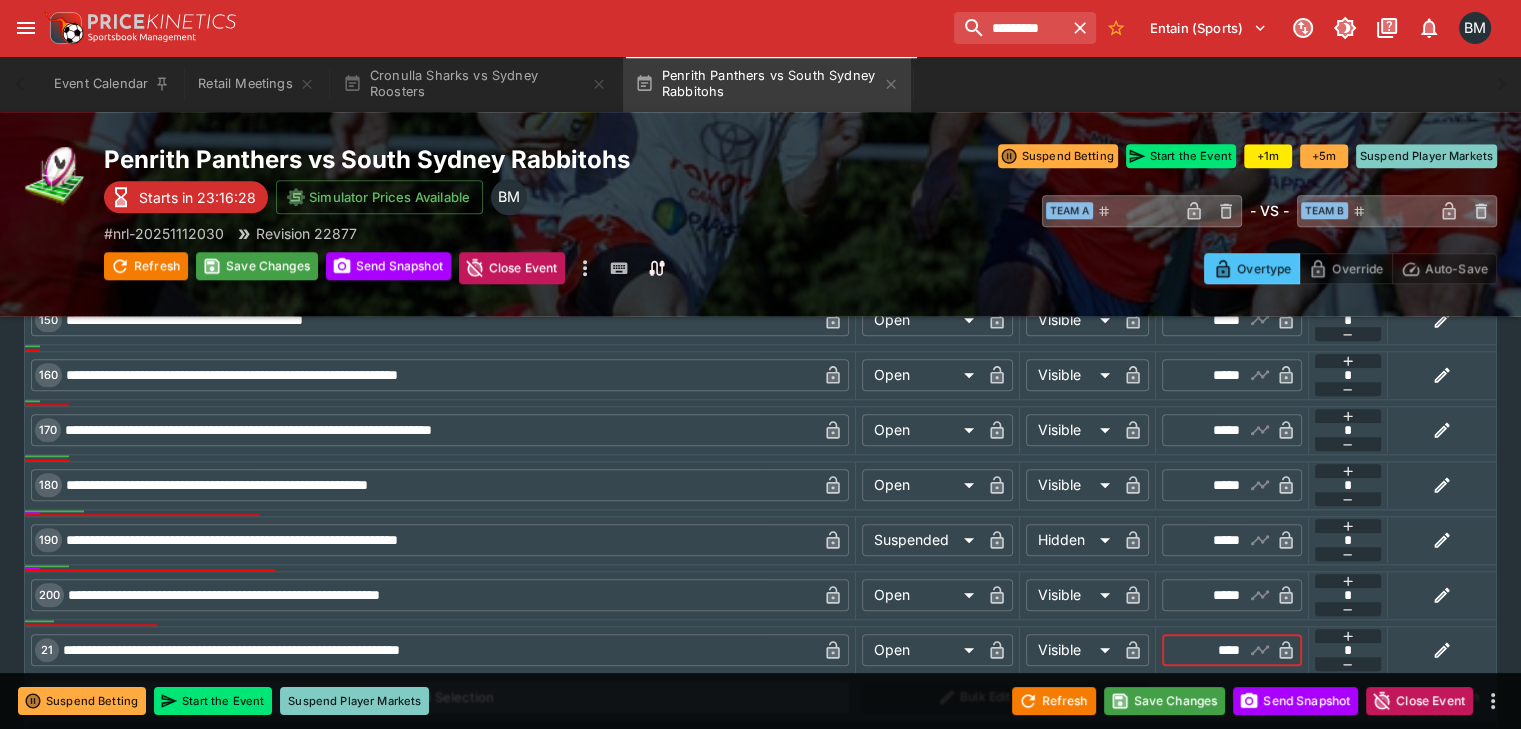 click on "****" at bounding box center [1215, 650] 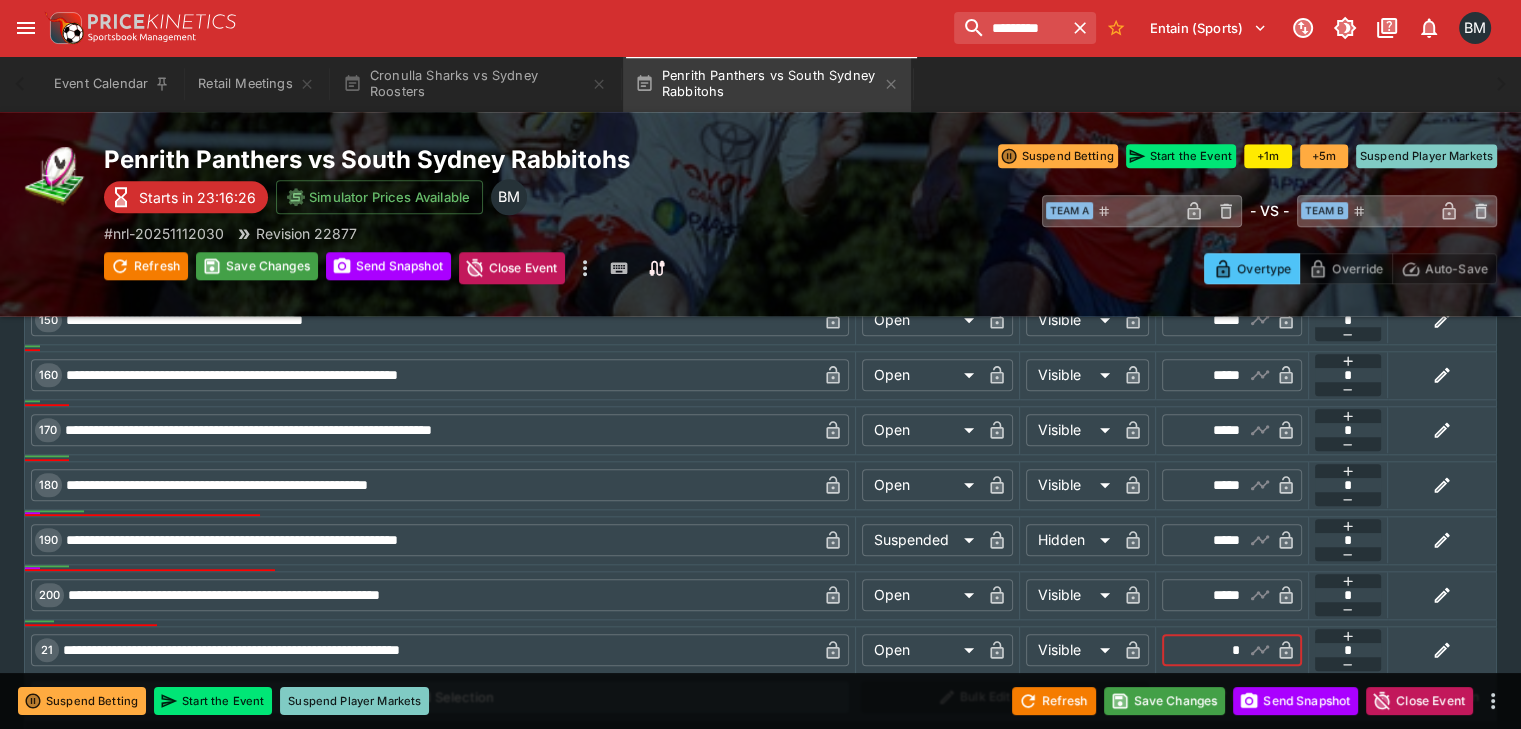 click on "**********" at bounding box center [439, 540] 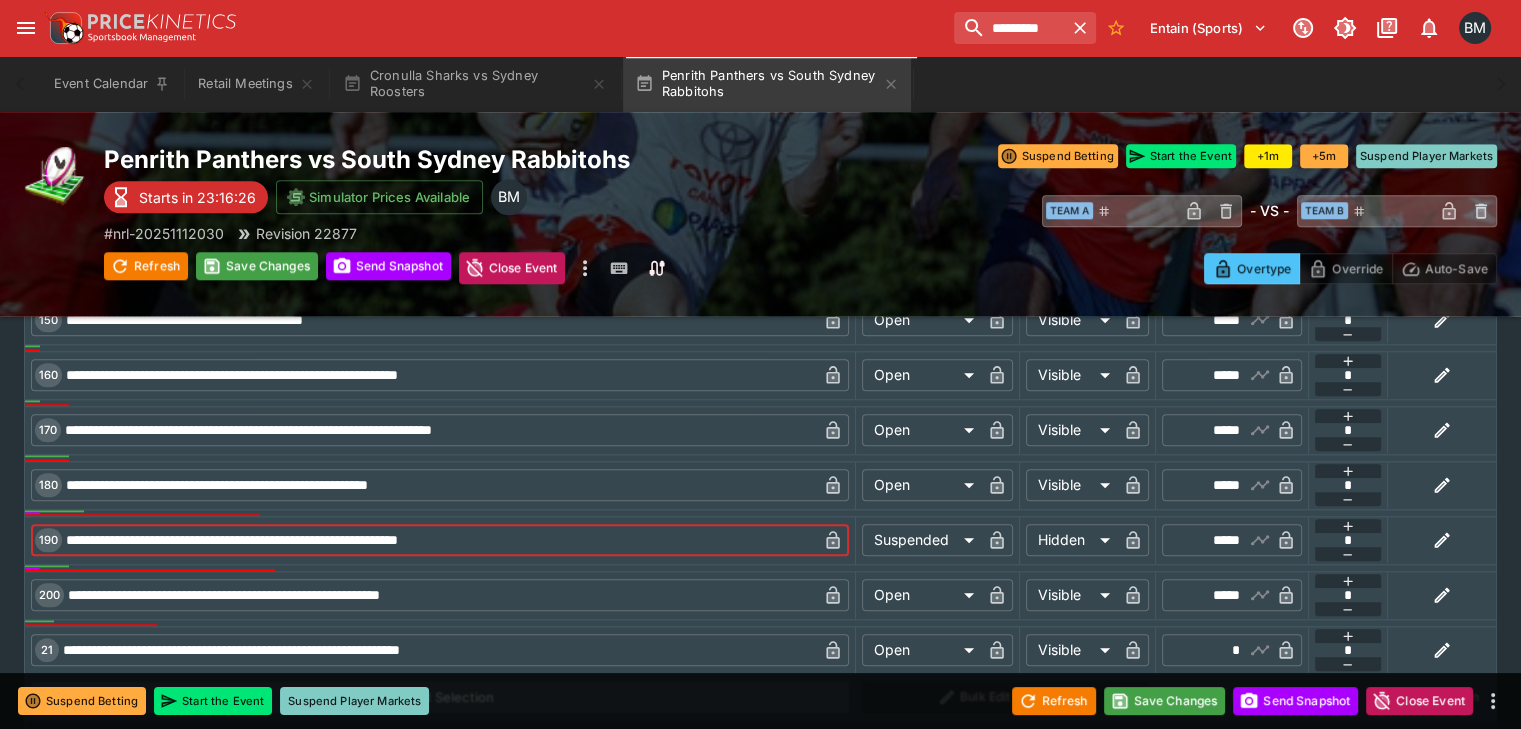 type on "****" 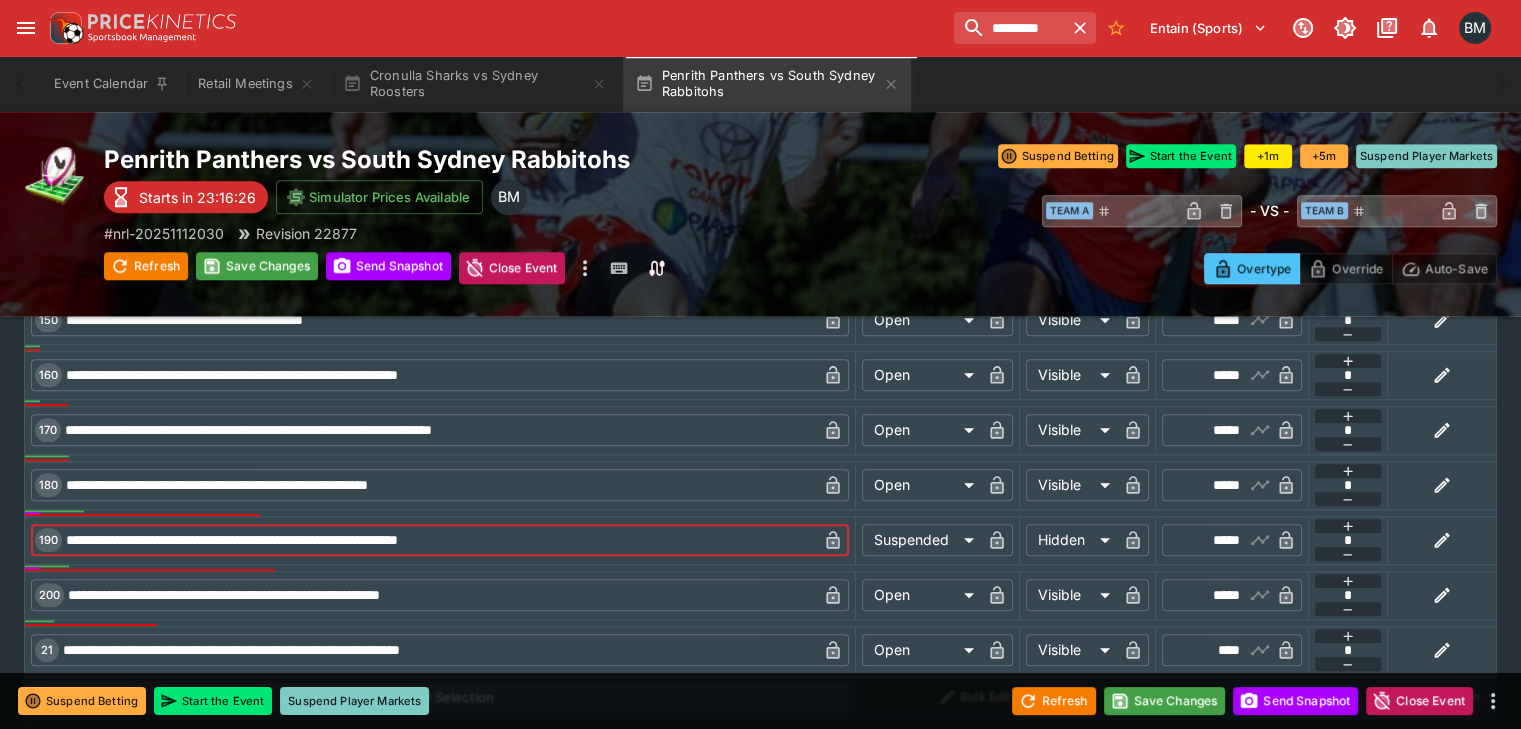 click on "**********" at bounding box center [439, 540] 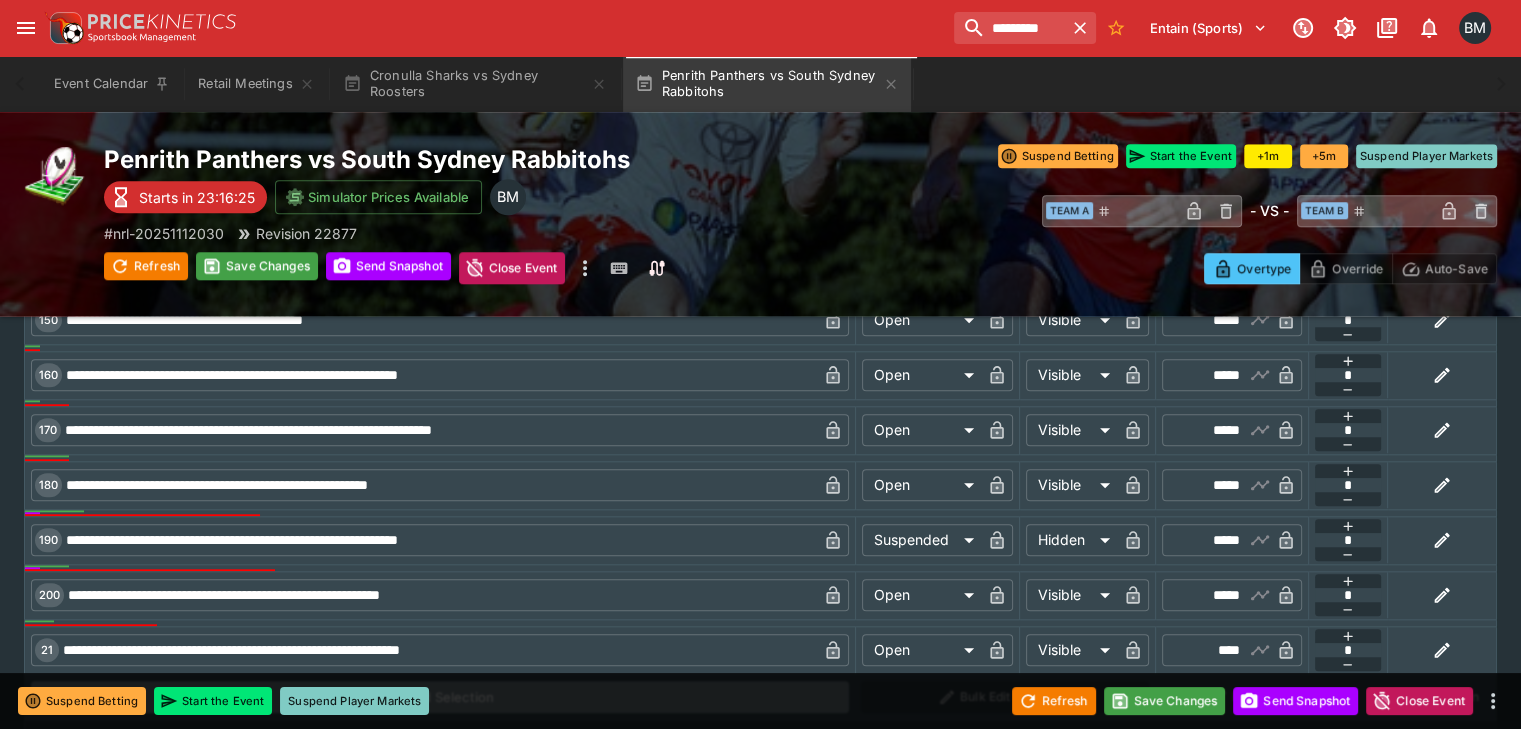 click on "Add Selection" at bounding box center (440, 697) 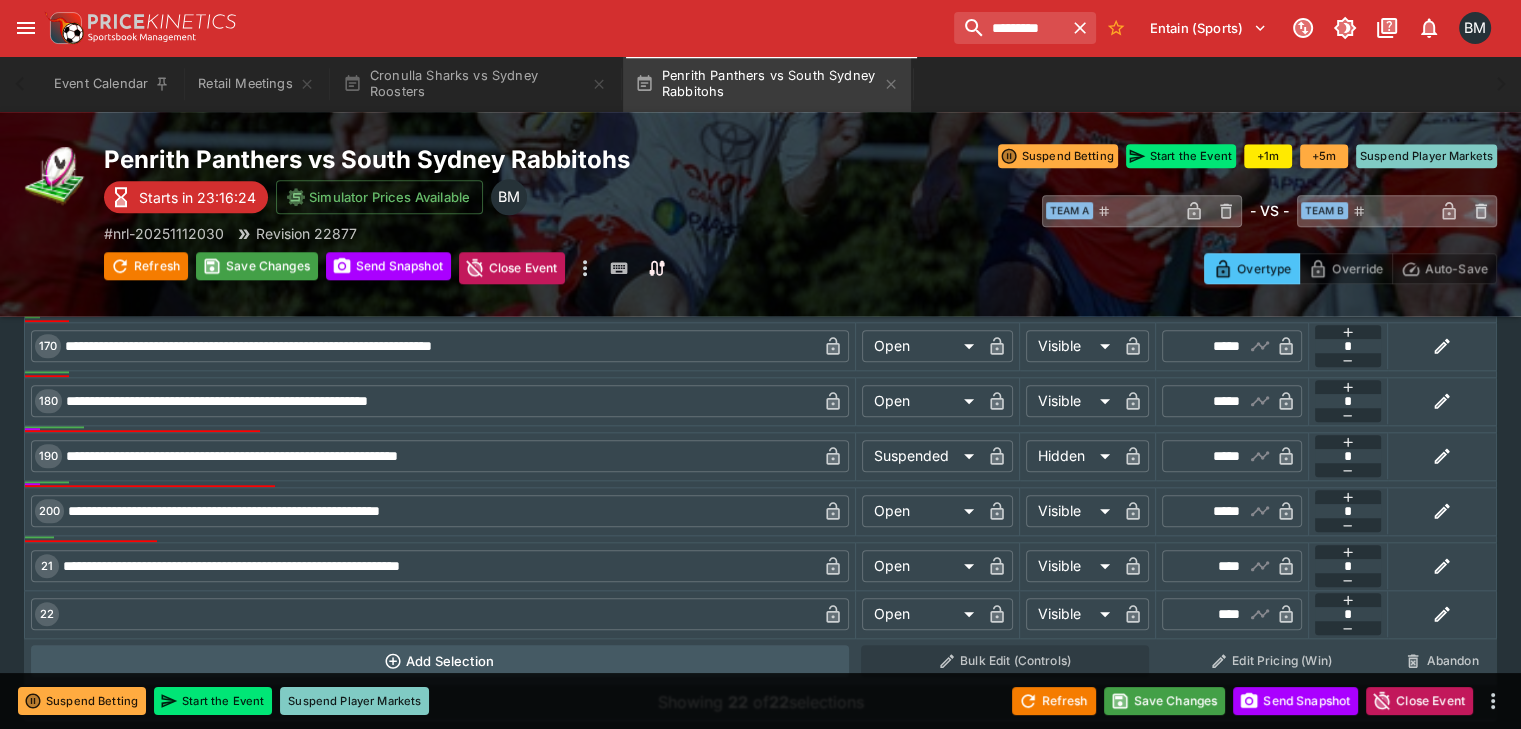 scroll, scrollTop: 1920, scrollLeft: 0, axis: vertical 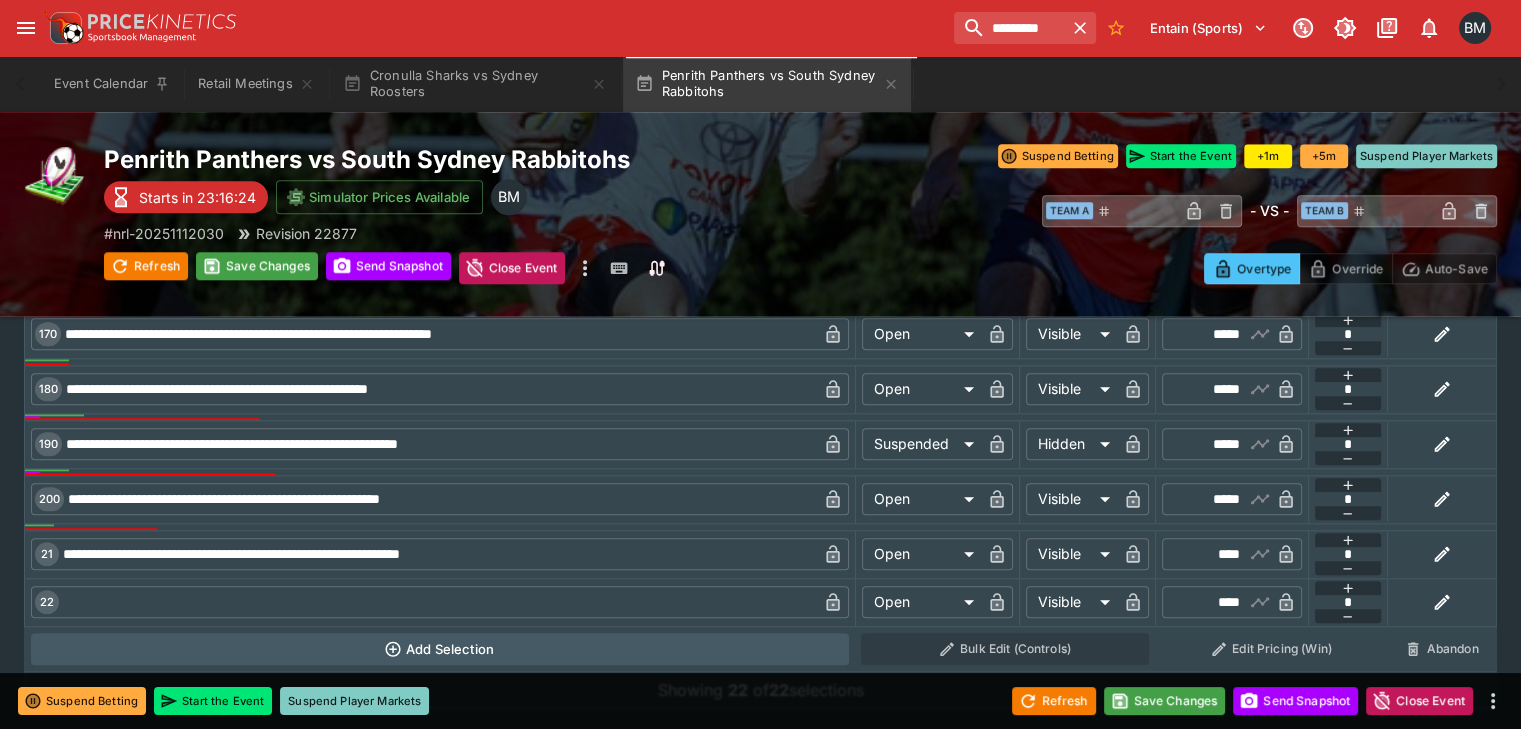 click at bounding box center [438, 602] 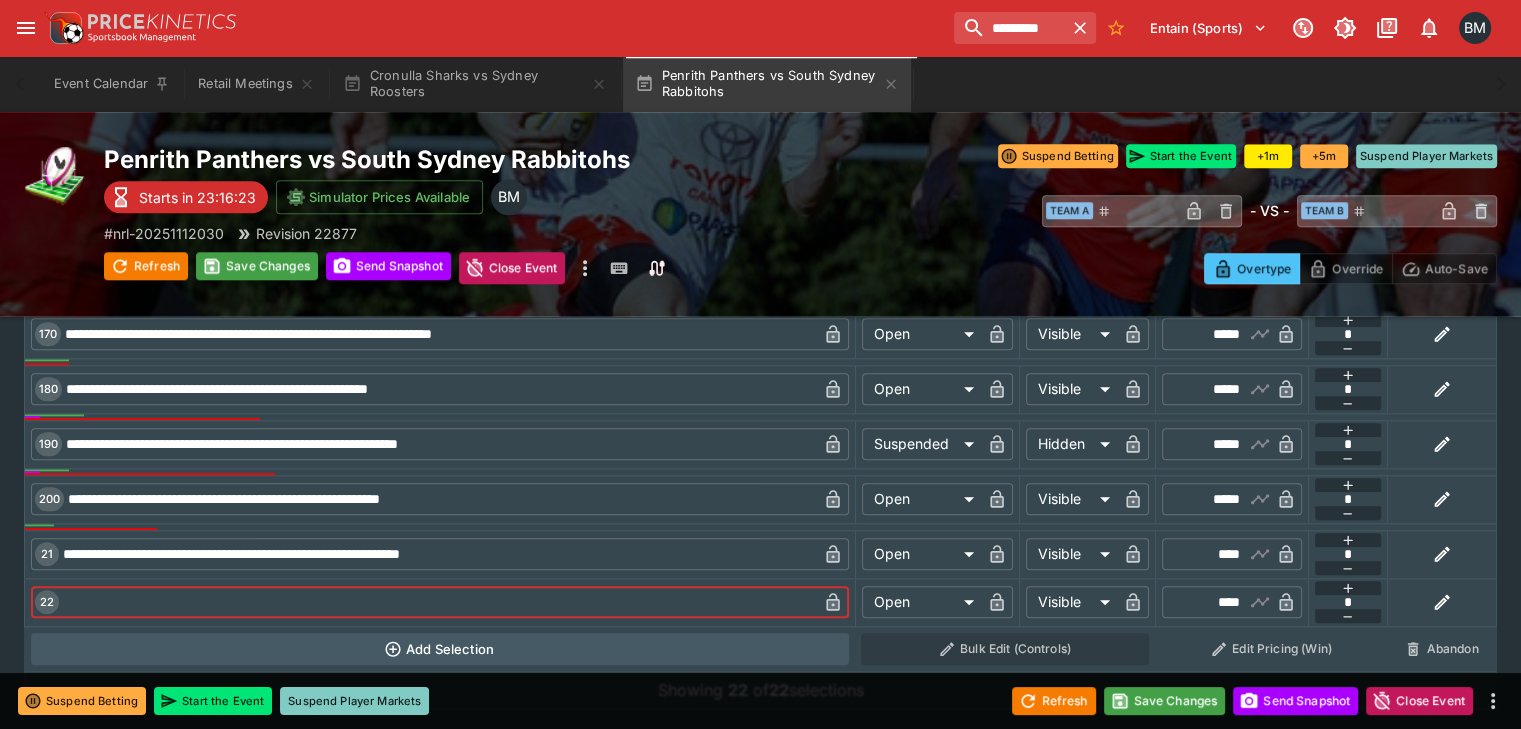paste on "**********" 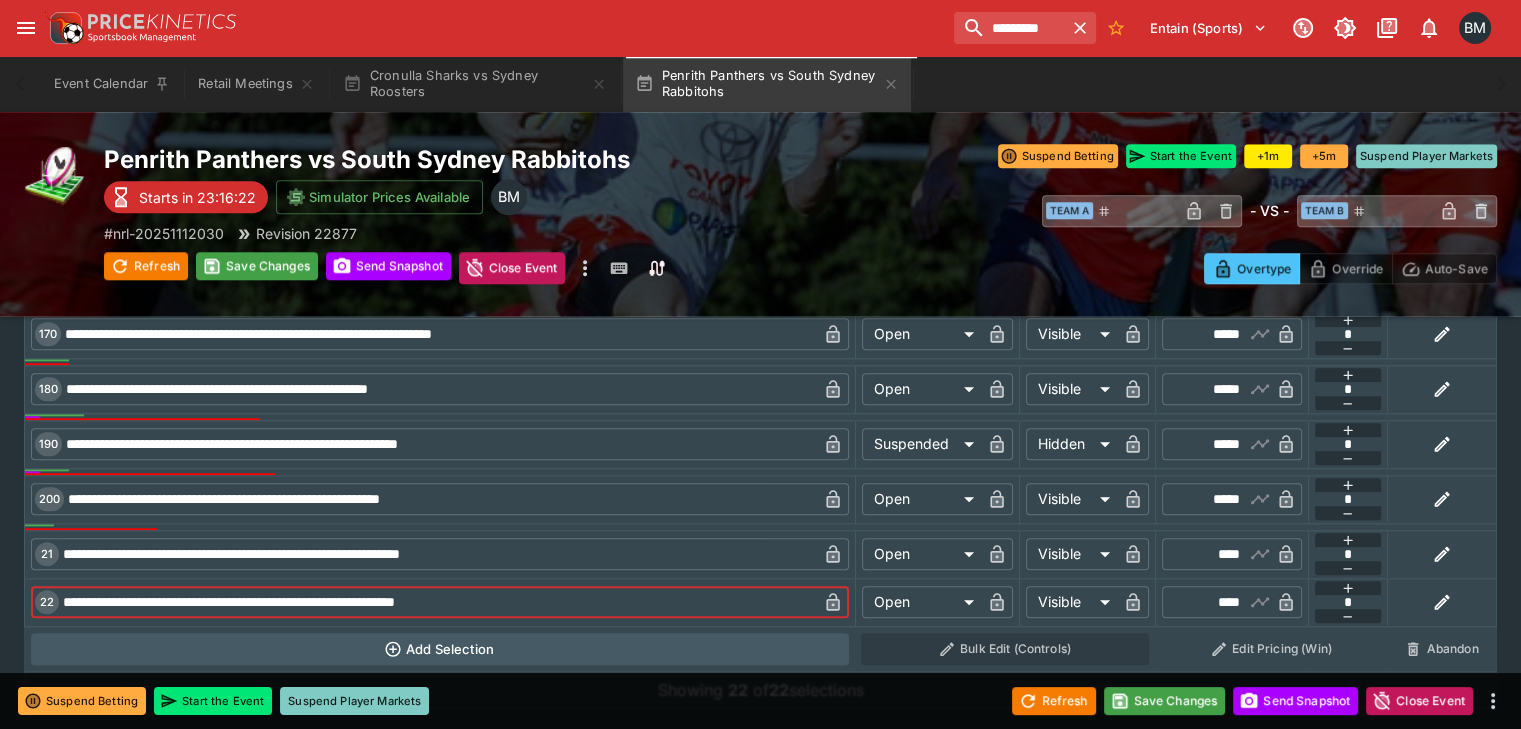 drag, startPoint x: 389, startPoint y: 557, endPoint x: 293, endPoint y: 563, distance: 96.18732 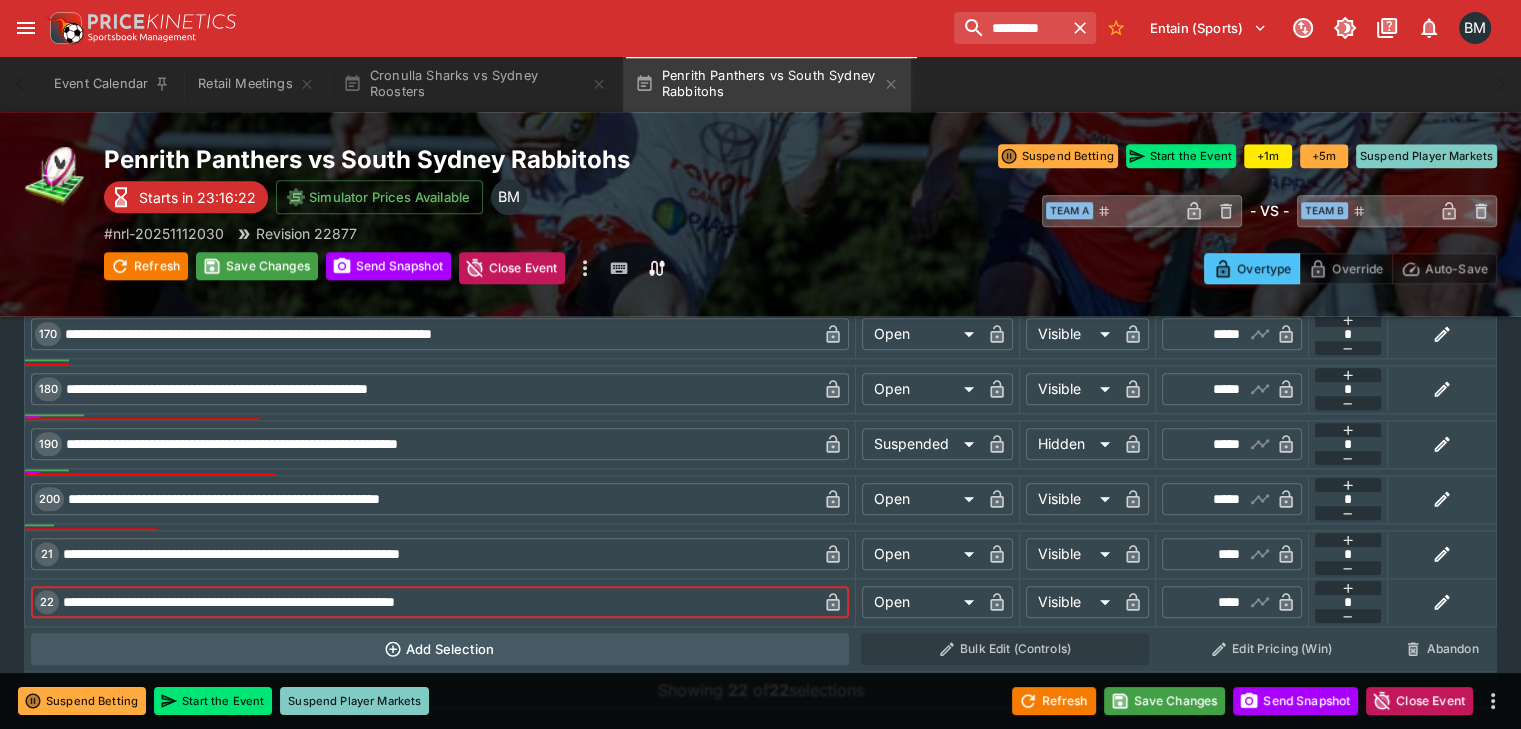 click on "**********" at bounding box center (438, 602) 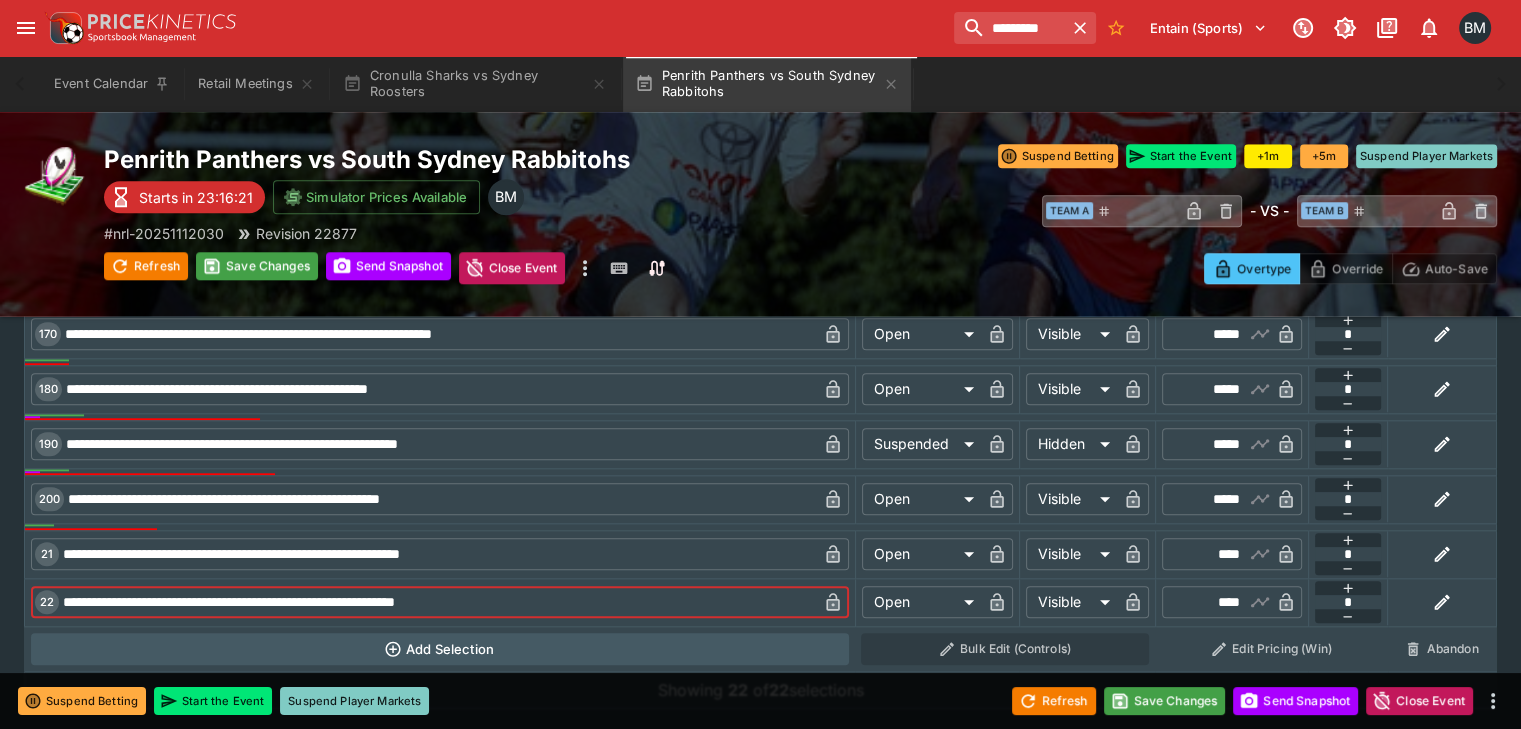type on "**********" 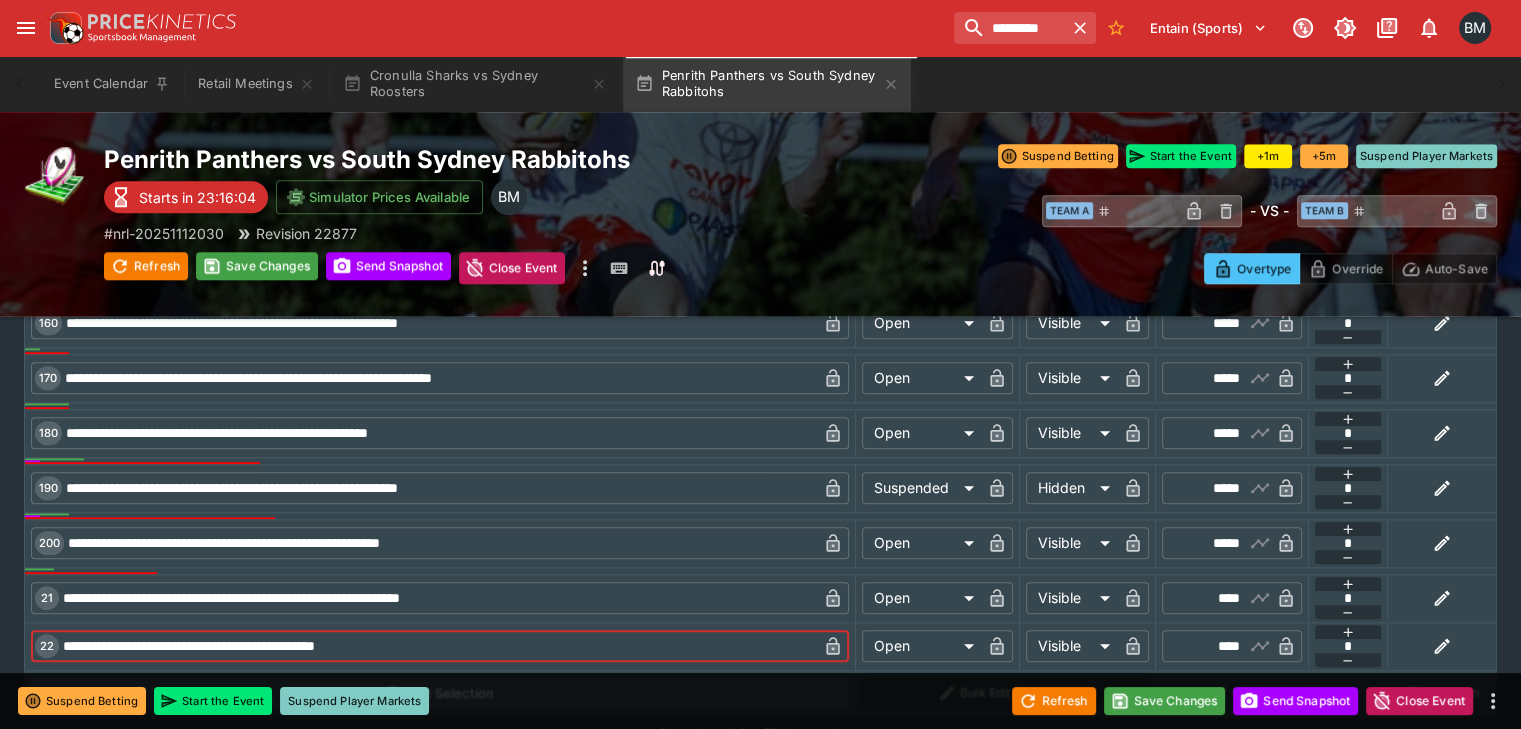 scroll, scrollTop: 1920, scrollLeft: 0, axis: vertical 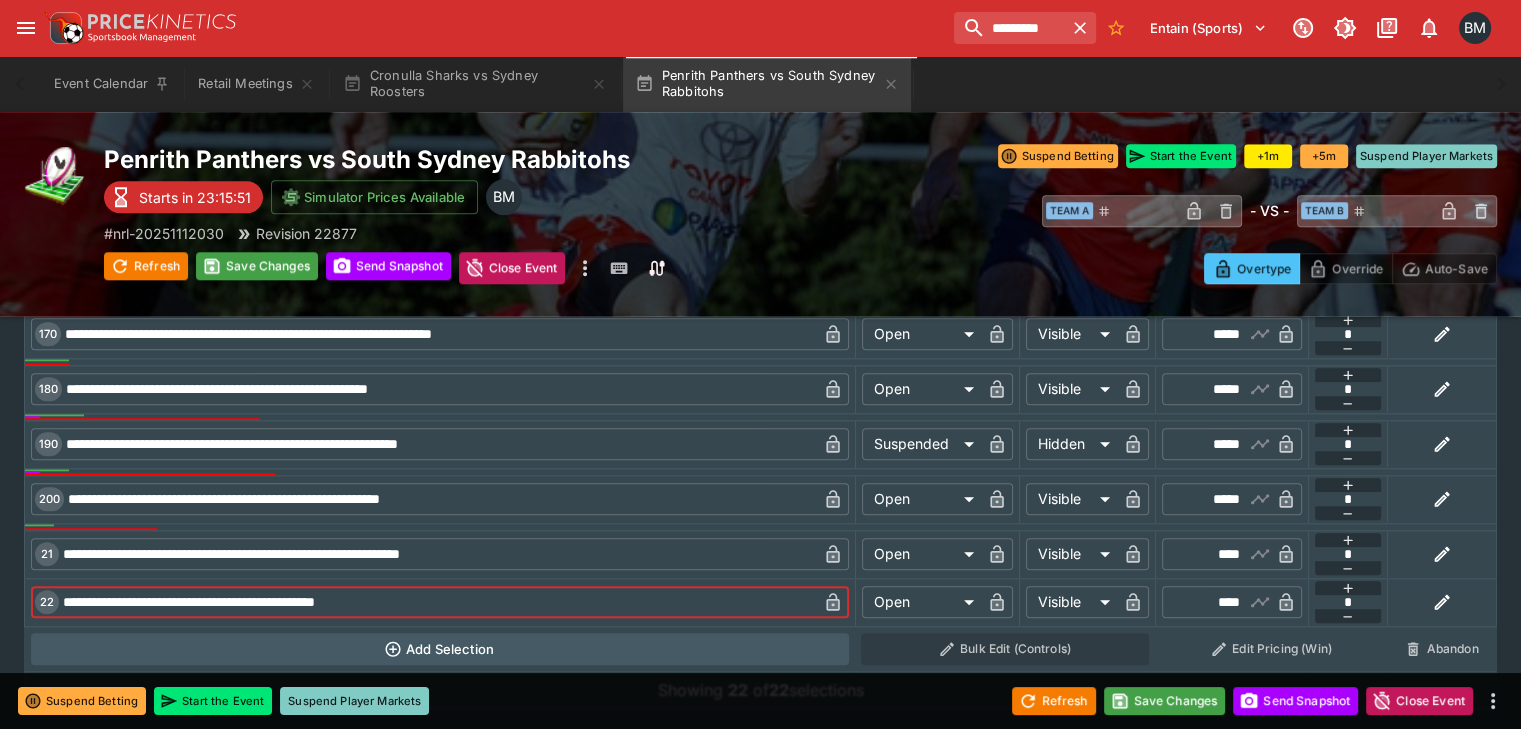 drag, startPoint x: 484, startPoint y: 558, endPoint x: 73, endPoint y: 557, distance: 411.00122 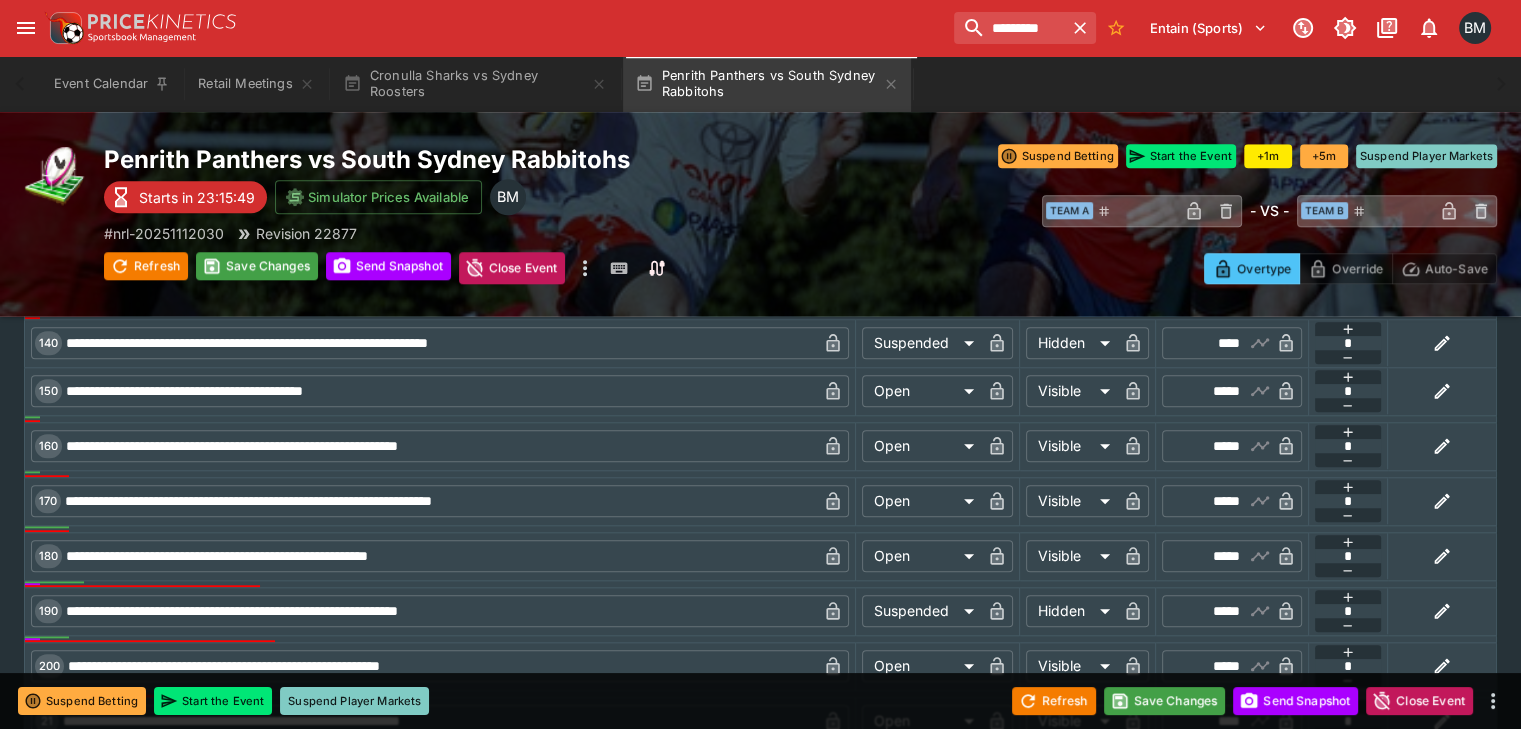 scroll, scrollTop: 1587, scrollLeft: 0, axis: vertical 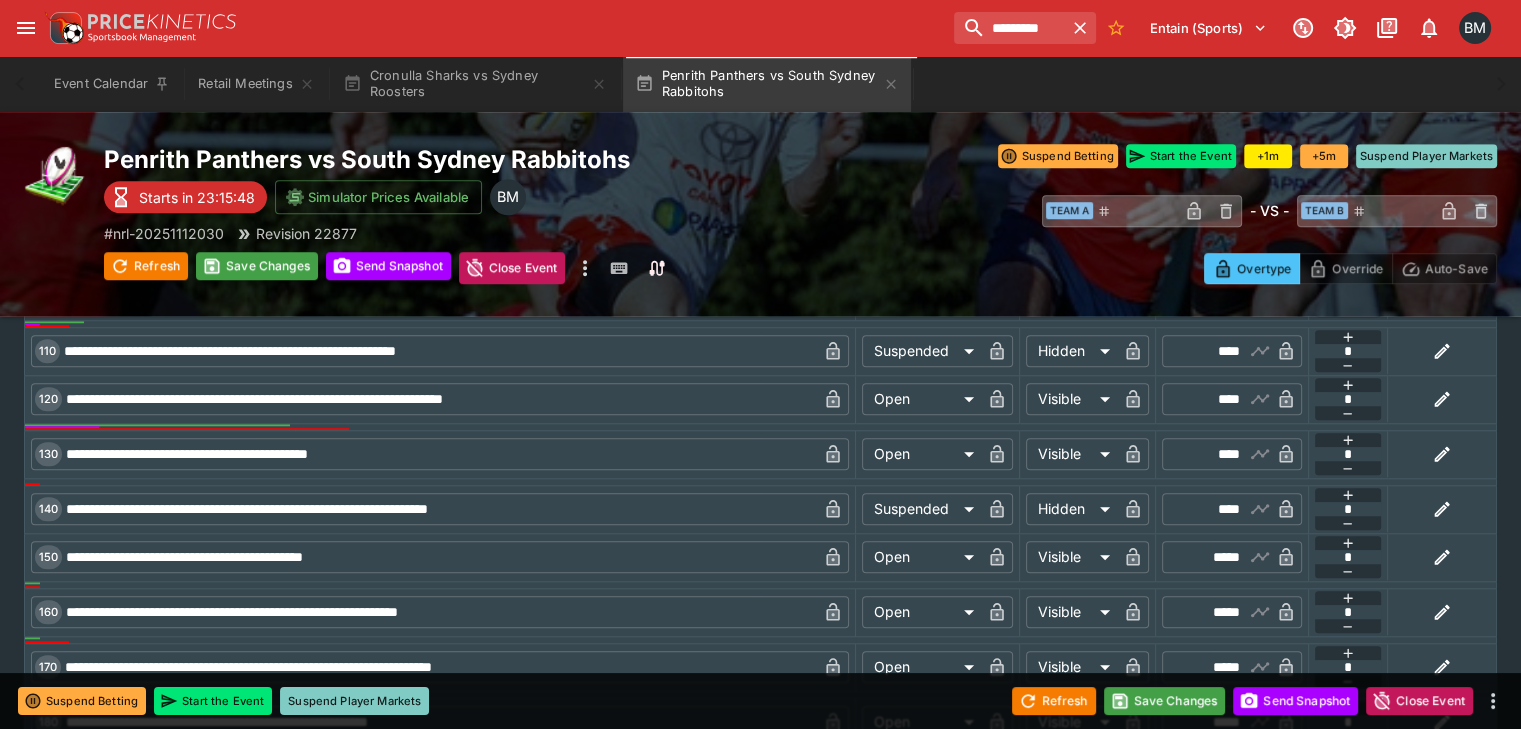 click on "**********" at bounding box center (439, 509) 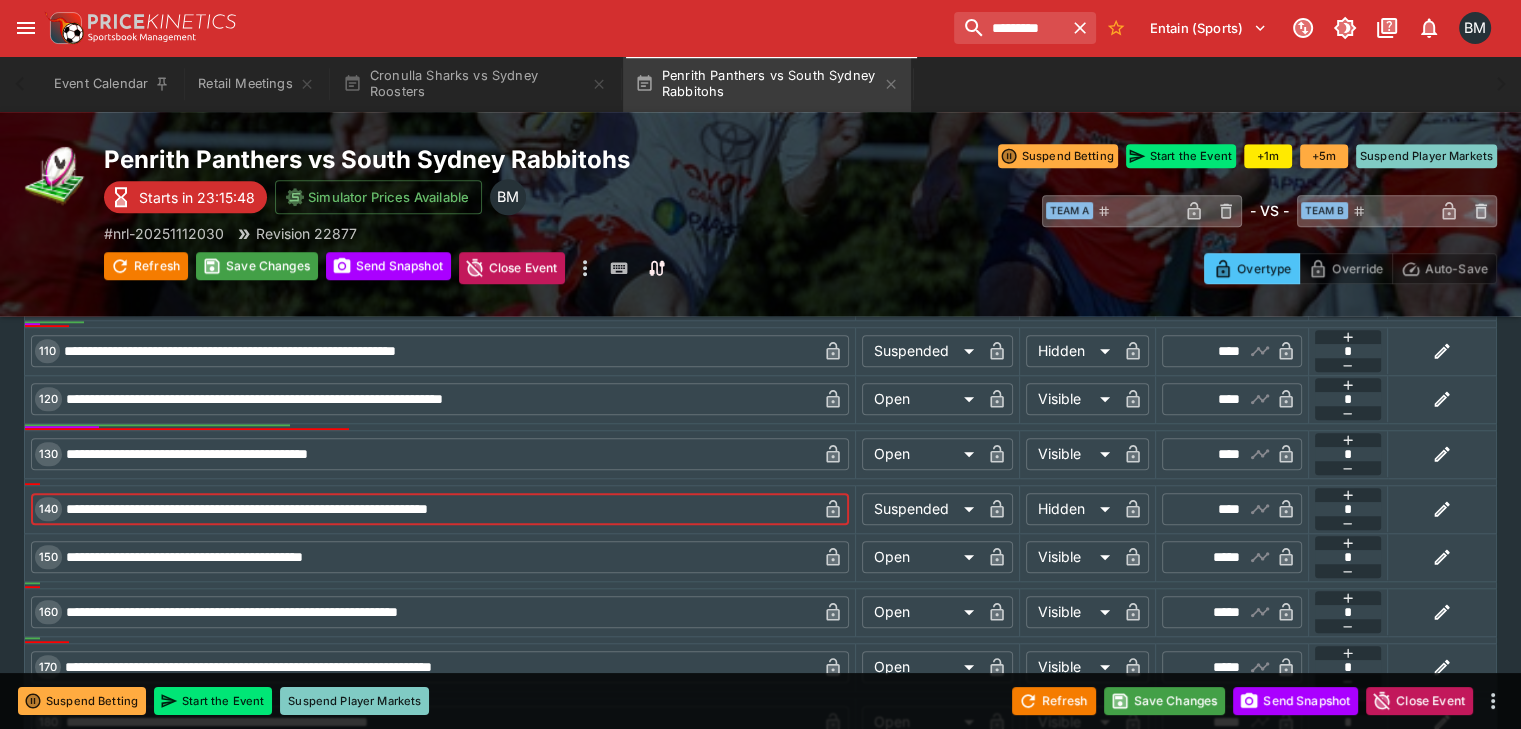 click on "**********" at bounding box center (439, 509) 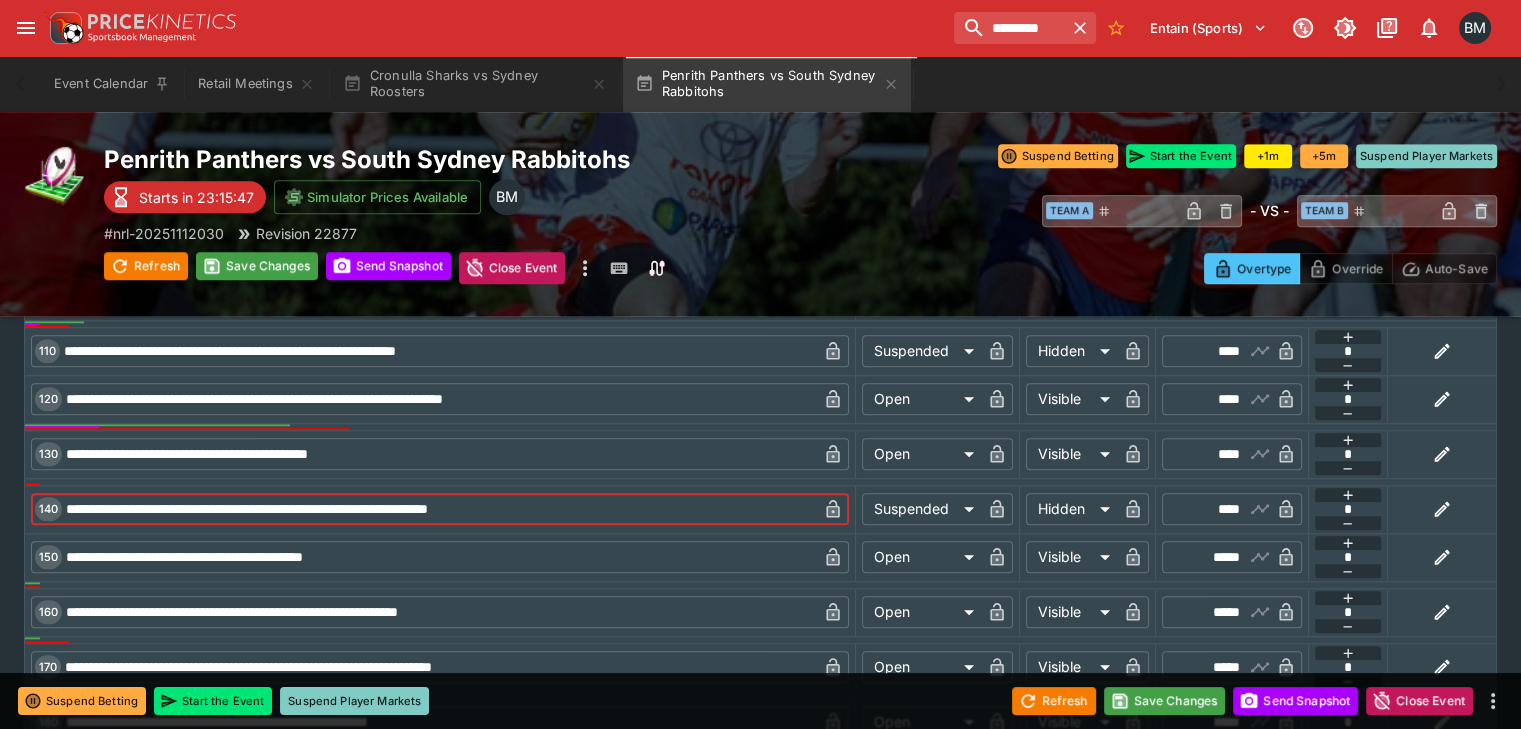click on "**********" at bounding box center [439, 509] 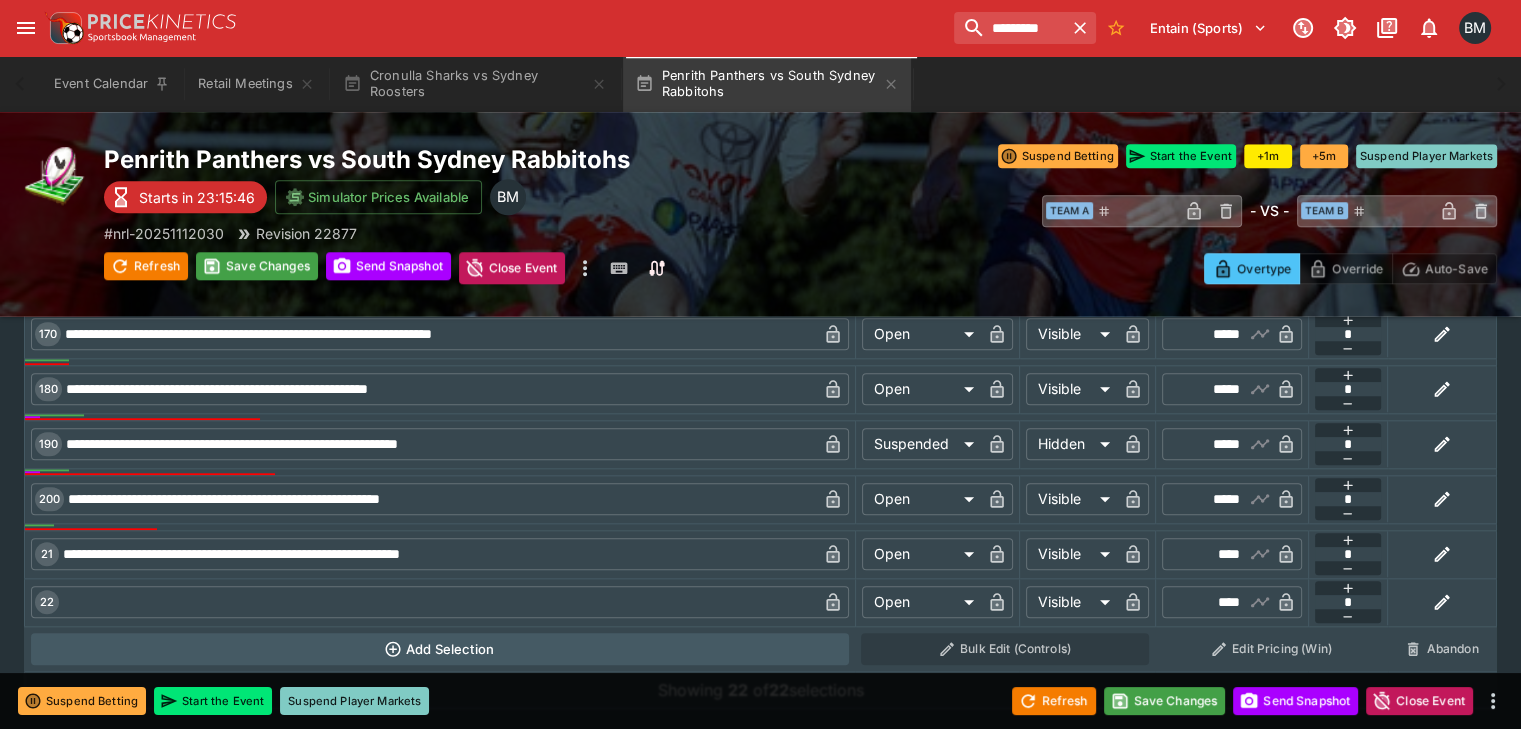 click at bounding box center (438, 602) 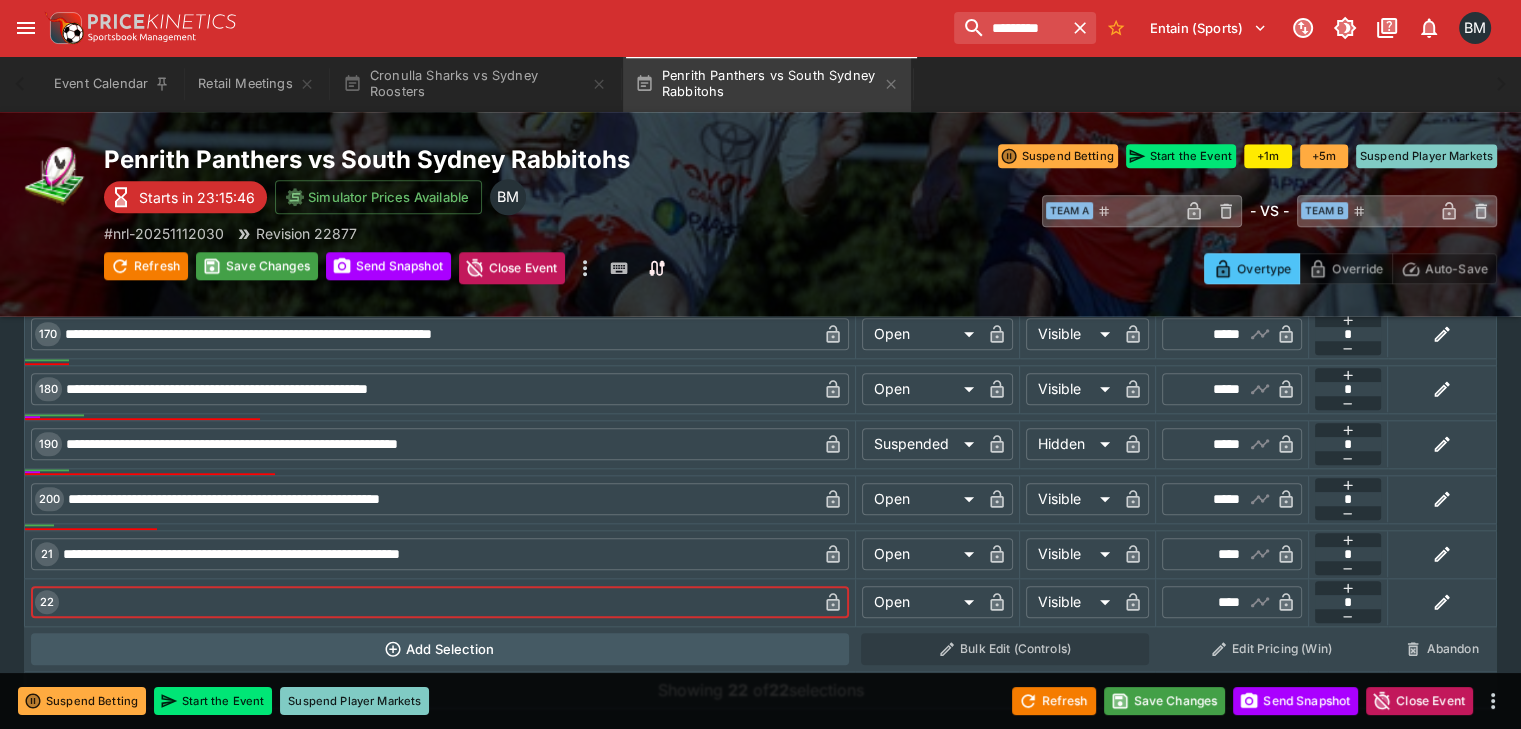 paste on "**********" 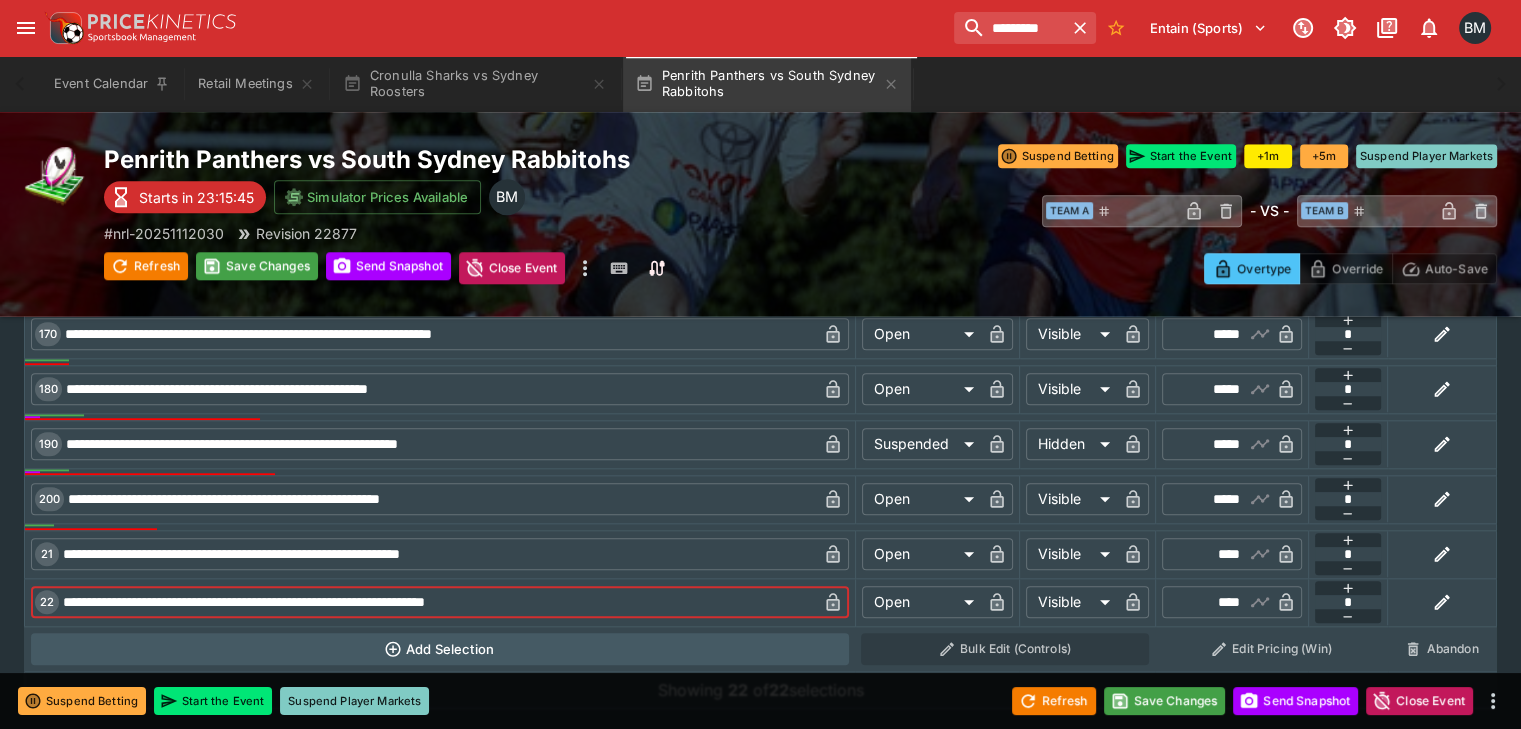 drag, startPoint x: 186, startPoint y: 553, endPoint x: 70, endPoint y: 557, distance: 116.06895 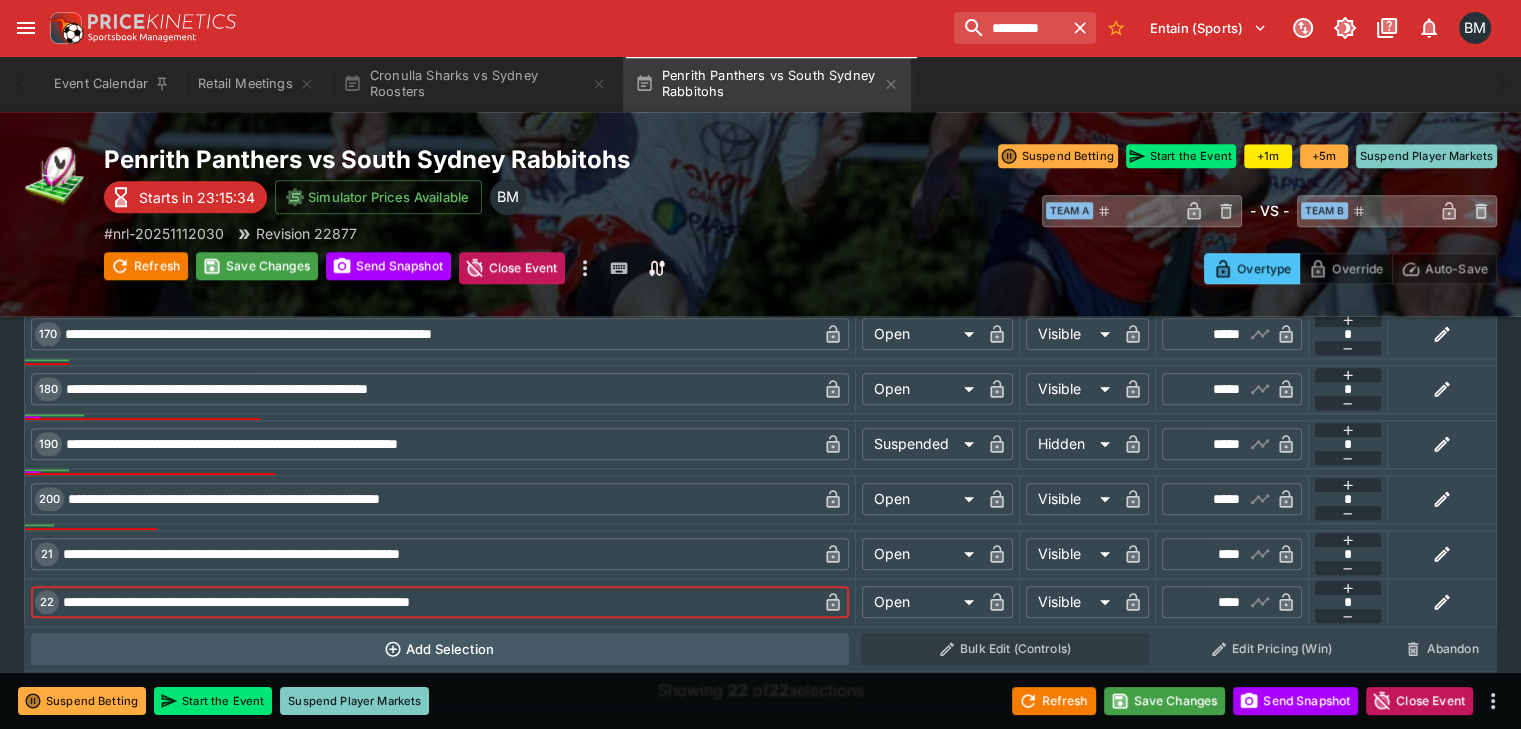 type on "**********" 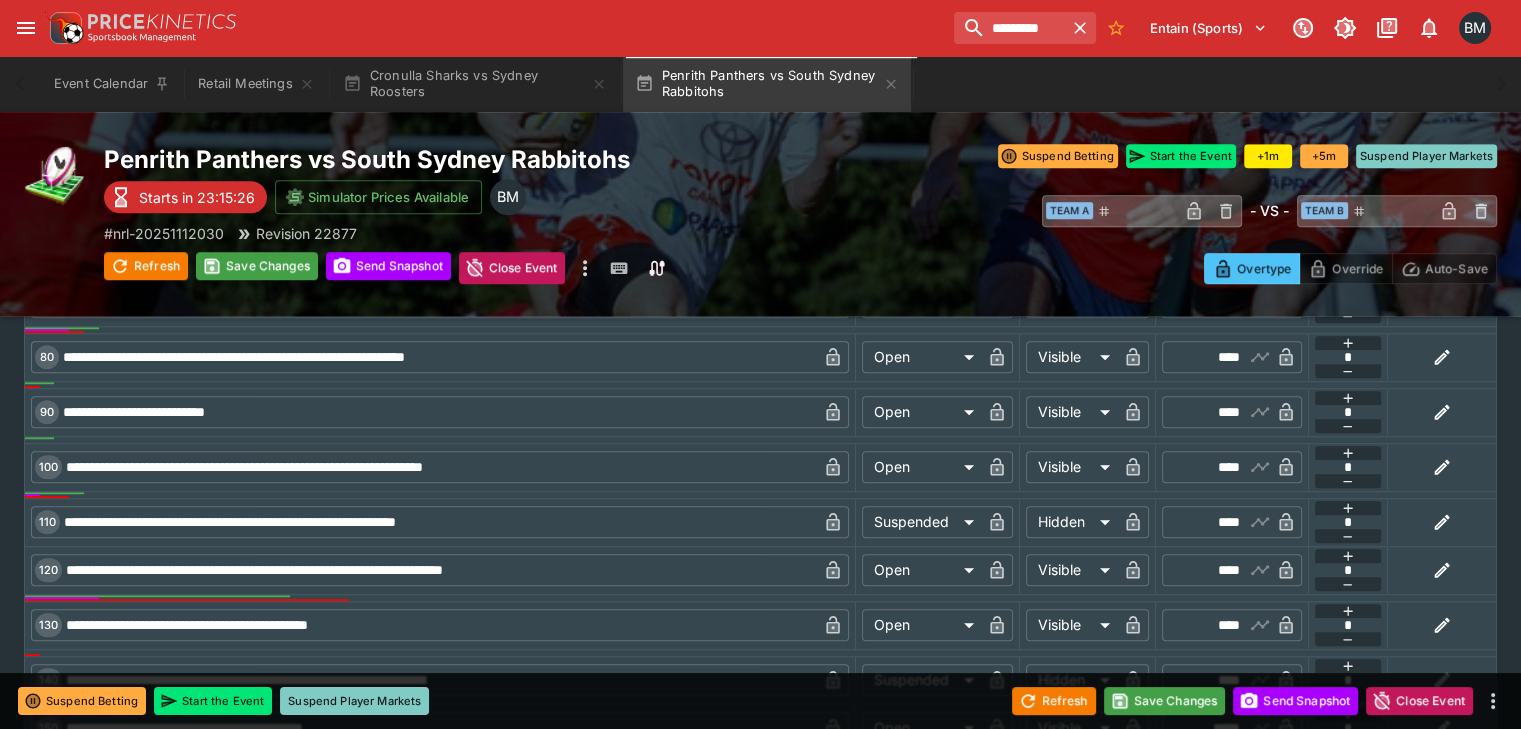 scroll, scrollTop: 1420, scrollLeft: 0, axis: vertical 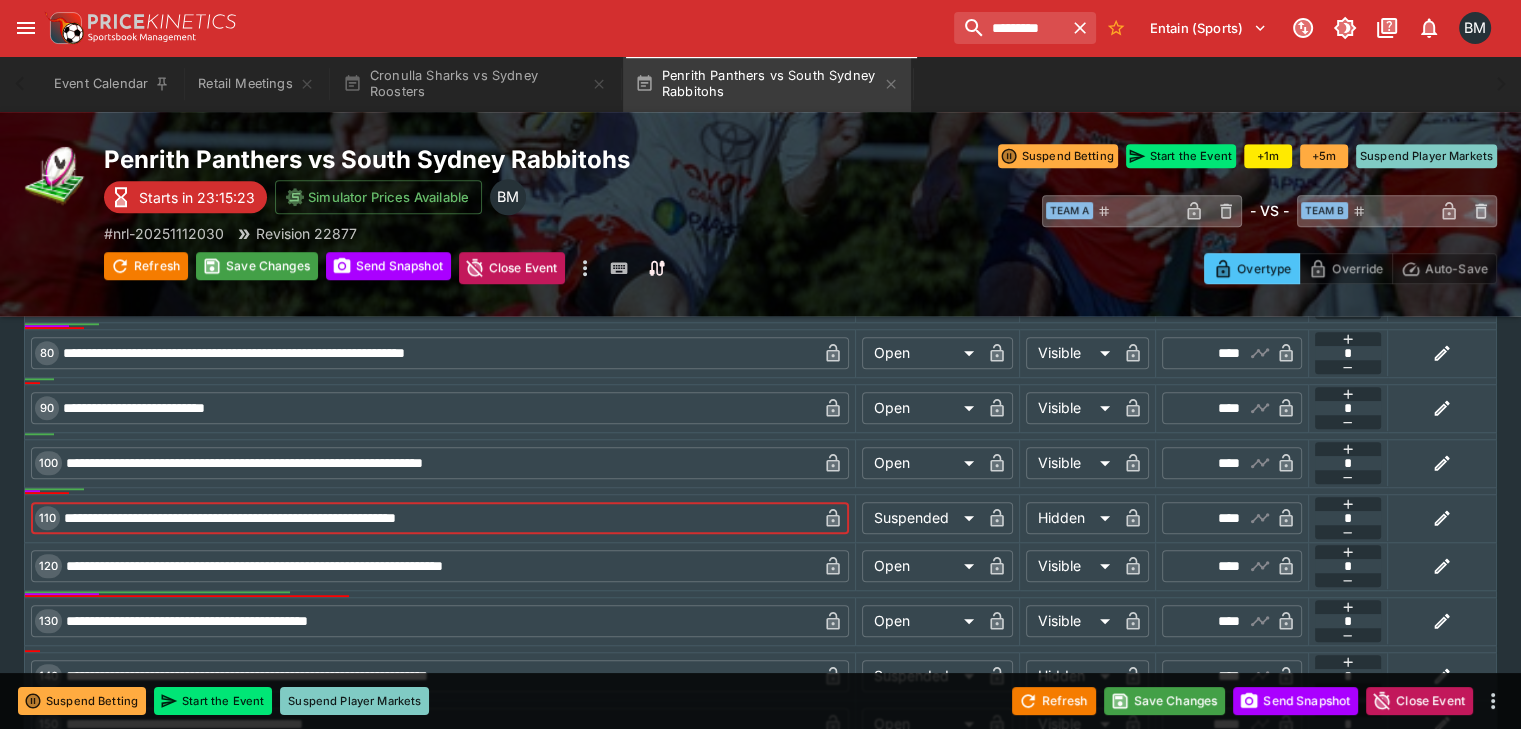 type on "****" 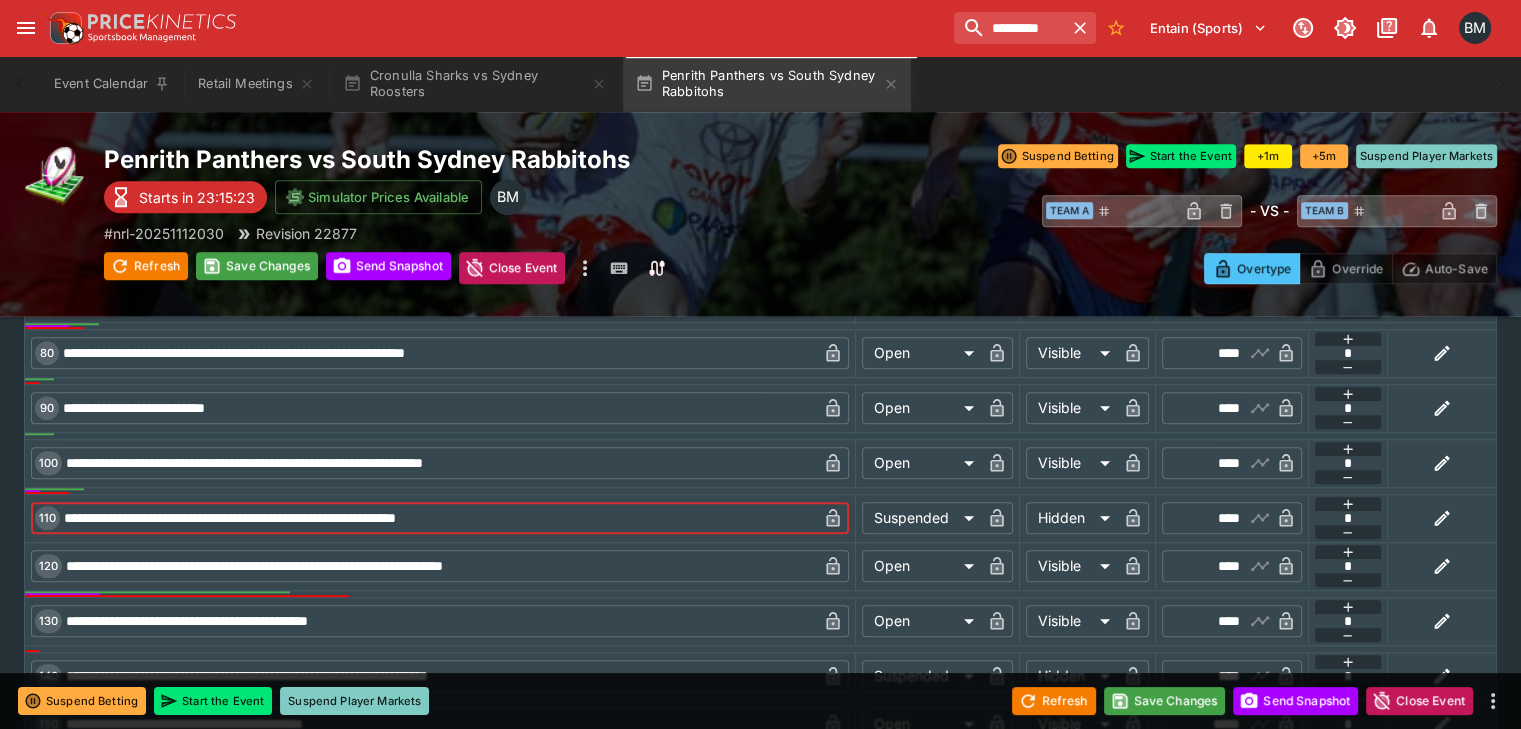 click on "**********" at bounding box center [438, 518] 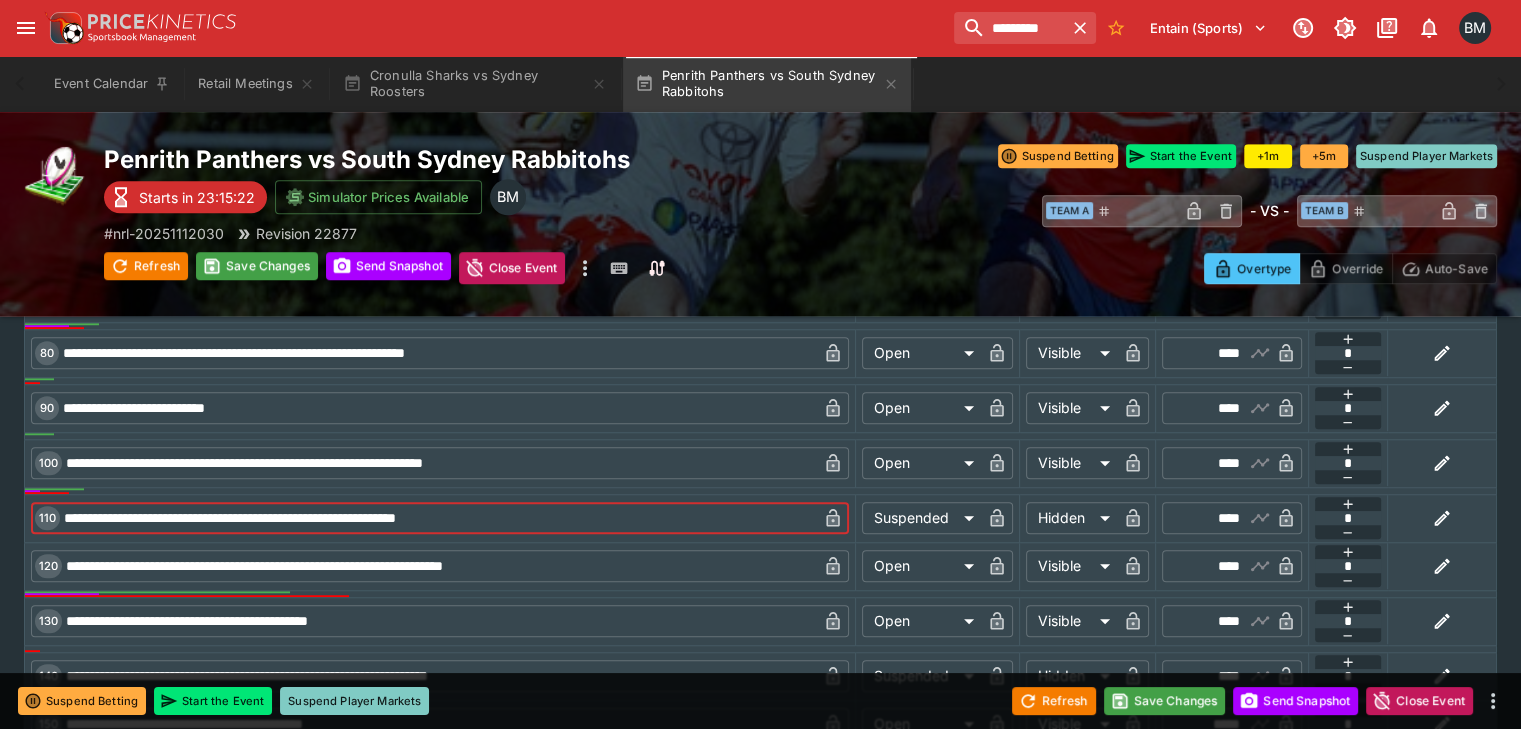 click on "**********" at bounding box center [438, 518] 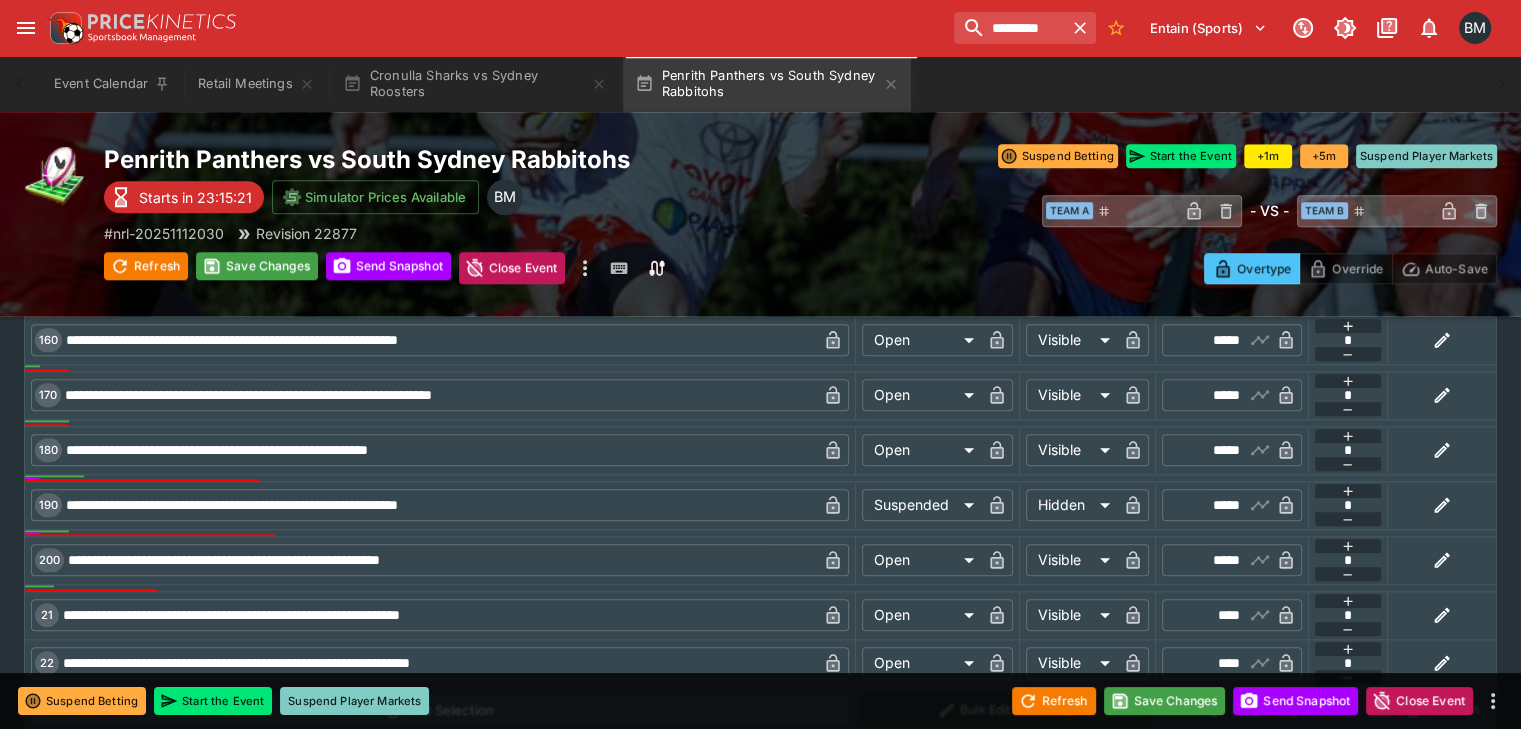 scroll, scrollTop: 1920, scrollLeft: 0, axis: vertical 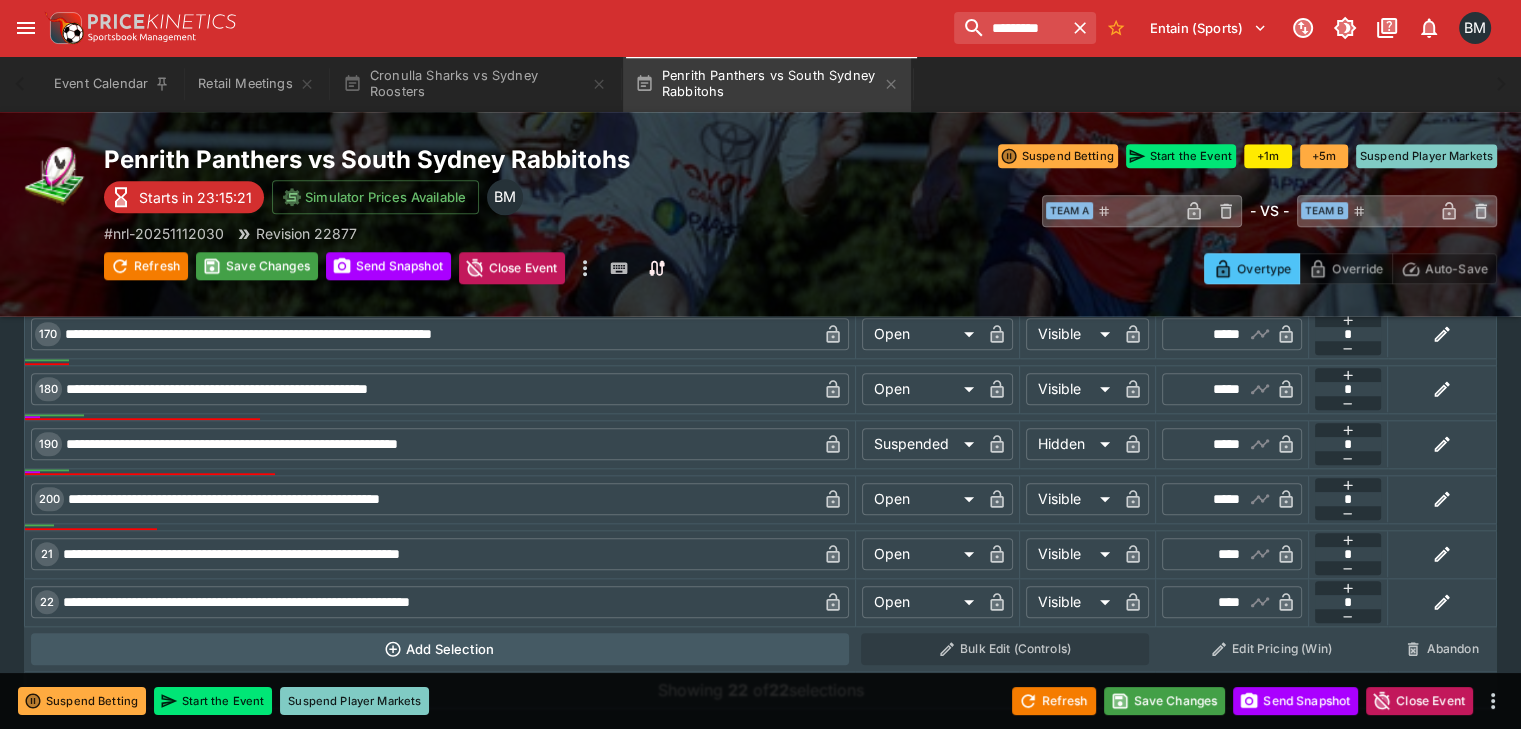 click 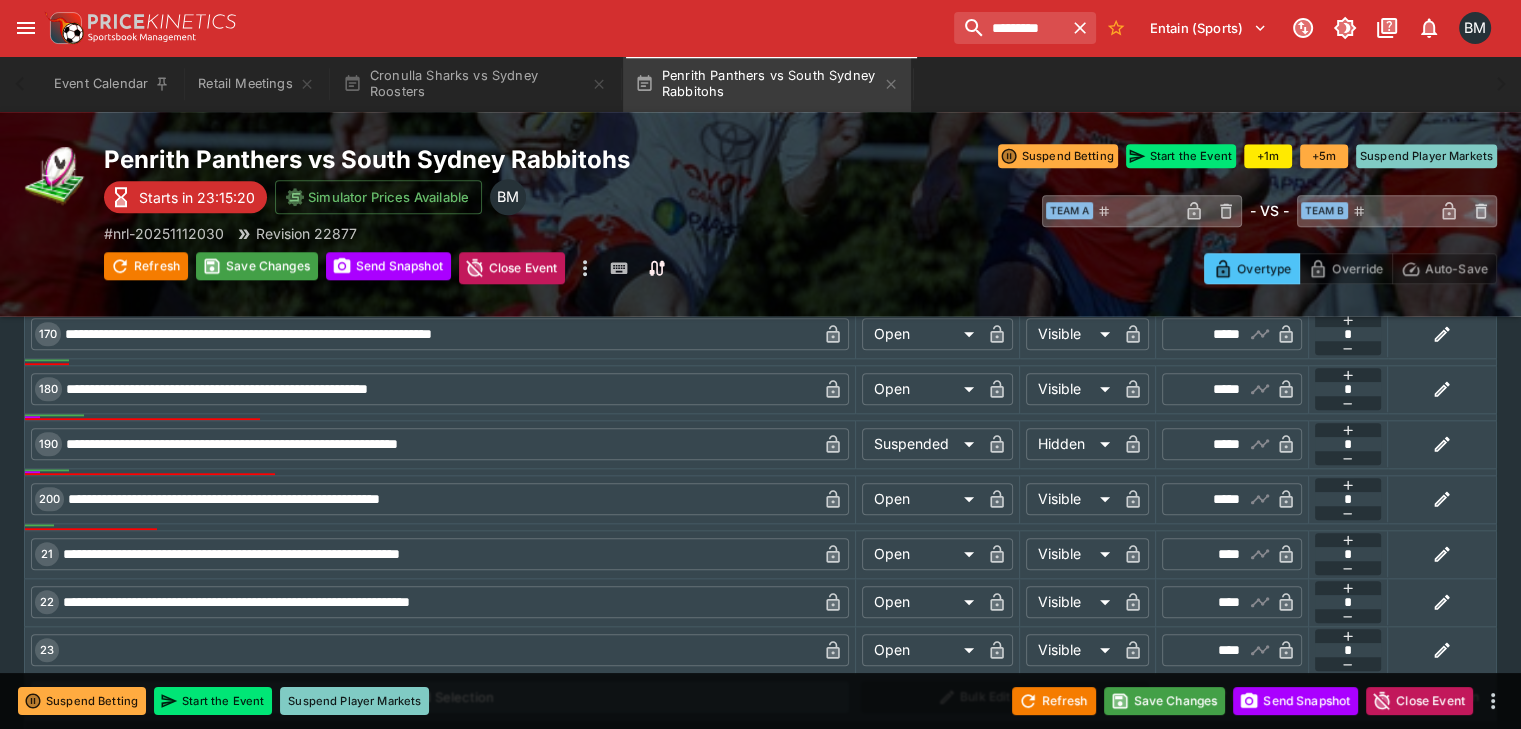 click at bounding box center [438, 650] 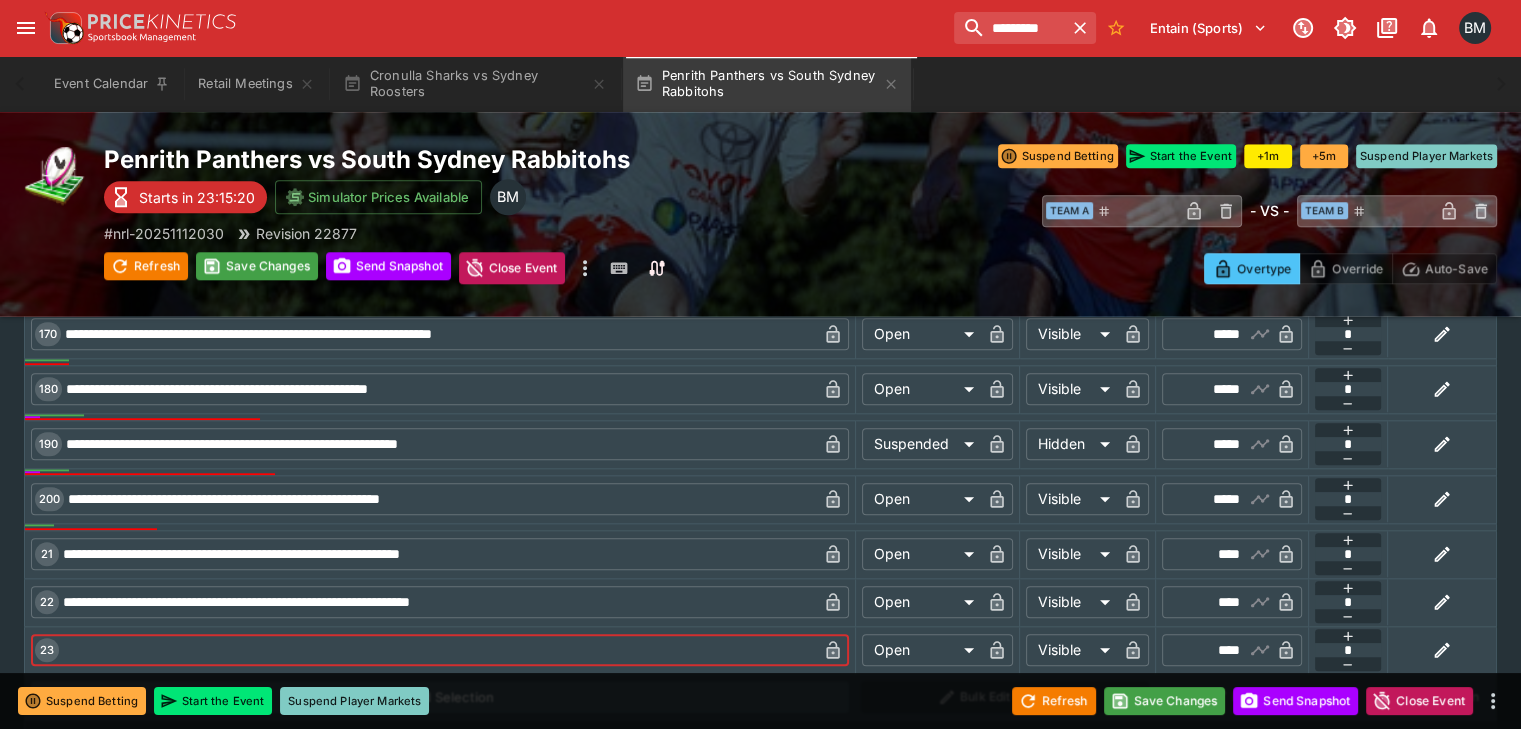 paste on "**********" 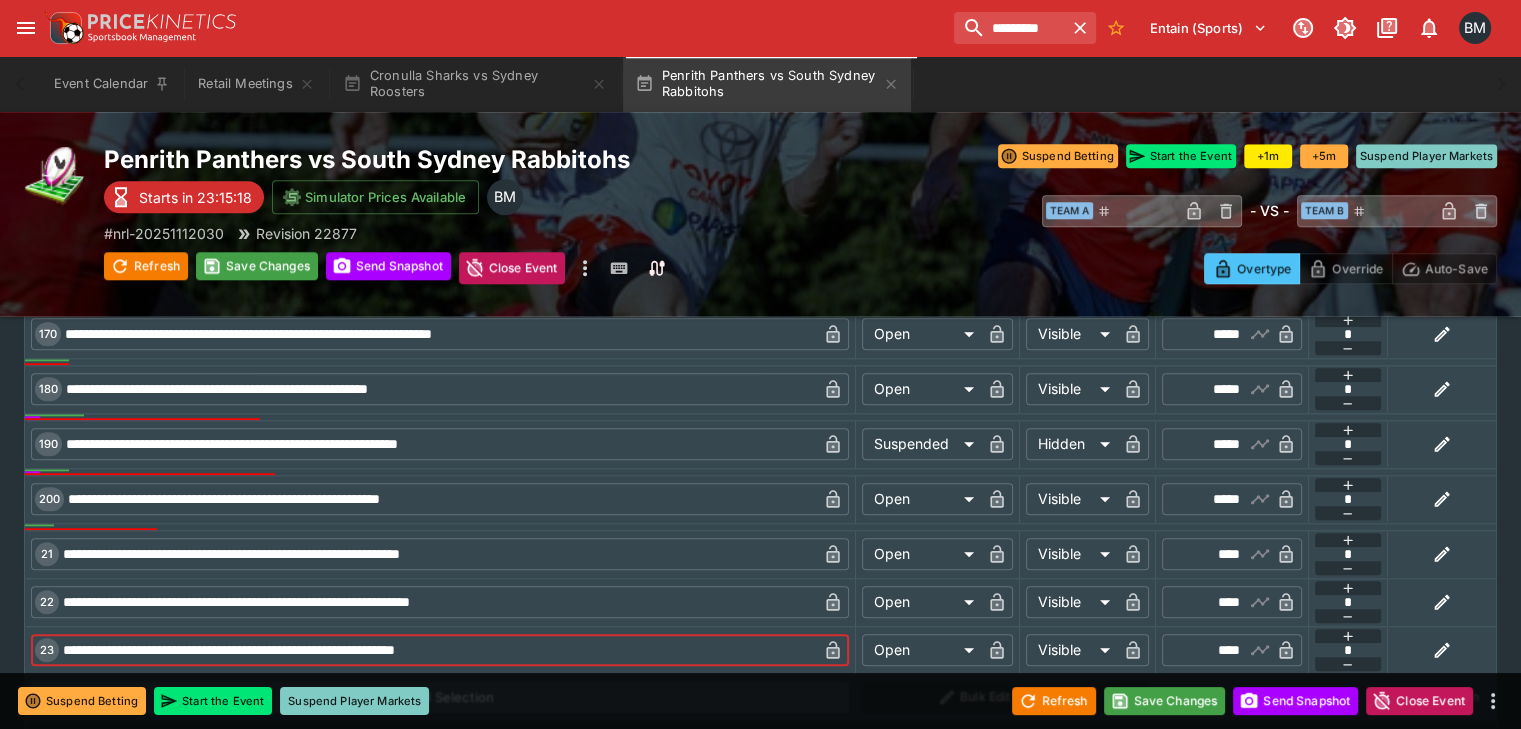drag, startPoint x: 286, startPoint y: 603, endPoint x: 188, endPoint y: 607, distance: 98.0816 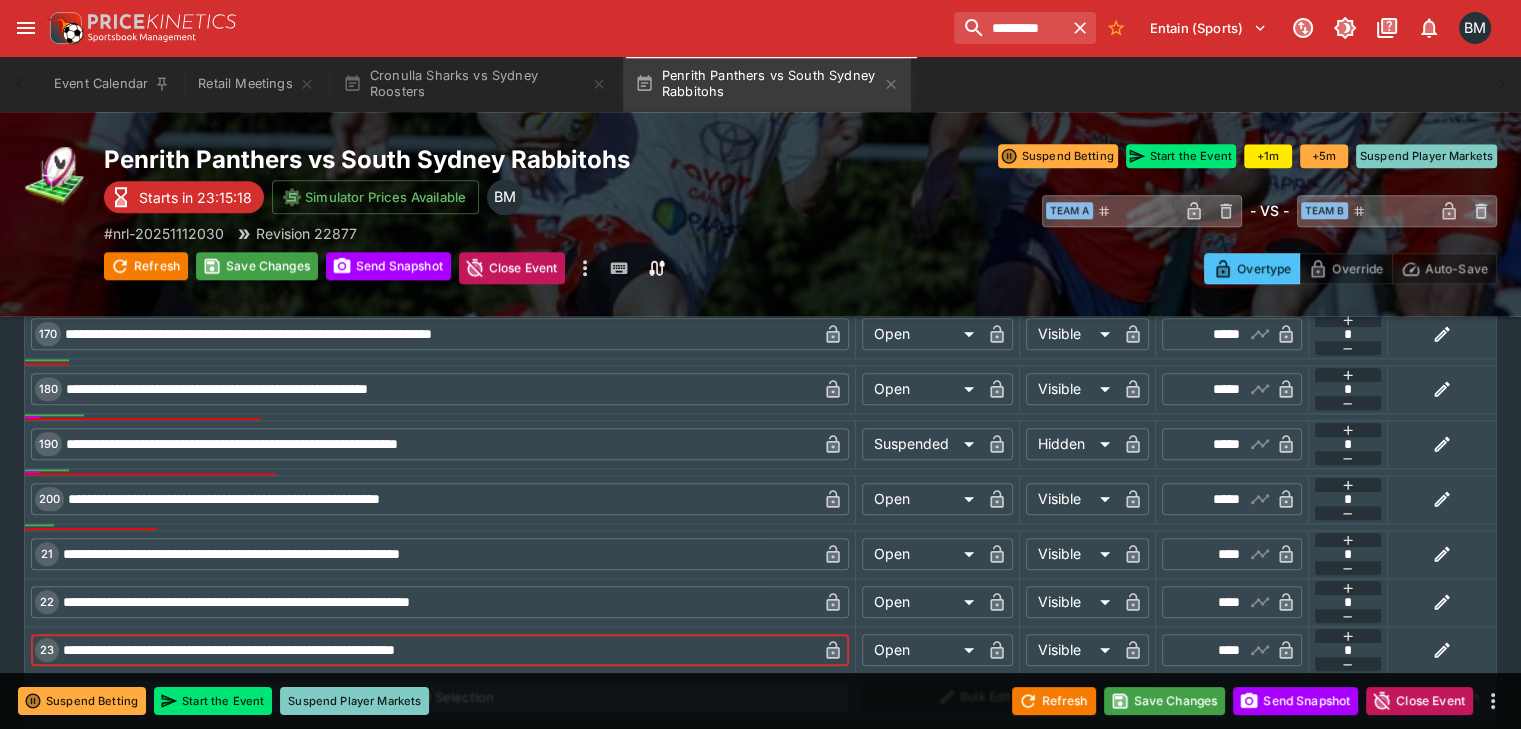 click on "**********" at bounding box center [438, 650] 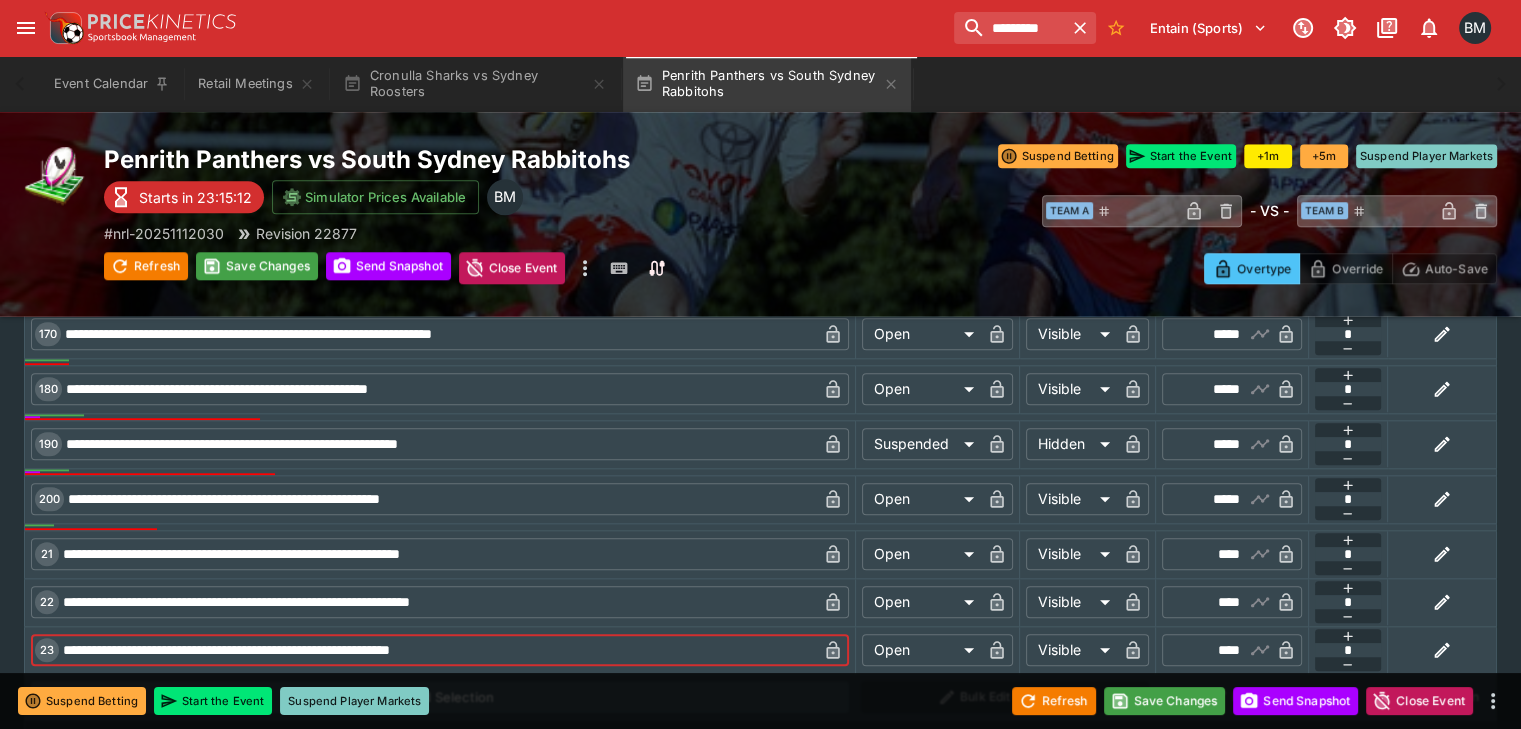 drag, startPoint x: 404, startPoint y: 604, endPoint x: 330, endPoint y: 605, distance: 74.00676 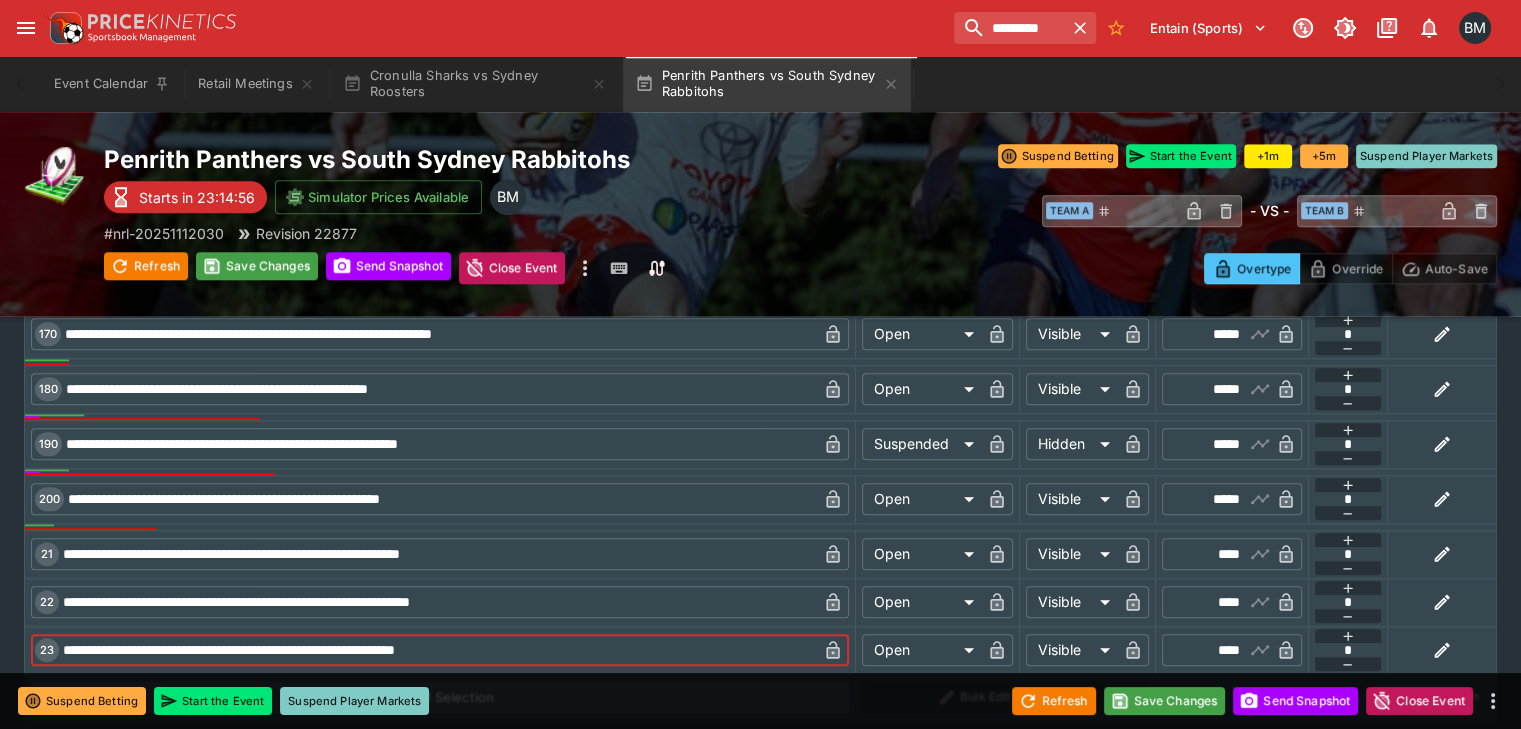 type on "**********" 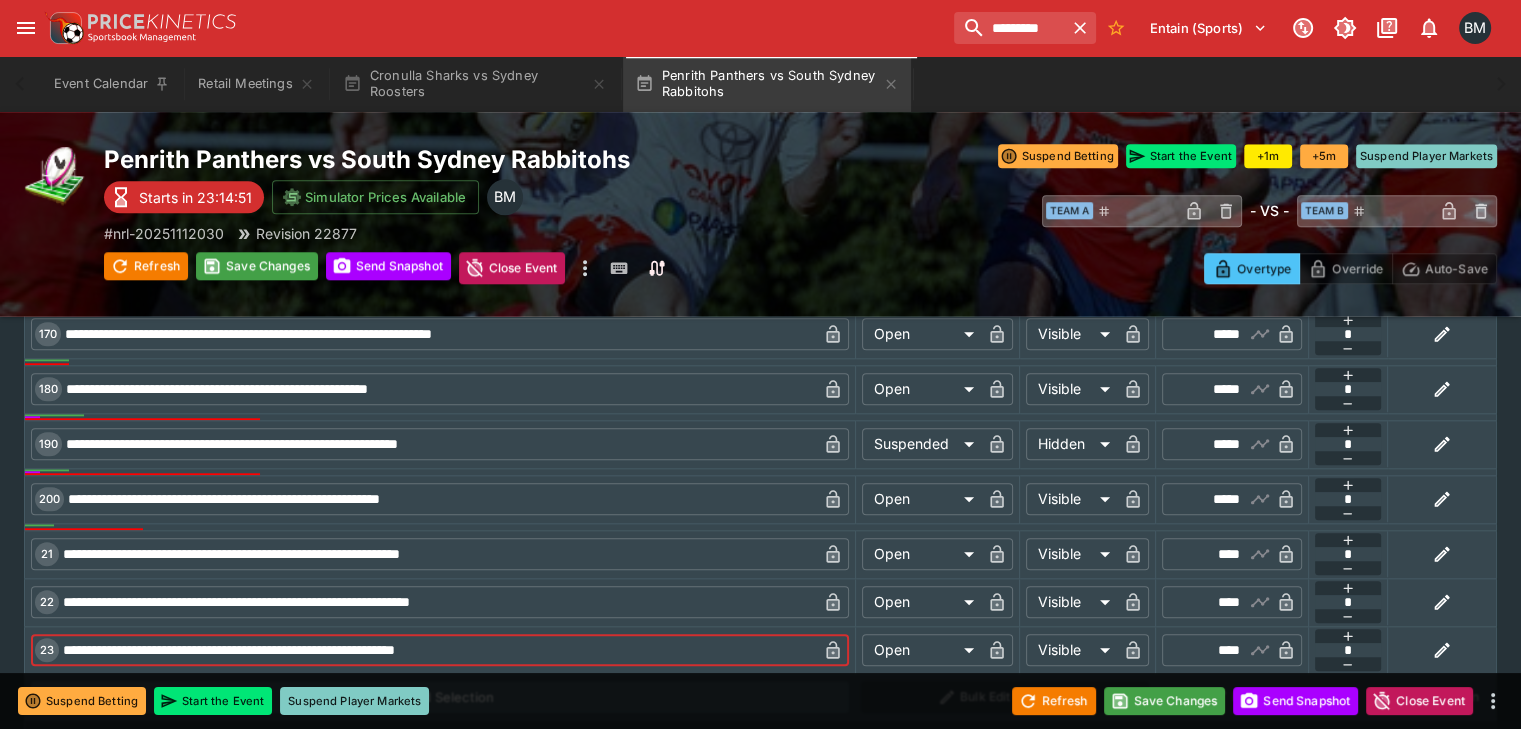 click on "****" at bounding box center (1215, 650) 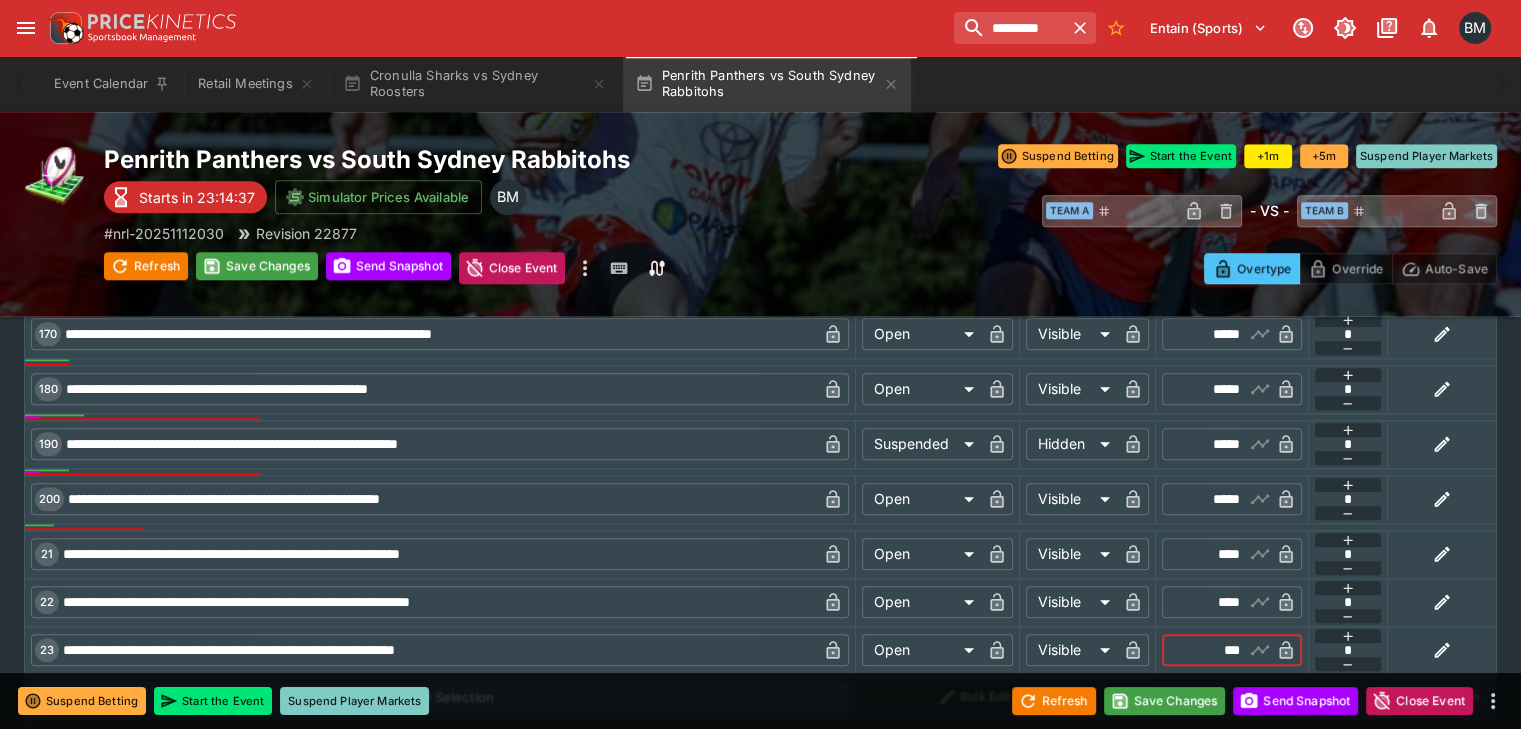 type on "****" 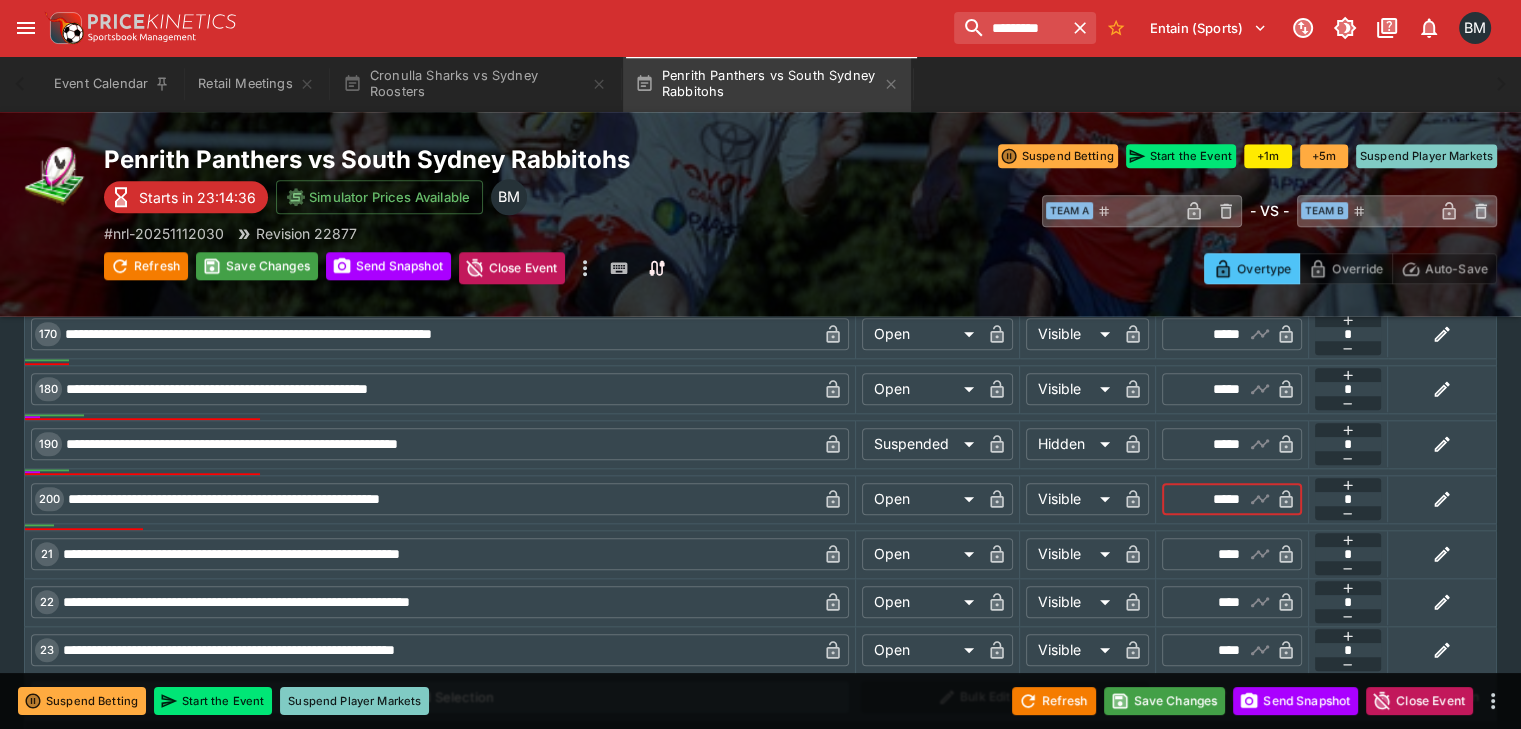 click on "*****" at bounding box center (1215, 499) 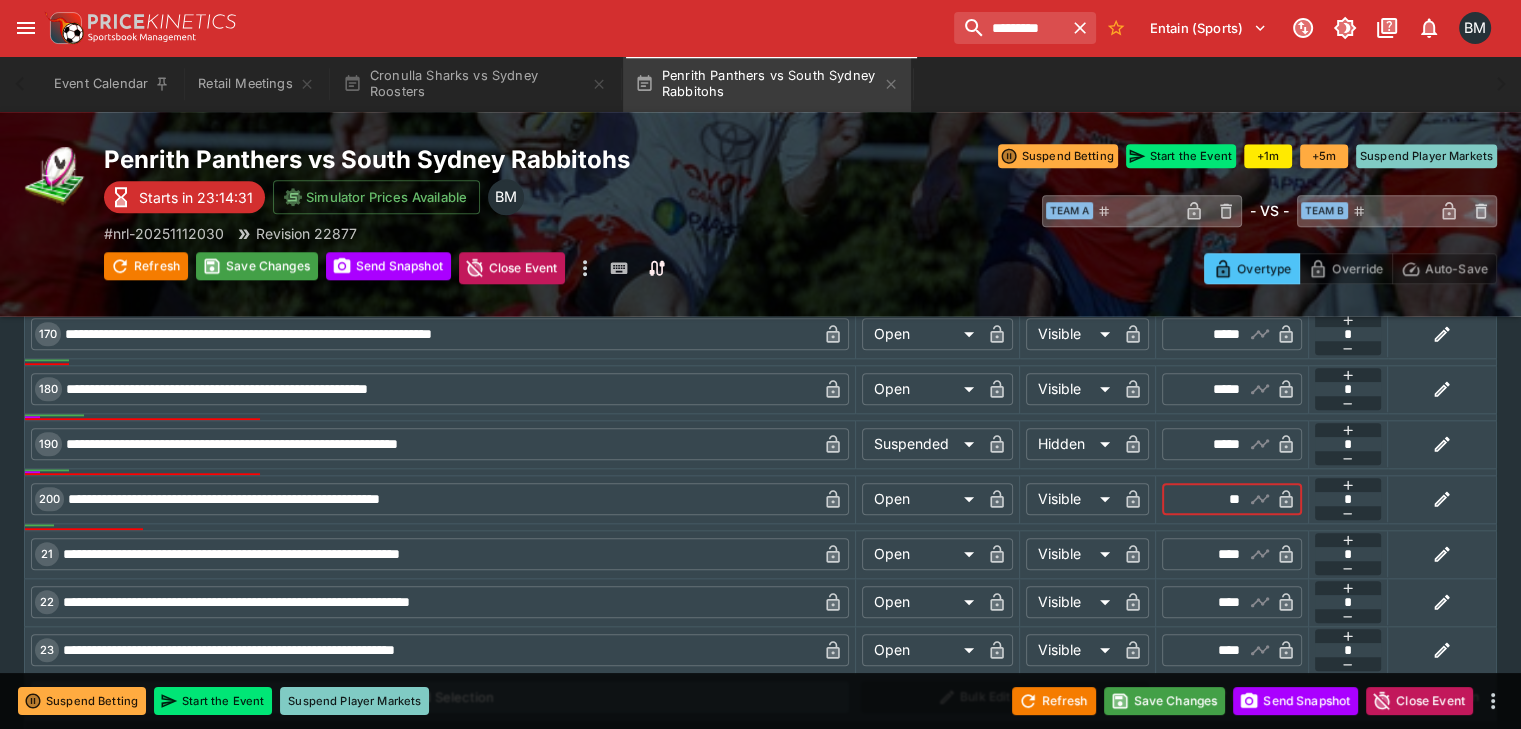 scroll, scrollTop: 1753, scrollLeft: 0, axis: vertical 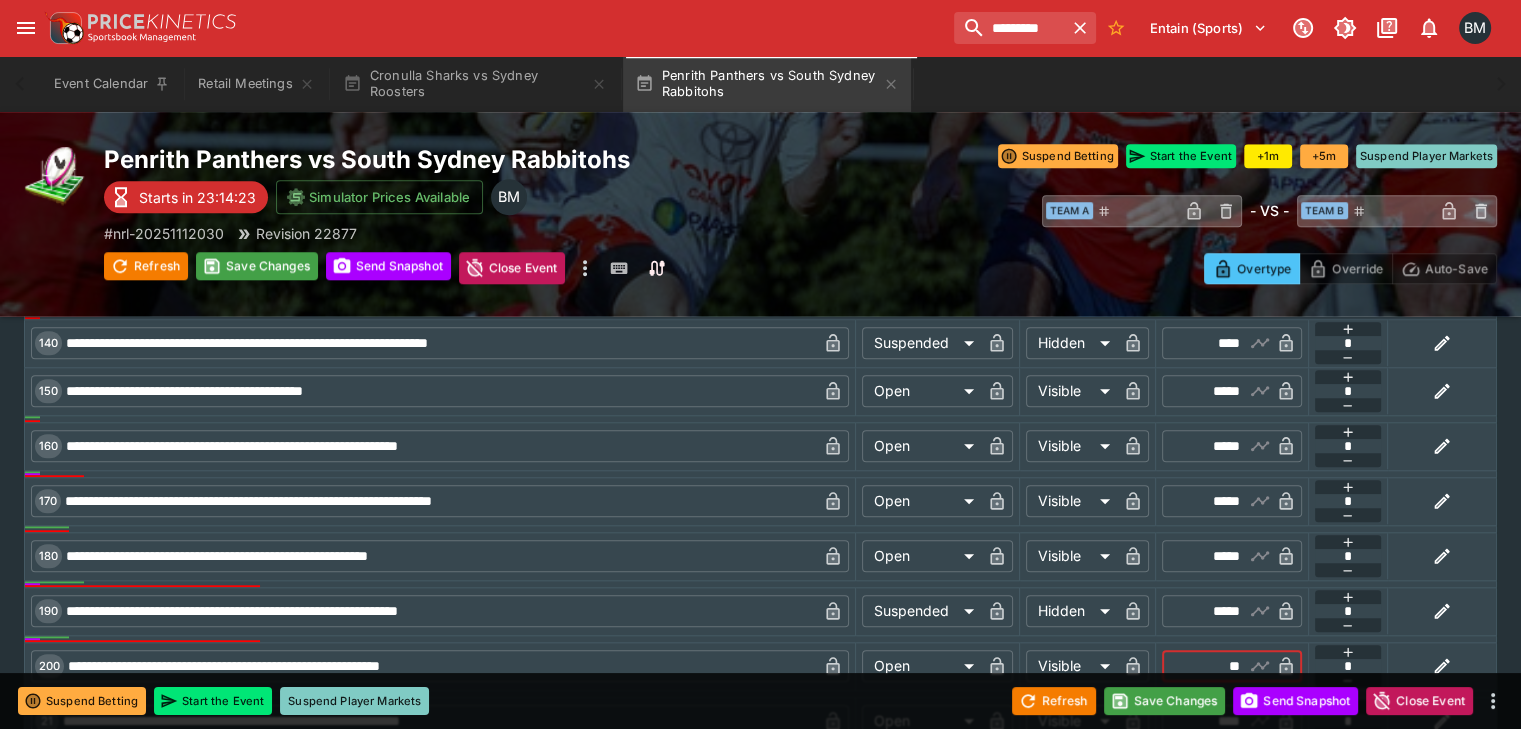 type on "*****" 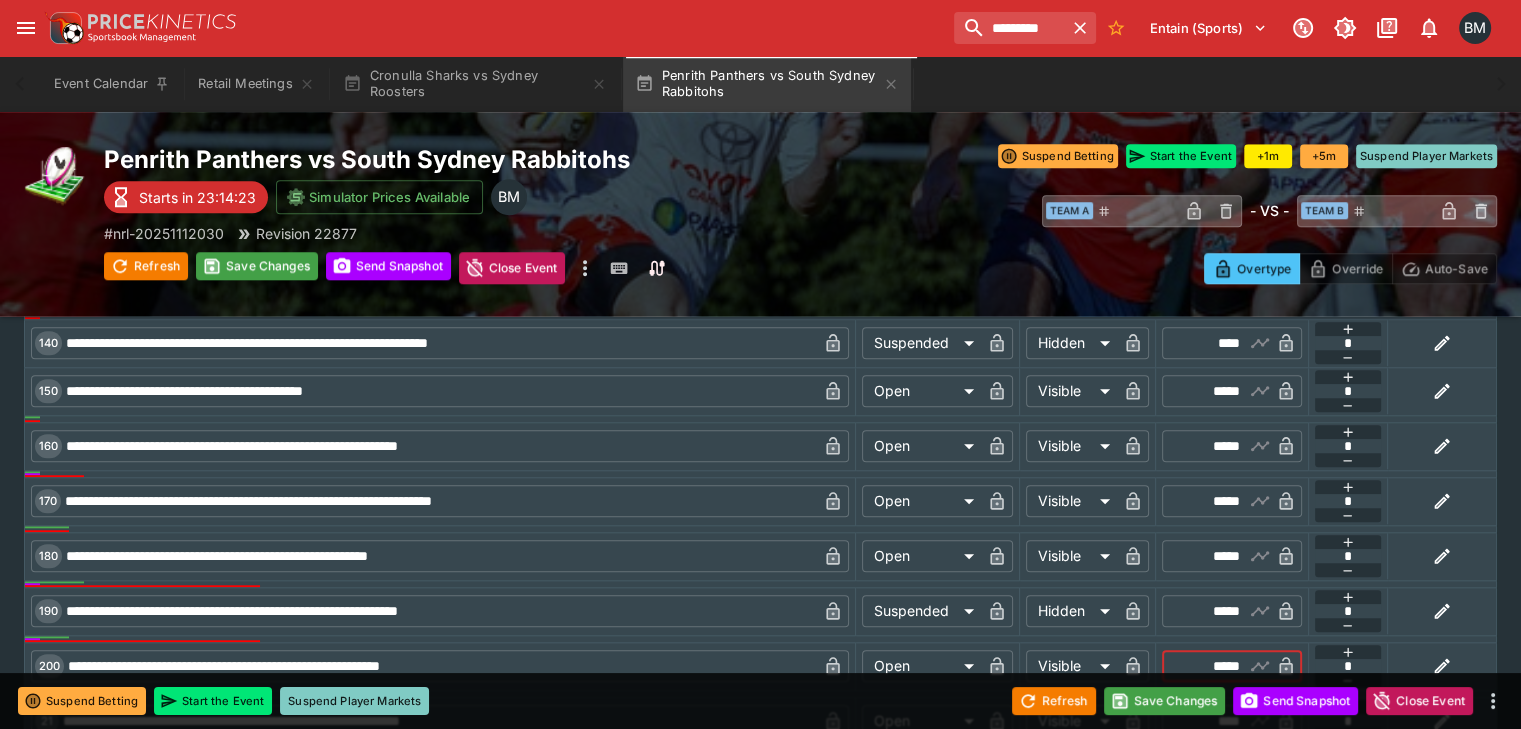 click on "*****" at bounding box center (1215, 556) 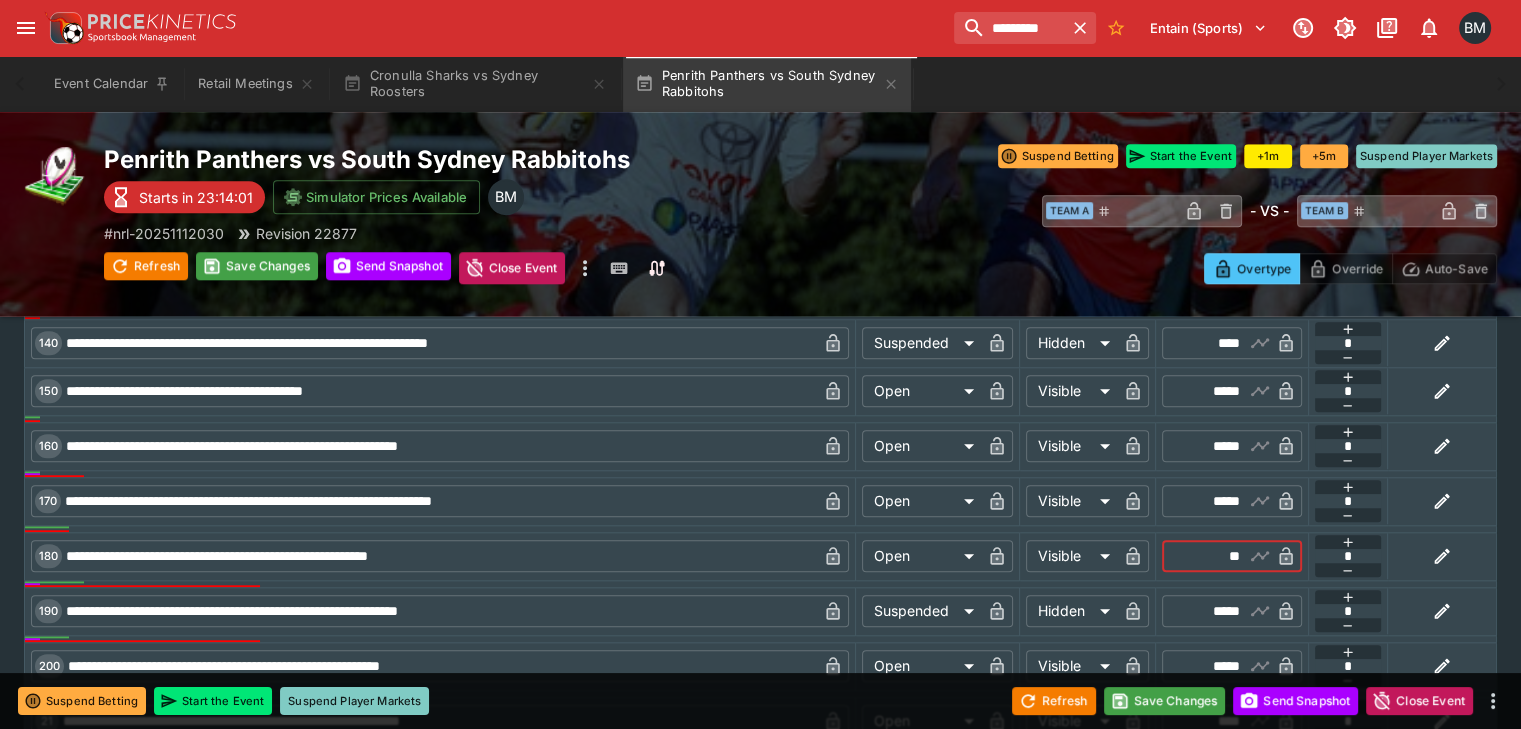 type on "*****" 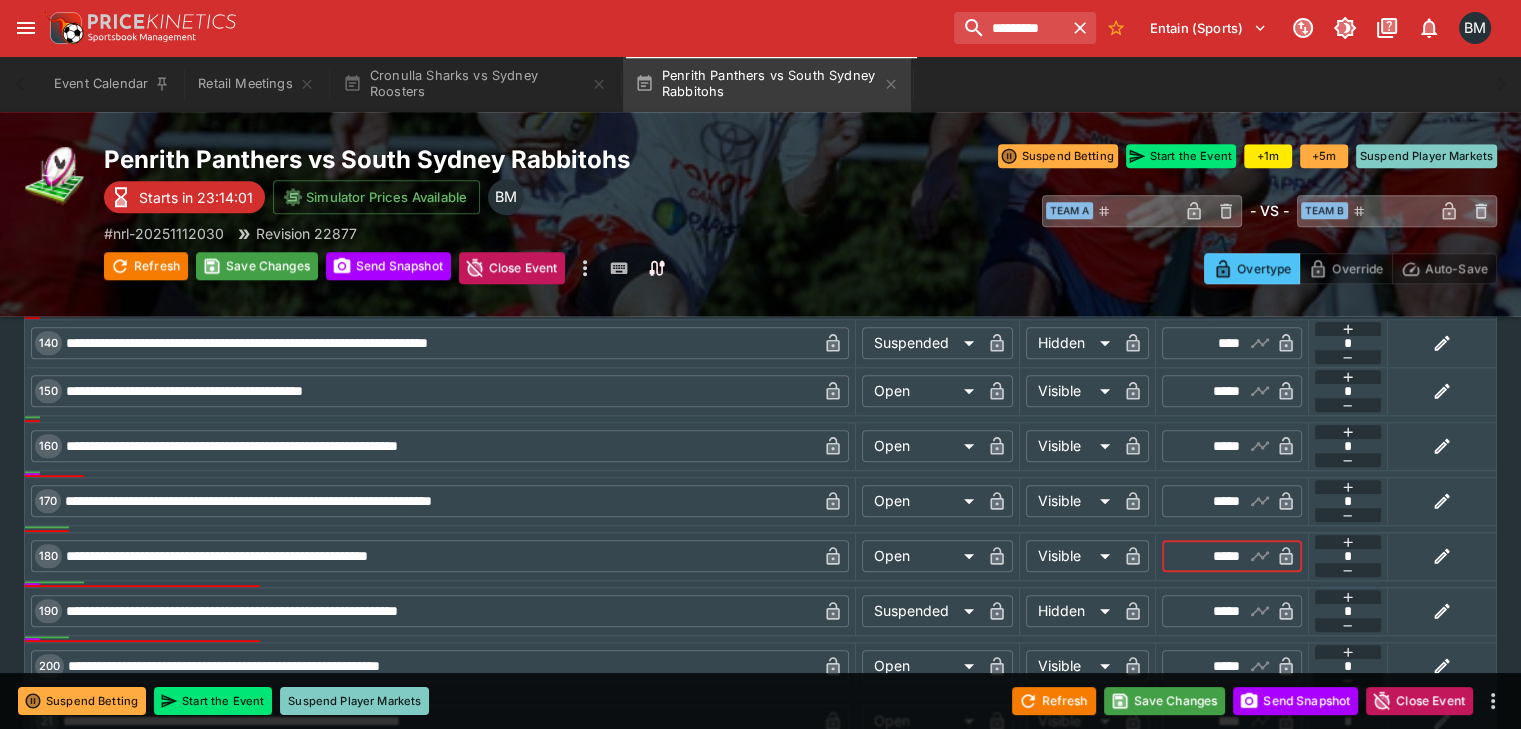 click on "*****" at bounding box center (1215, 501) 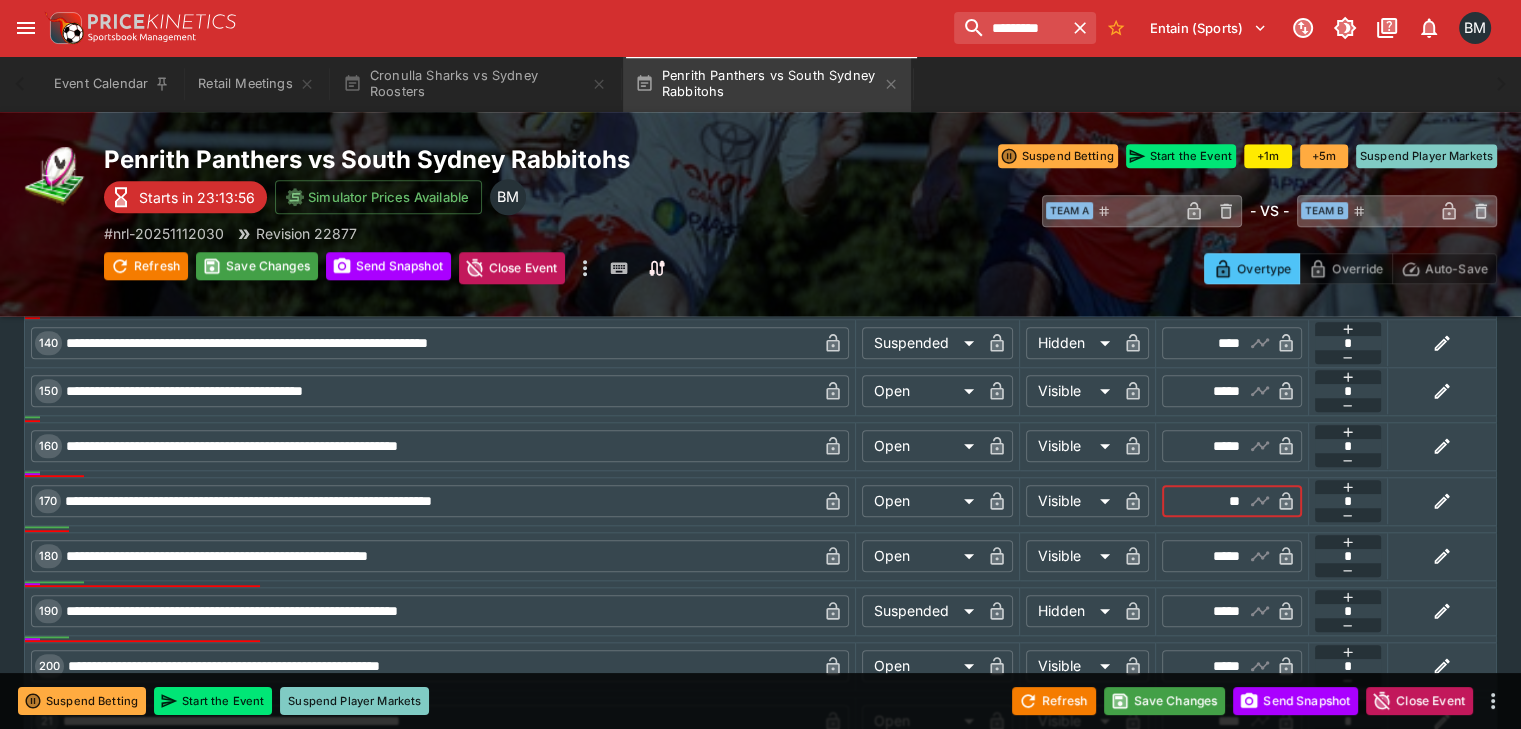 scroll, scrollTop: 1587, scrollLeft: 0, axis: vertical 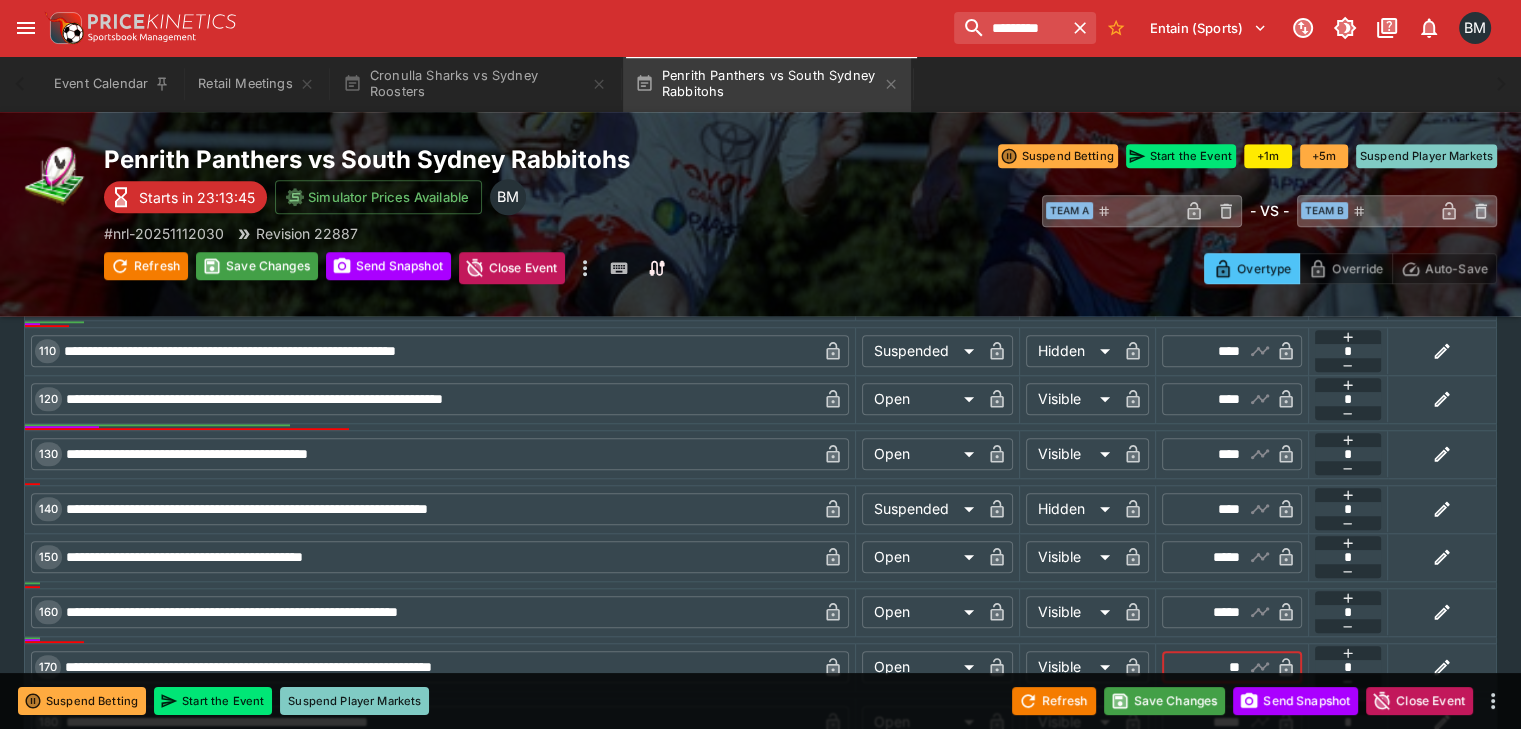 type on "*****" 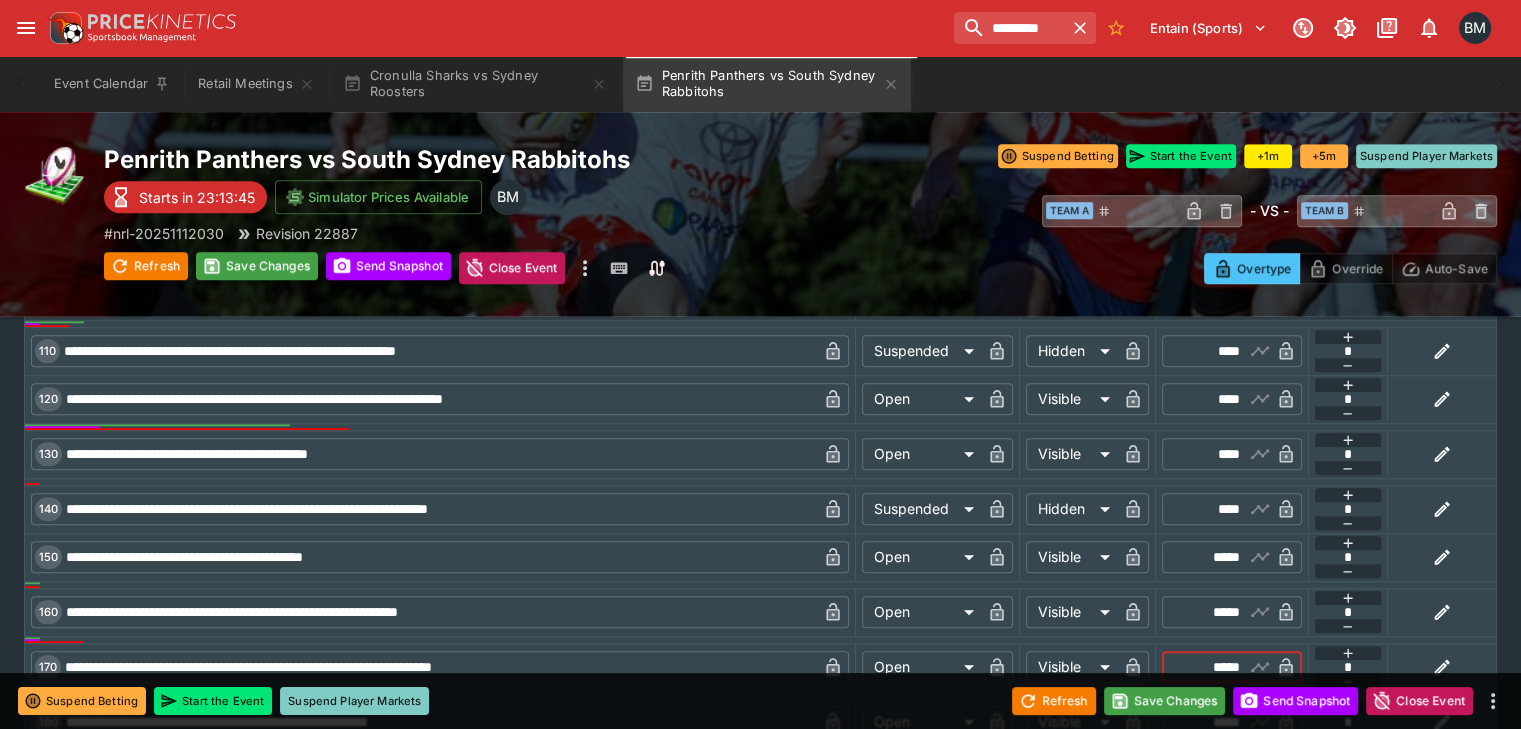 click on "****" at bounding box center [1215, 399] 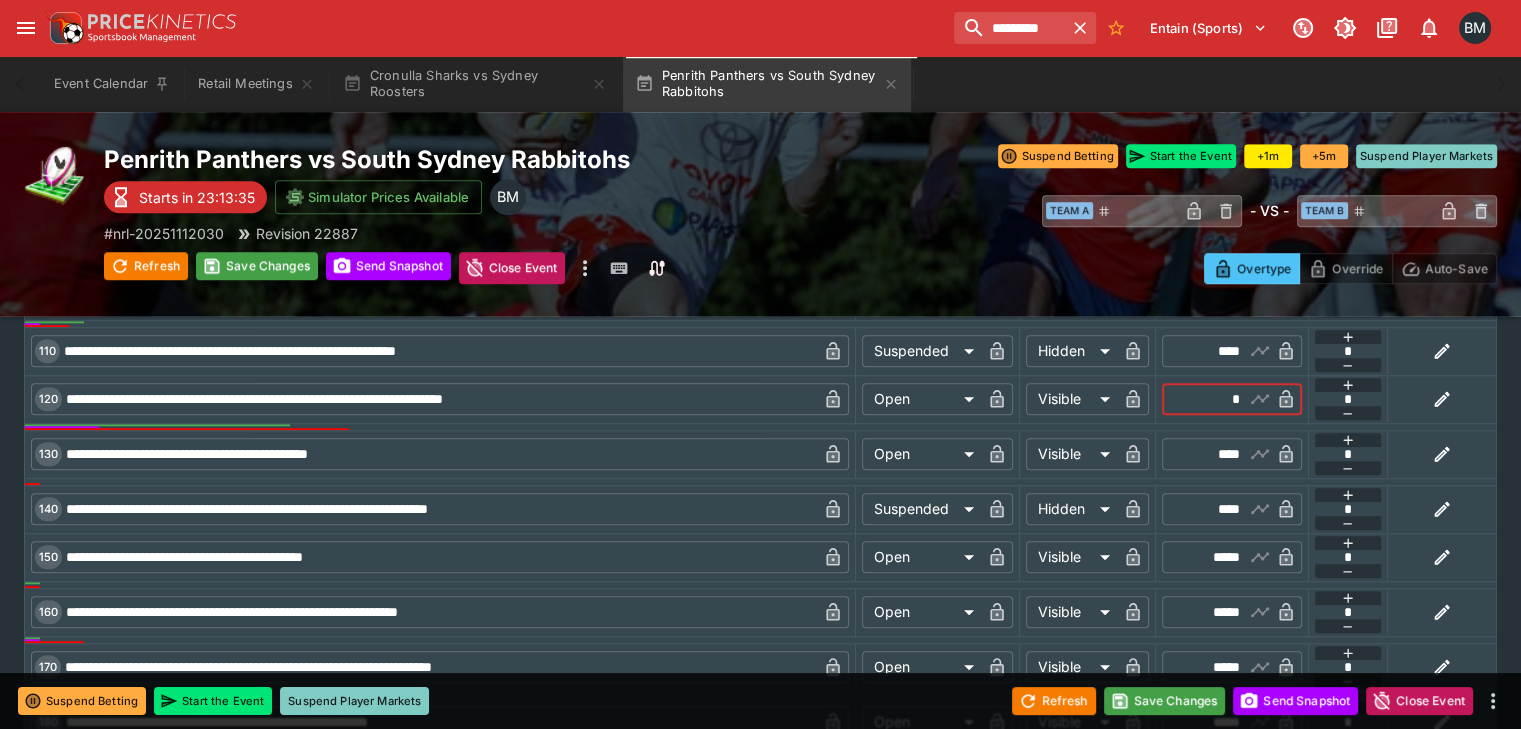 type on "****" 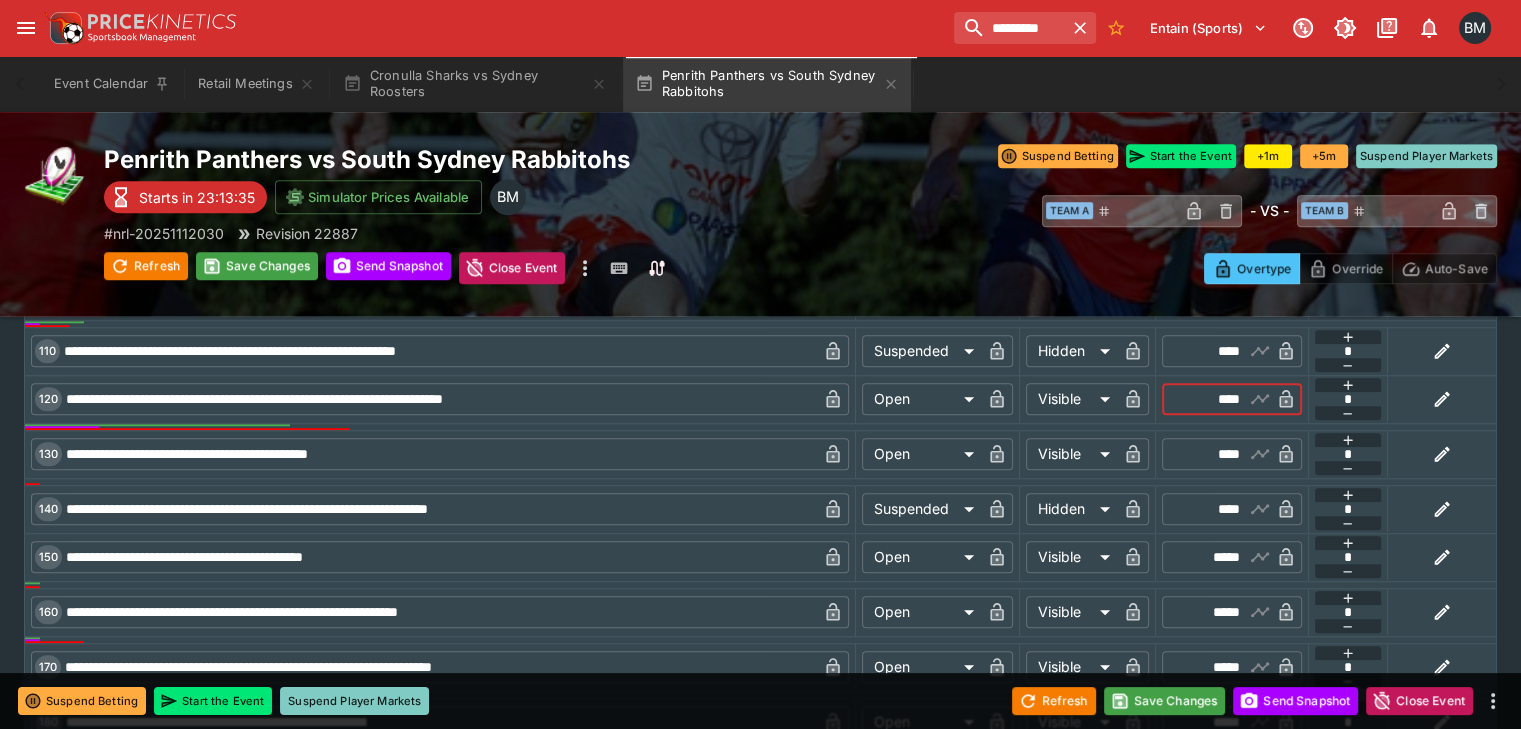 click on "*****" at bounding box center [1215, 612] 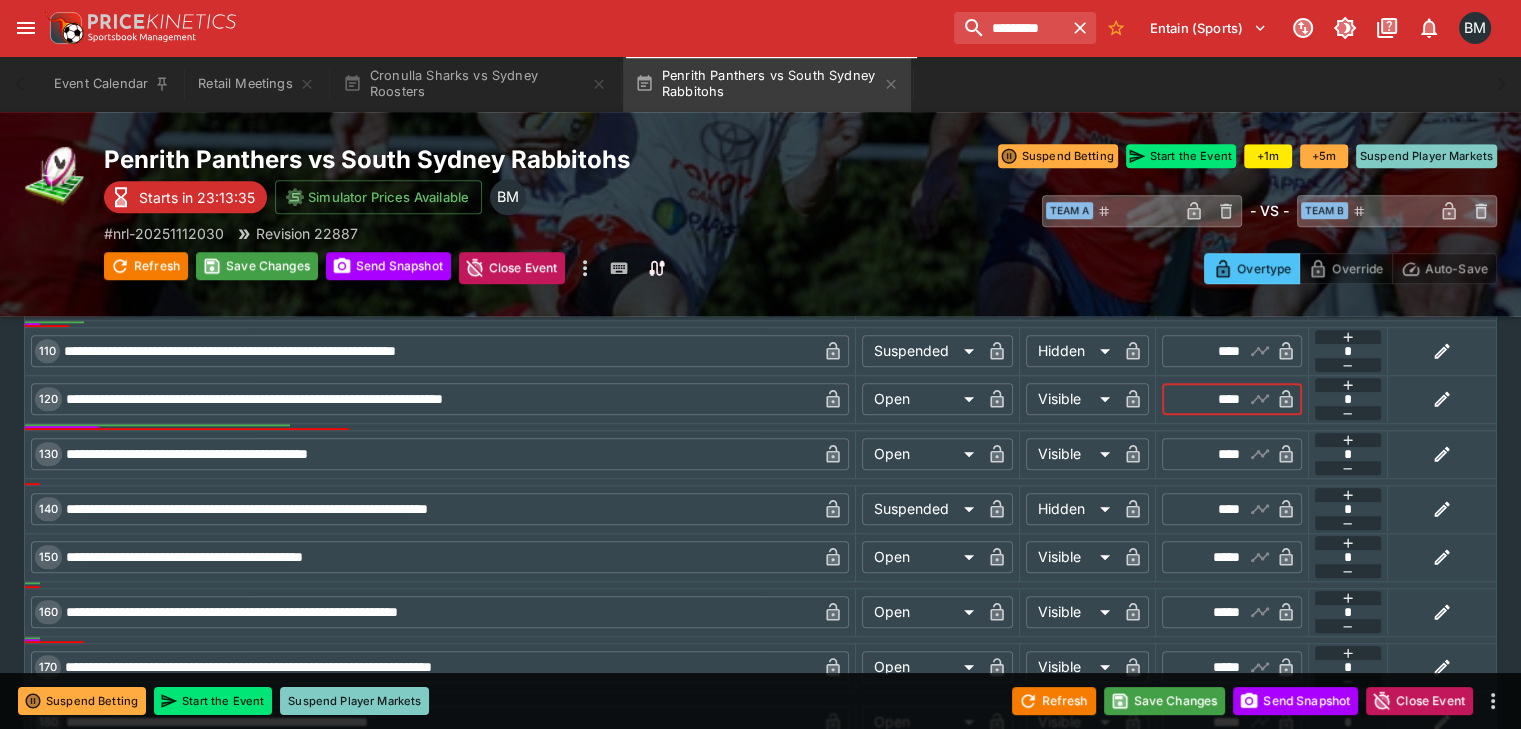 click on "*****" at bounding box center [1215, 612] 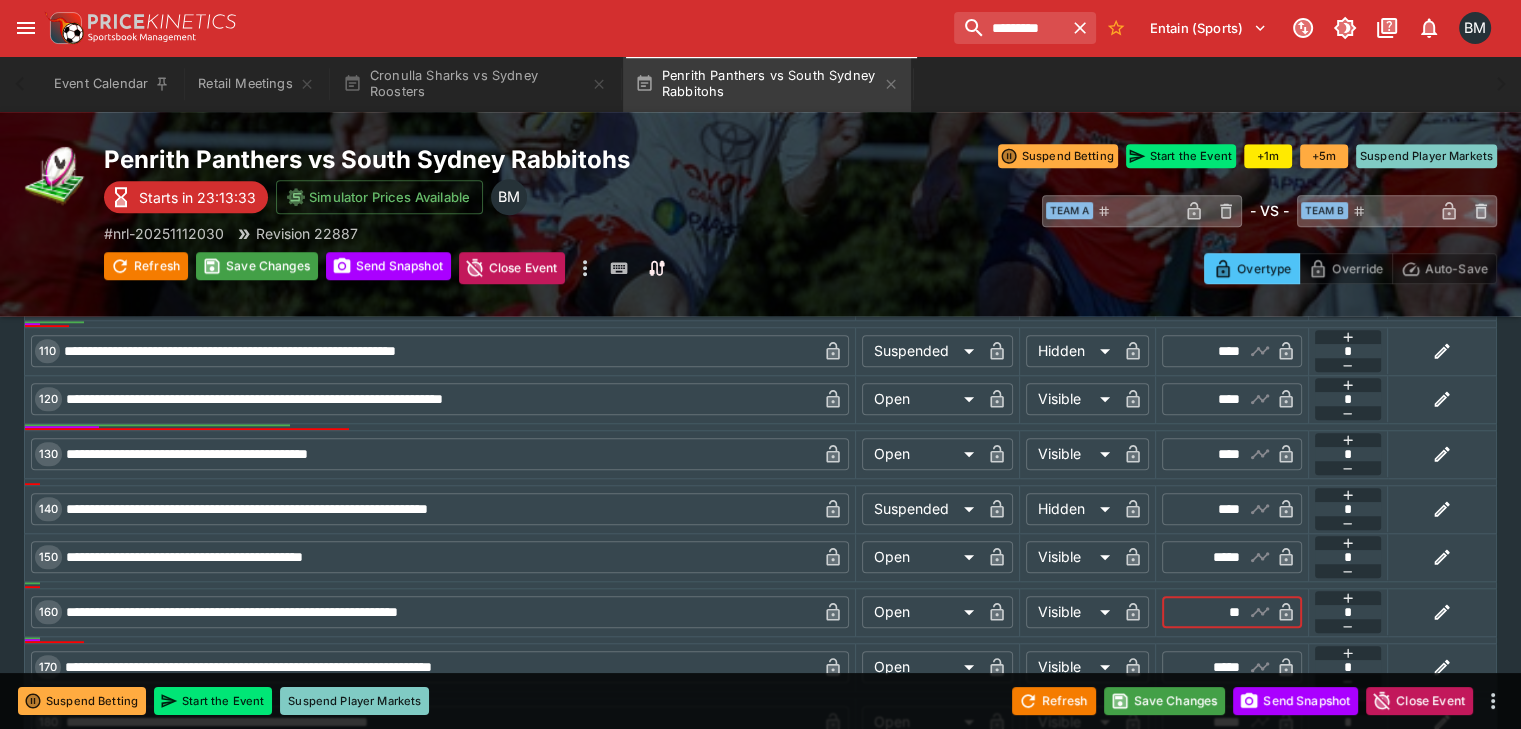 type on "*****" 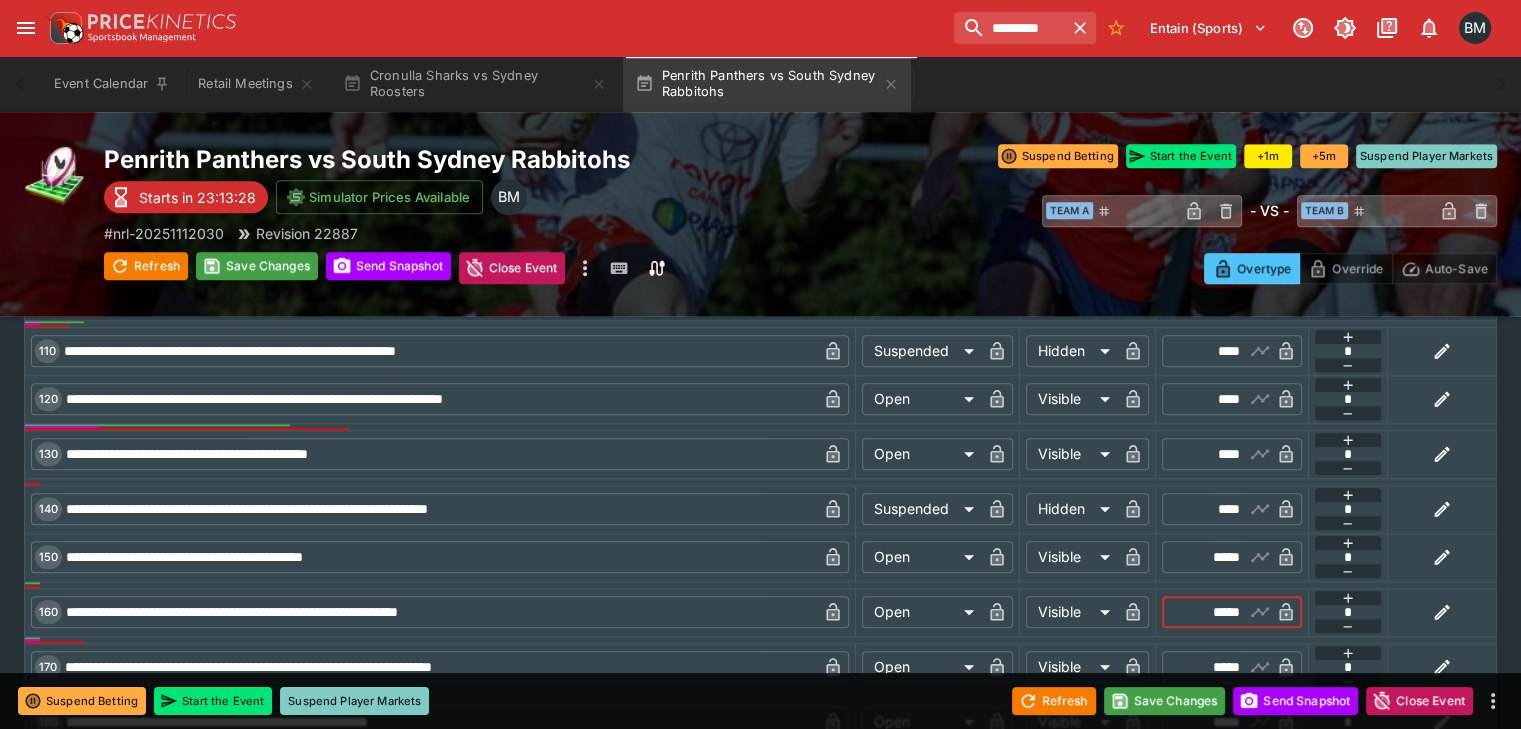 click on "*****" at bounding box center (1215, 557) 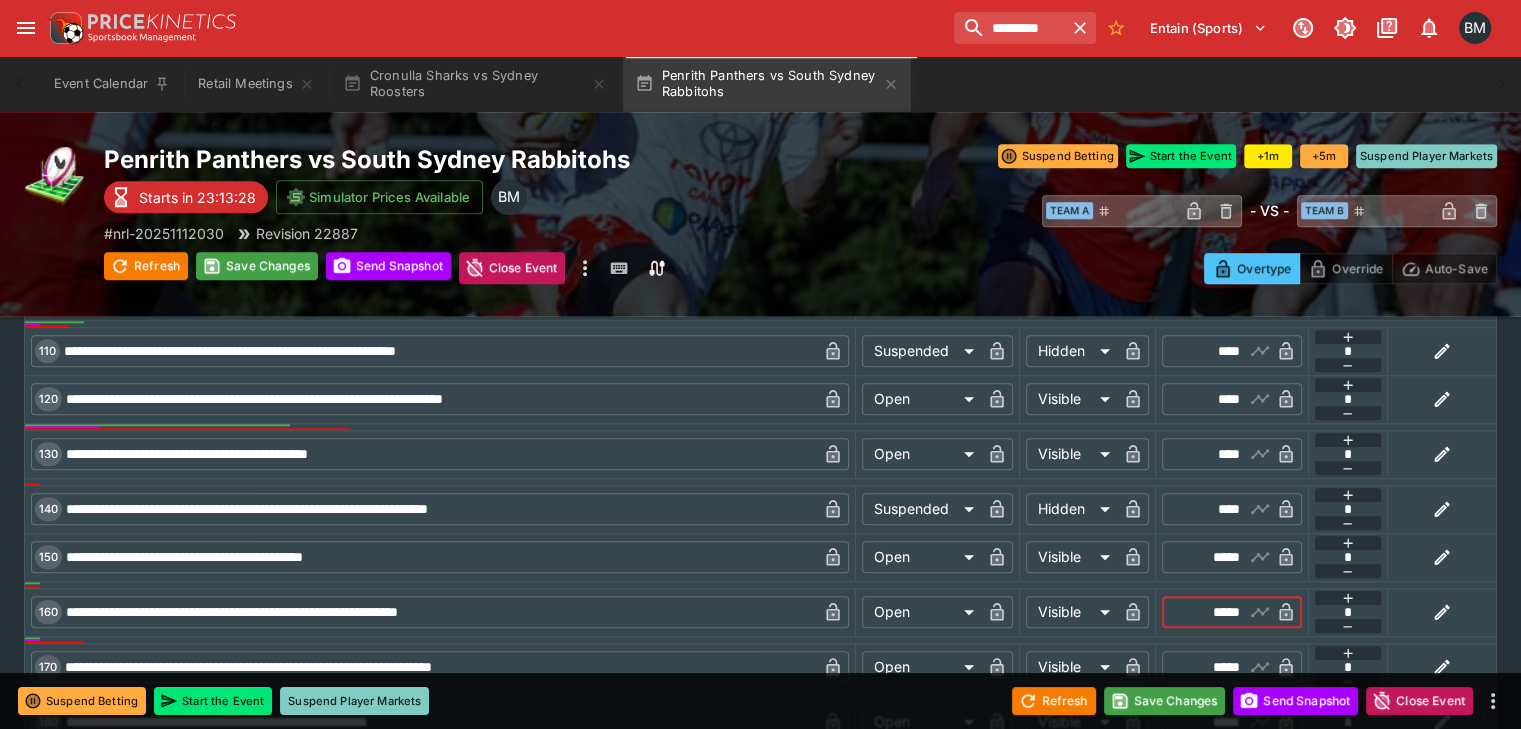 click on "*****" at bounding box center (1215, 557) 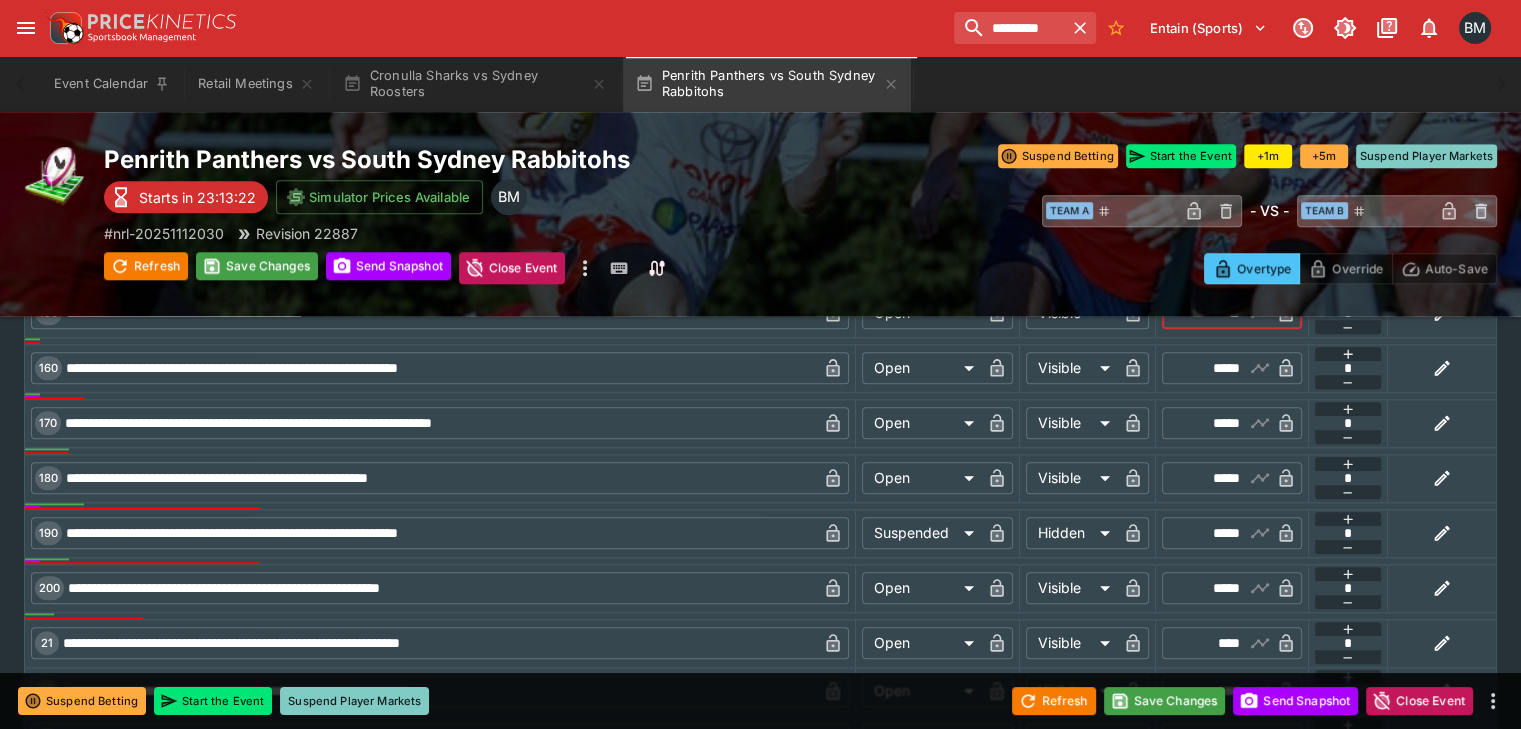 scroll, scrollTop: 1920, scrollLeft: 0, axis: vertical 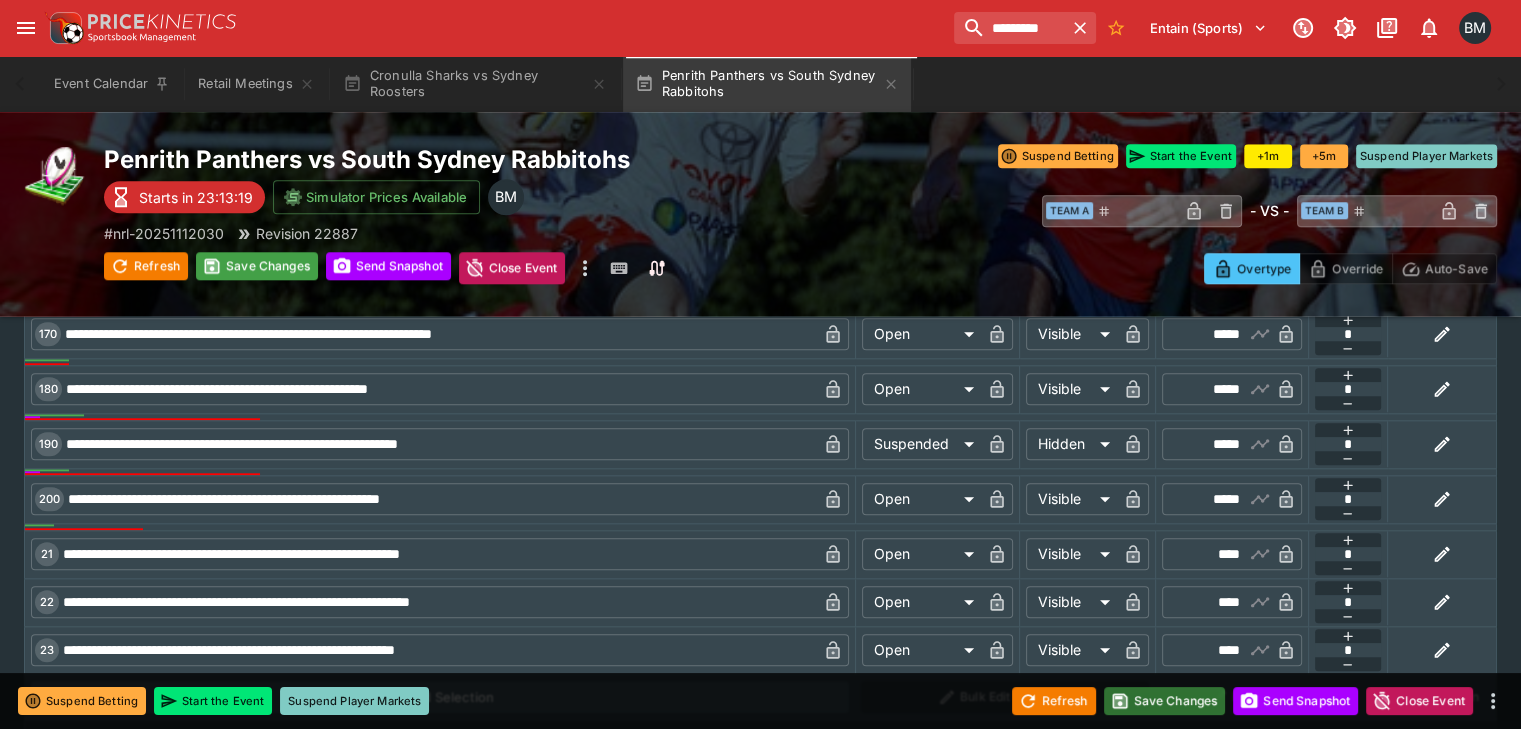 type on "*****" 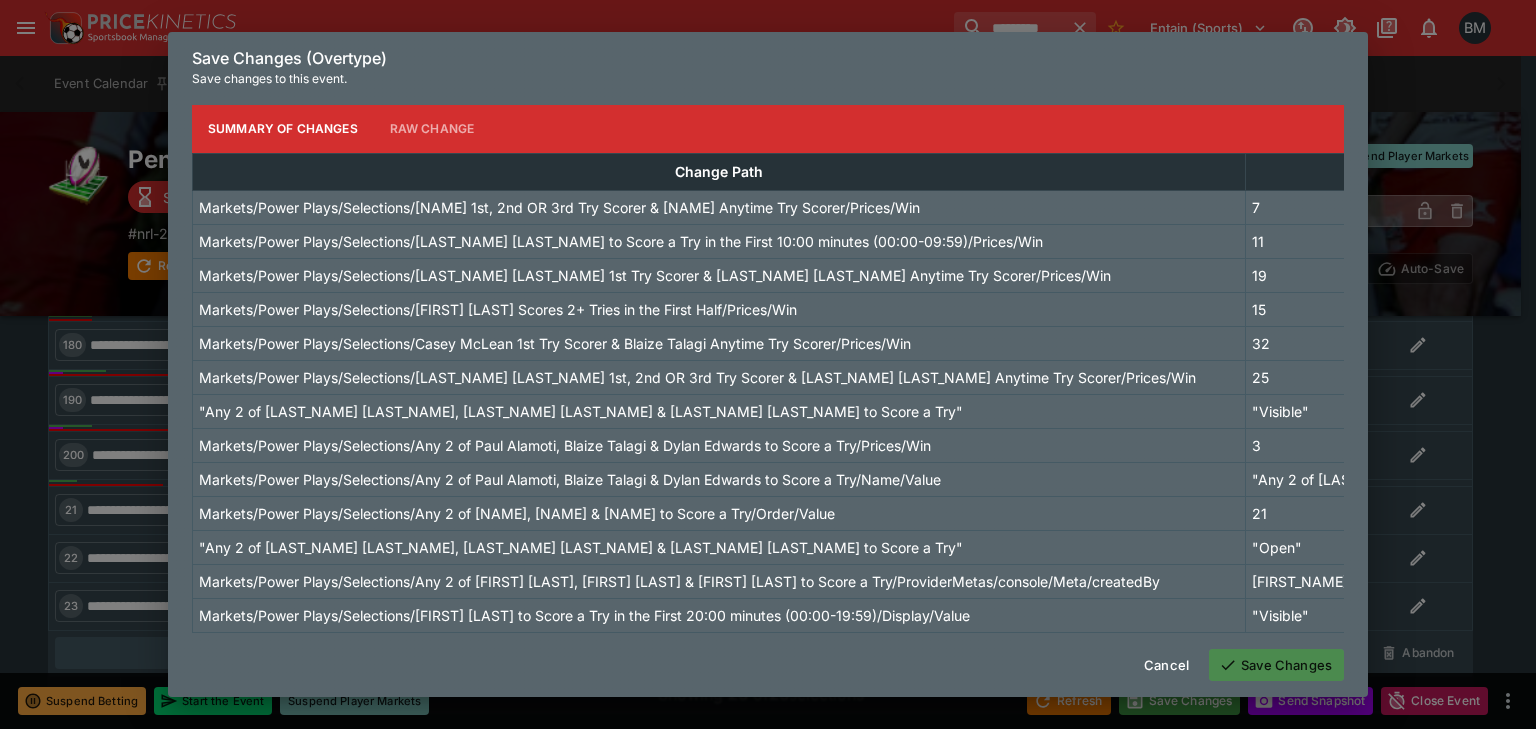 drag, startPoint x: 1300, startPoint y: 667, endPoint x: 1144, endPoint y: 642, distance: 157.99051 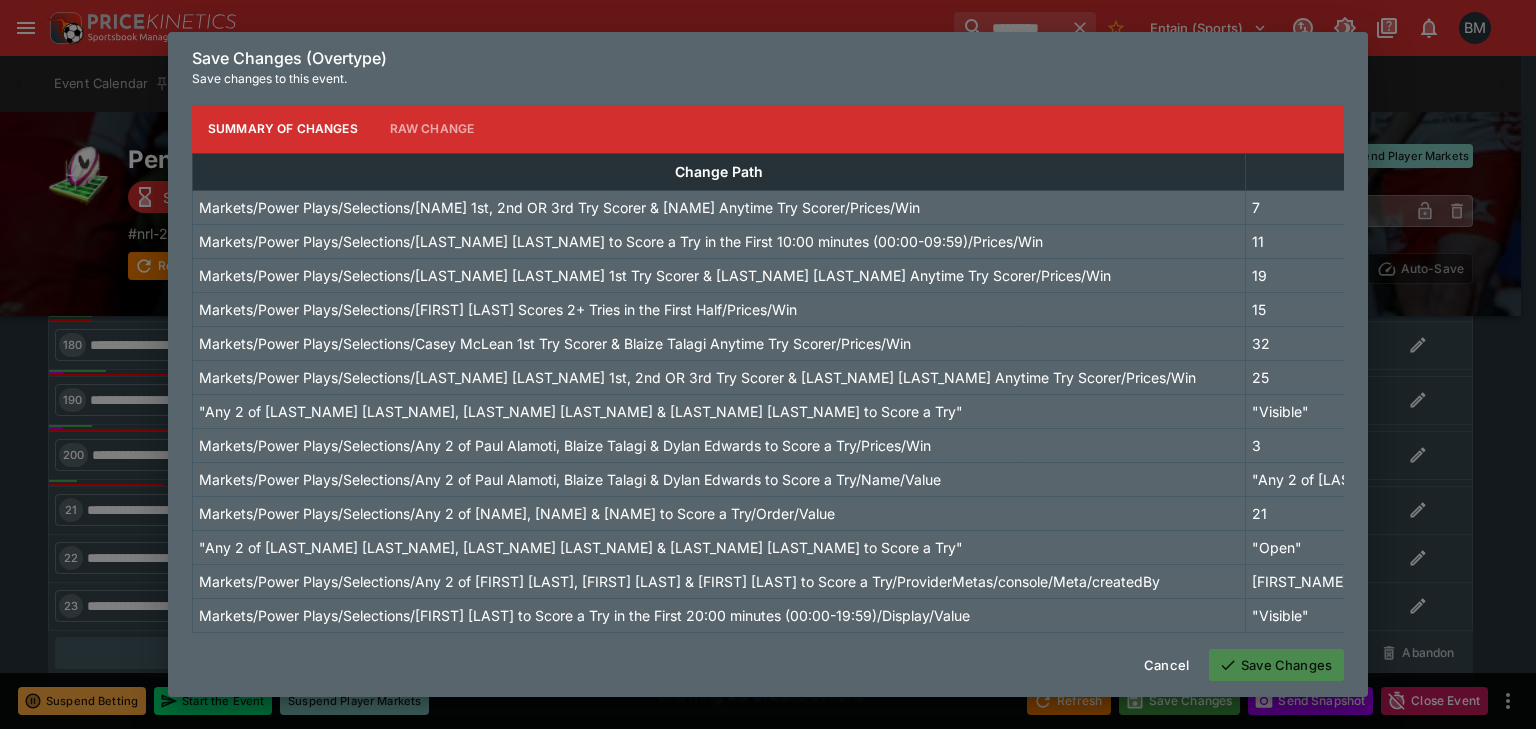 click on "Save Changes" at bounding box center [1276, 665] 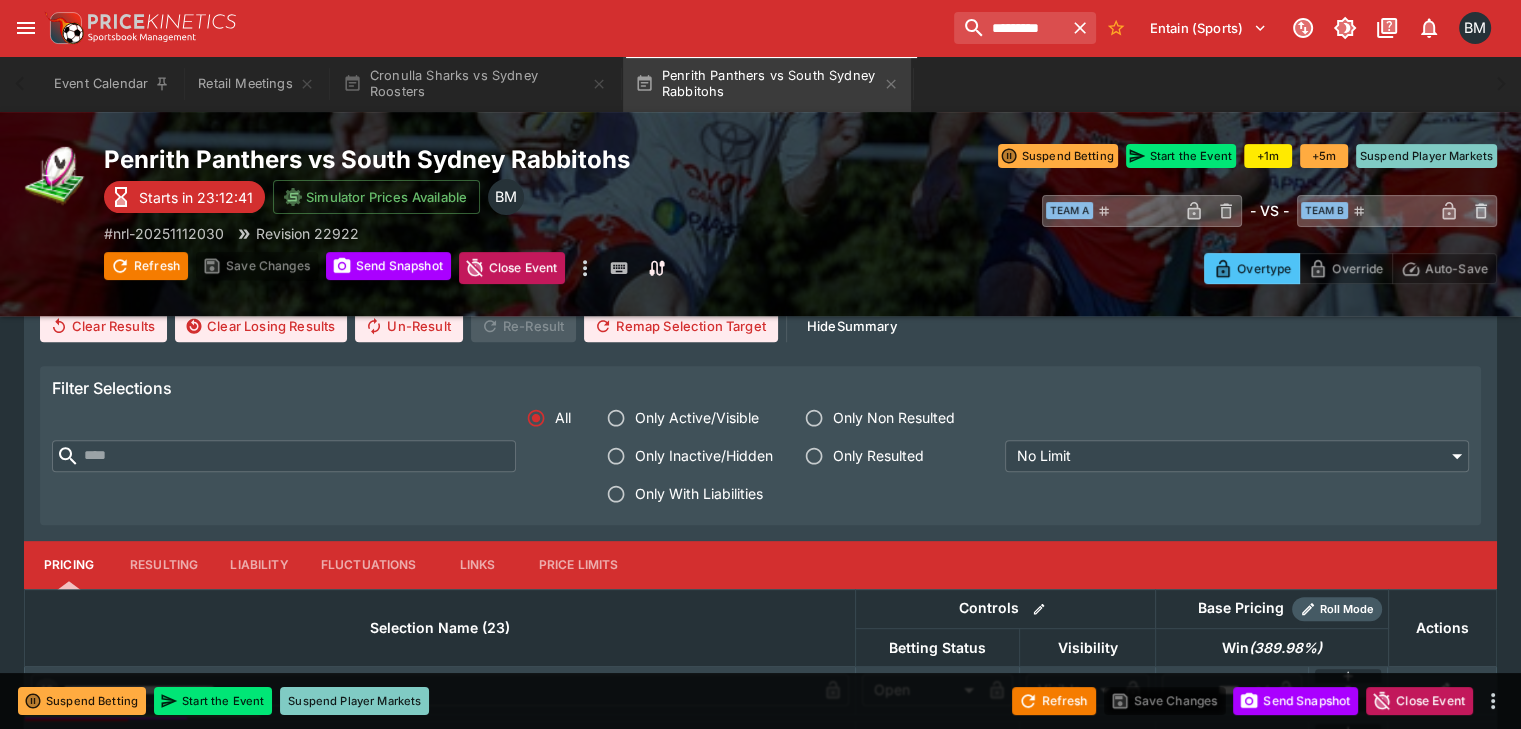 scroll, scrollTop: 635, scrollLeft: 0, axis: vertical 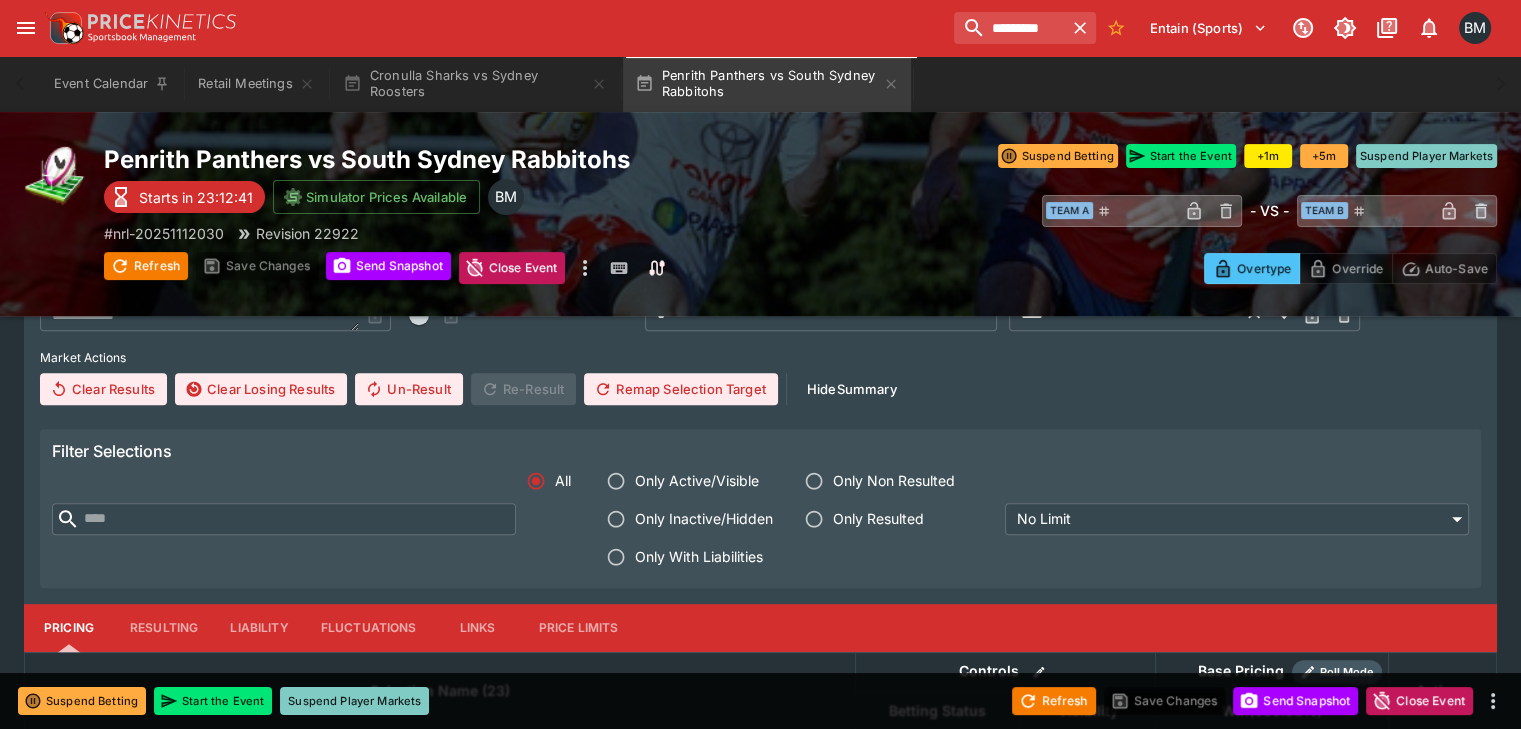 click at bounding box center (298, 519) 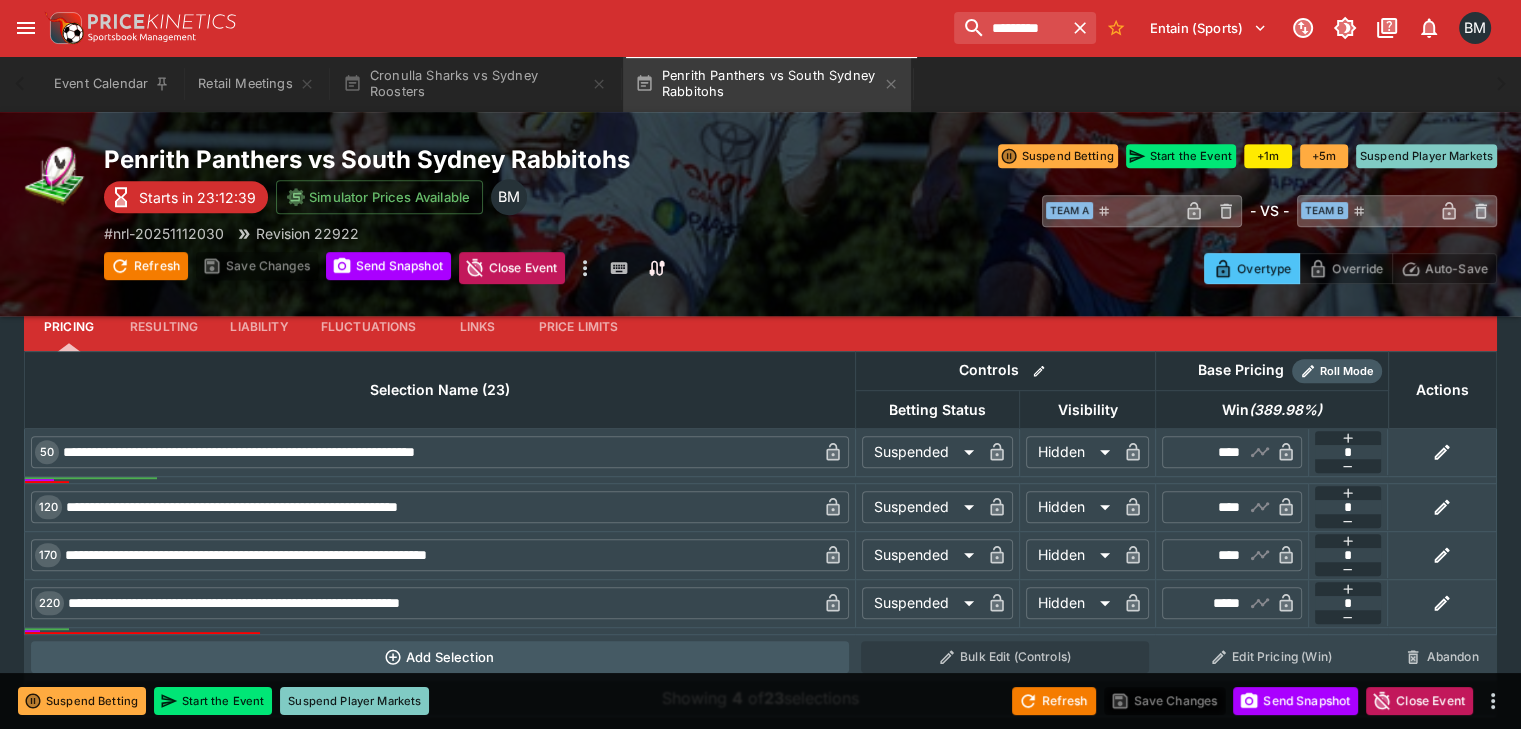 scroll, scrollTop: 947, scrollLeft: 0, axis: vertical 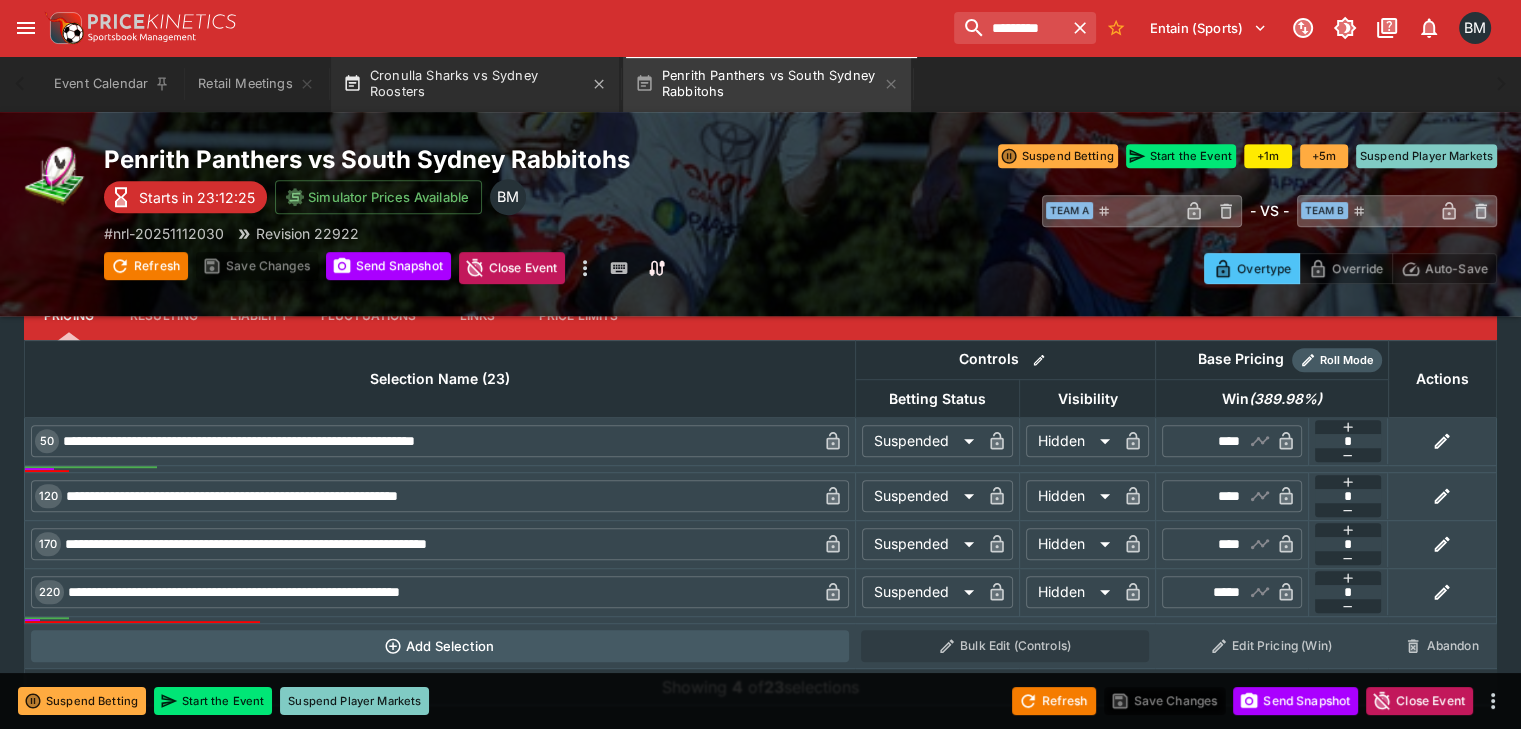 type on "*******" 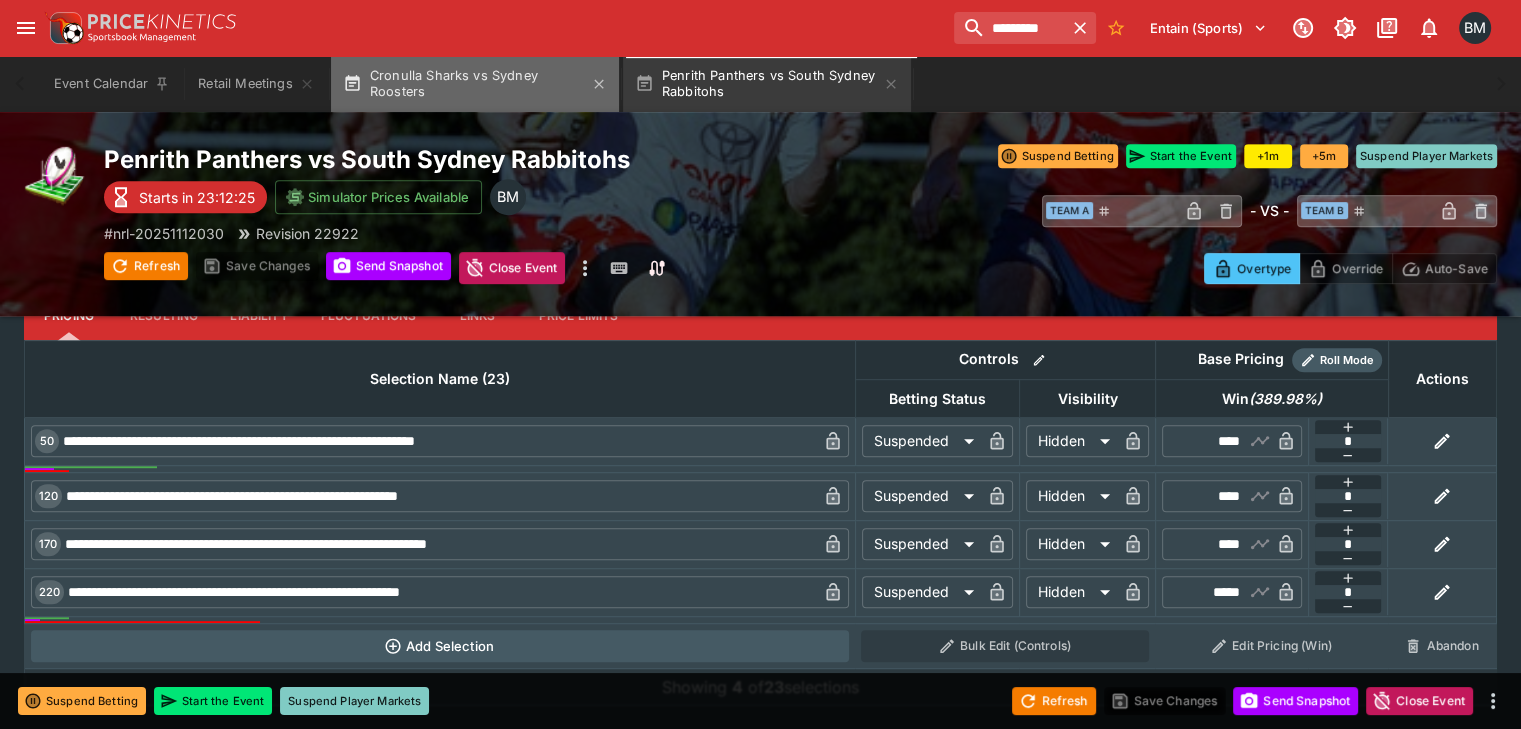 click on "Cronulla Sharks vs Sydney Roosters" at bounding box center (475, 84) 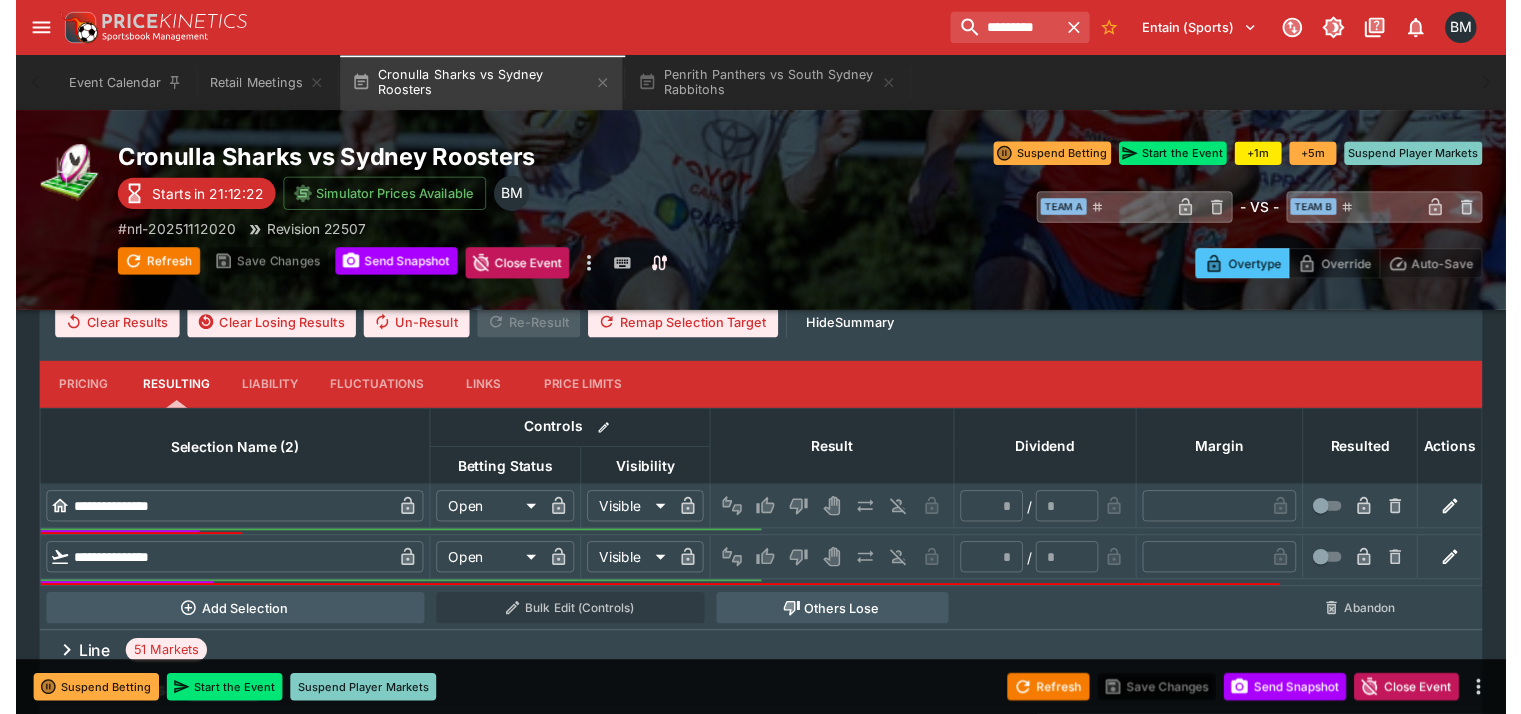 scroll, scrollTop: 216, scrollLeft: 0, axis: vertical 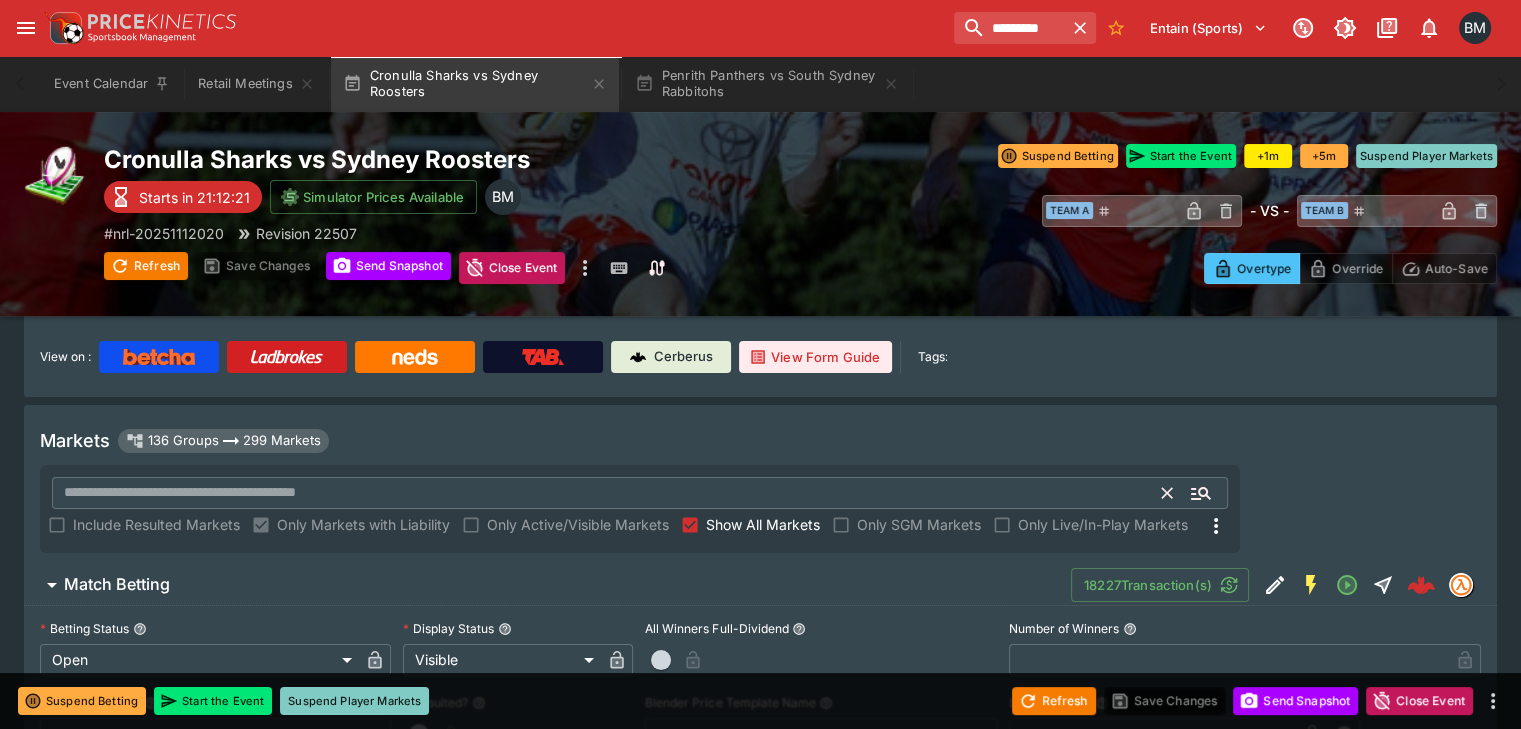 click at bounding box center (607, 493) 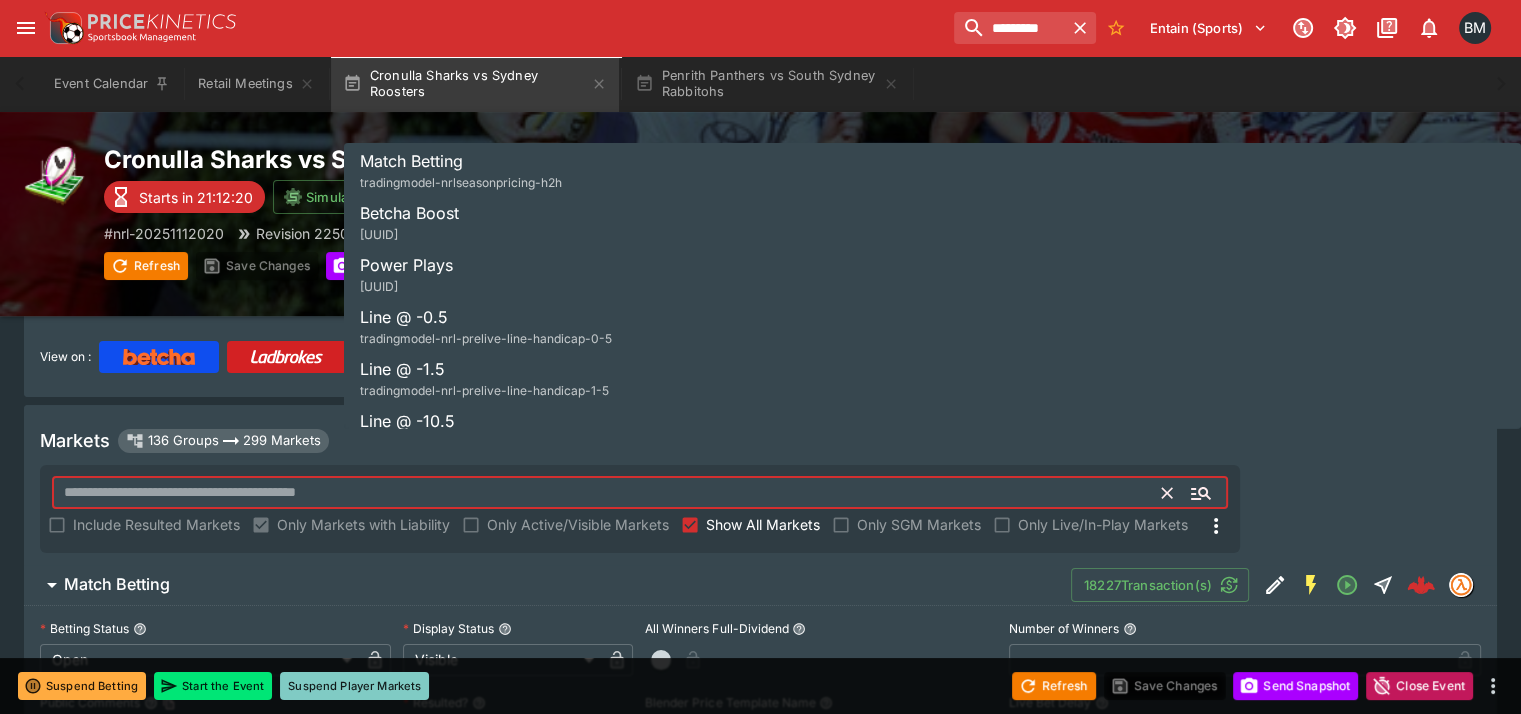 click on "Power Plays [UUID]" at bounding box center [406, 275] 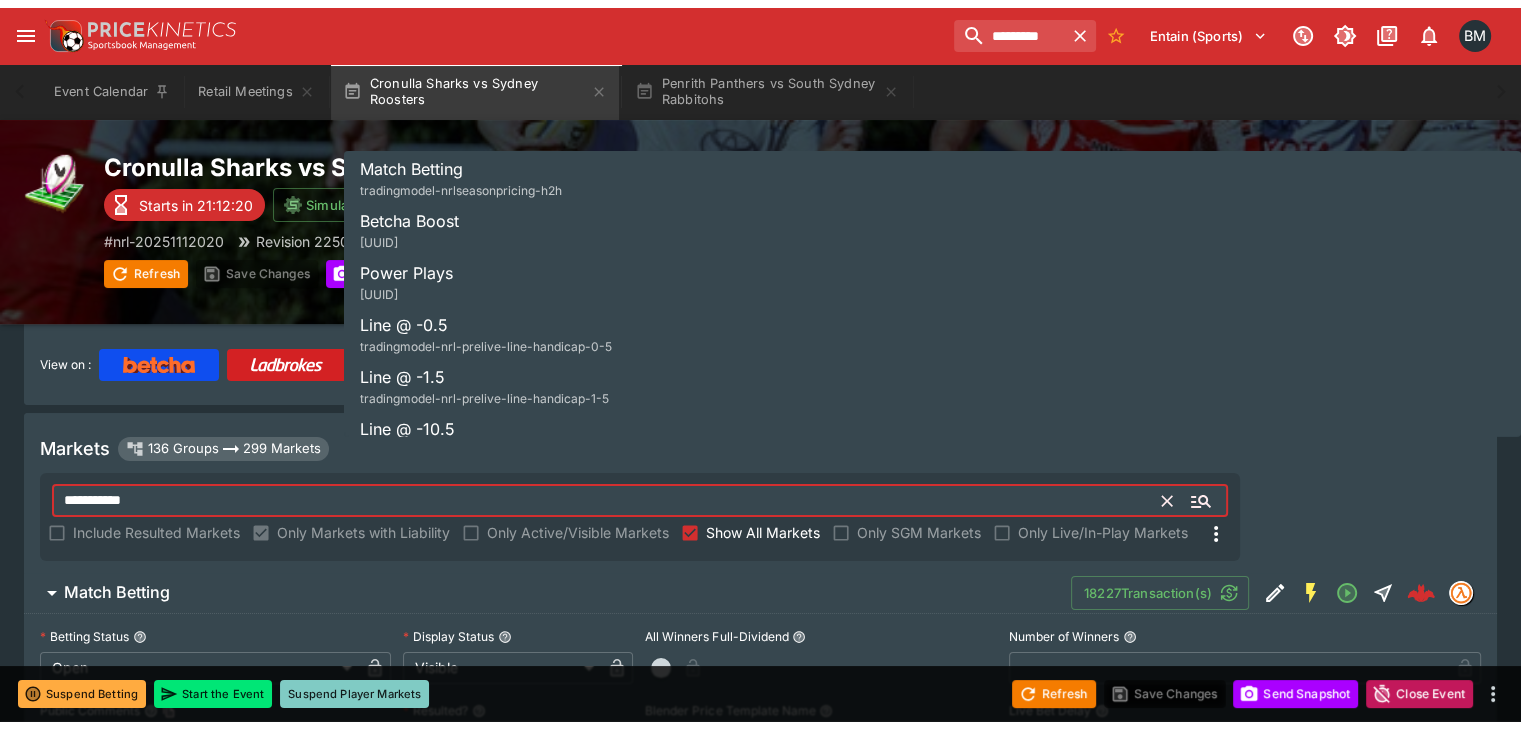 scroll, scrollTop: 112, scrollLeft: 0, axis: vertical 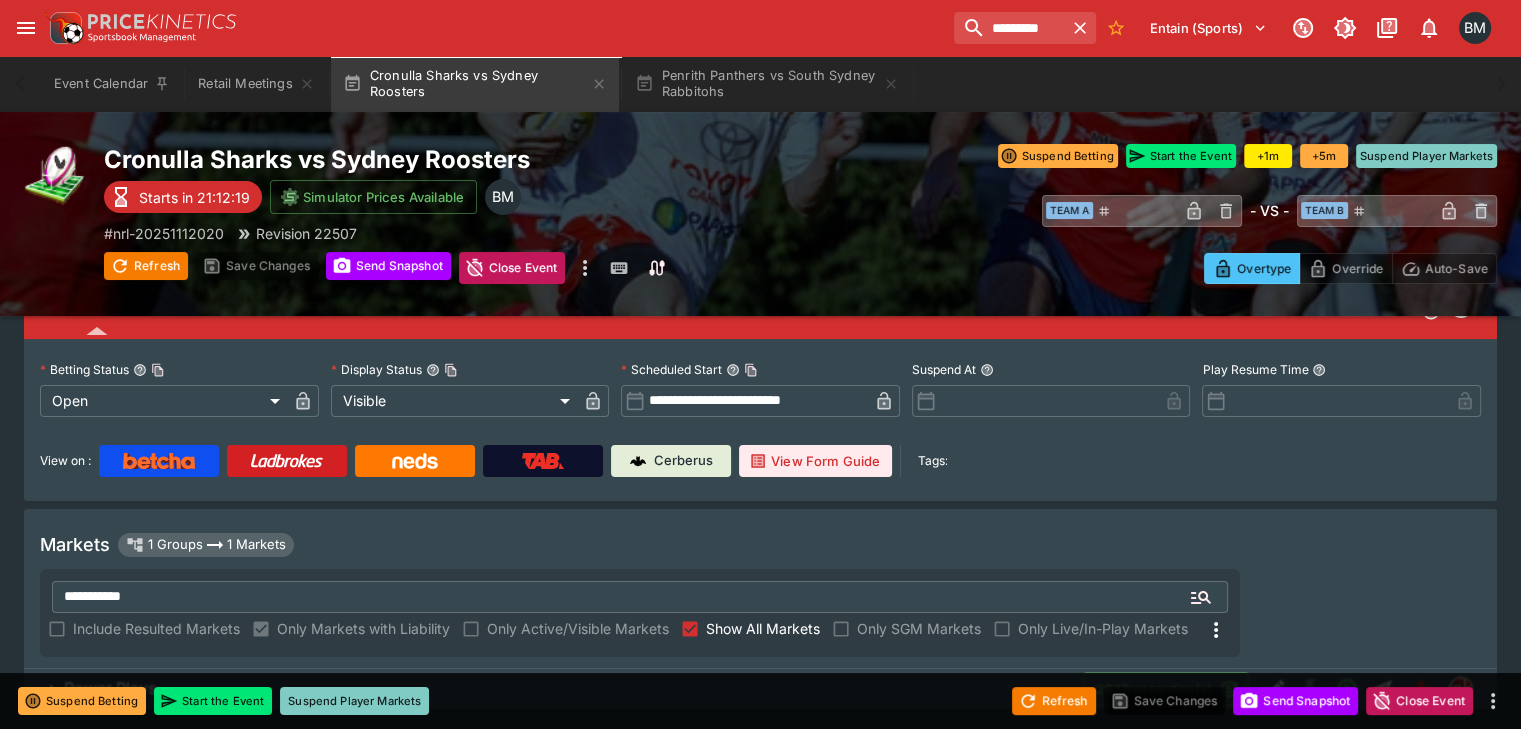 click on "Power Plays 293  Transaction(s)" at bounding box center (760, 689) 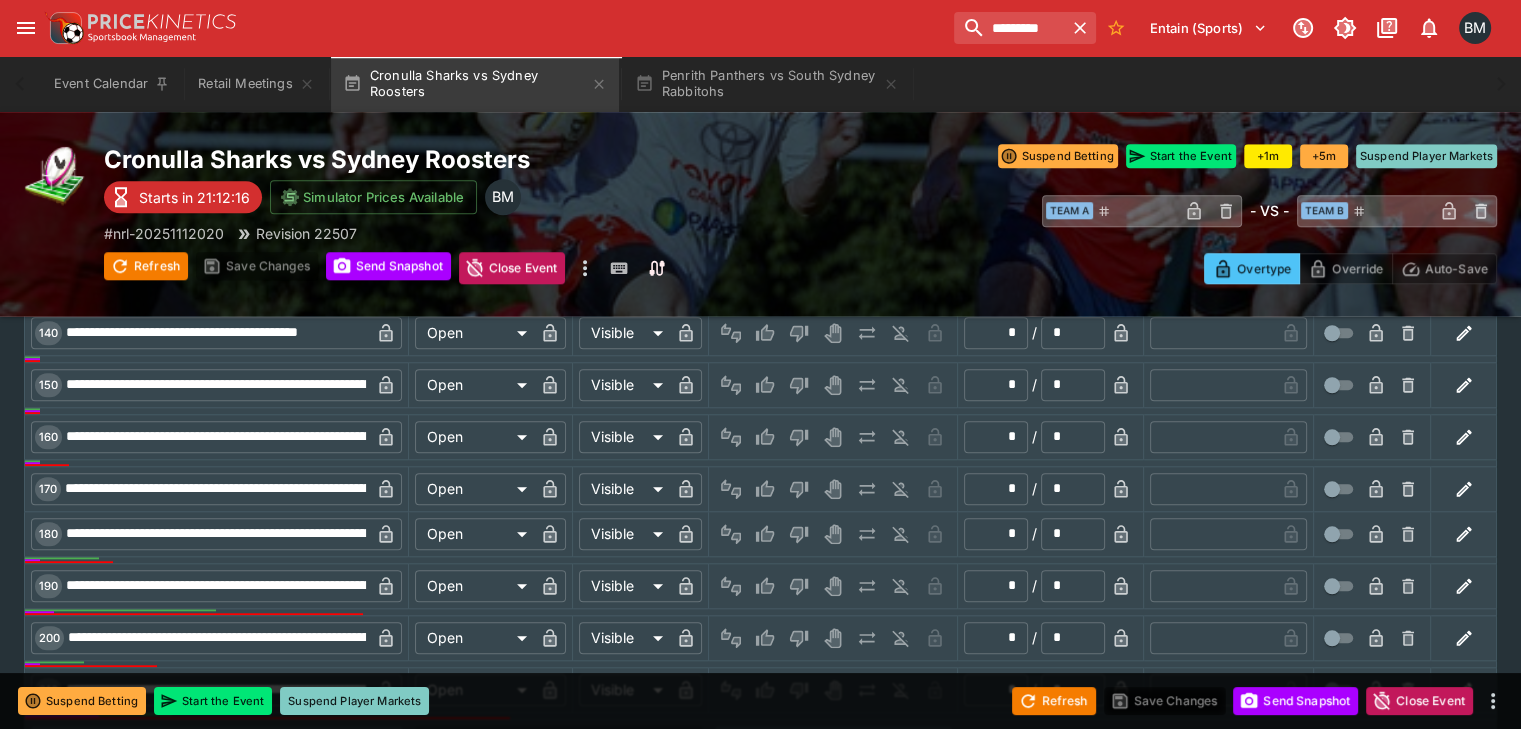 scroll, scrollTop: 1805, scrollLeft: 0, axis: vertical 